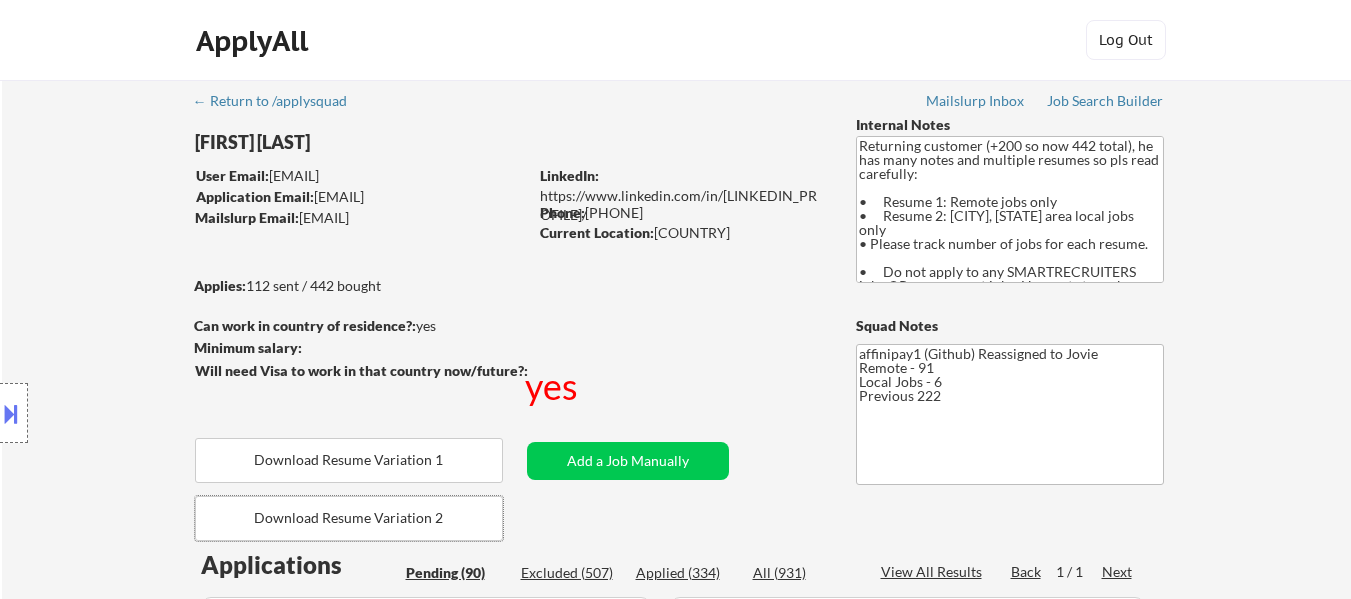 select on ""pending"" 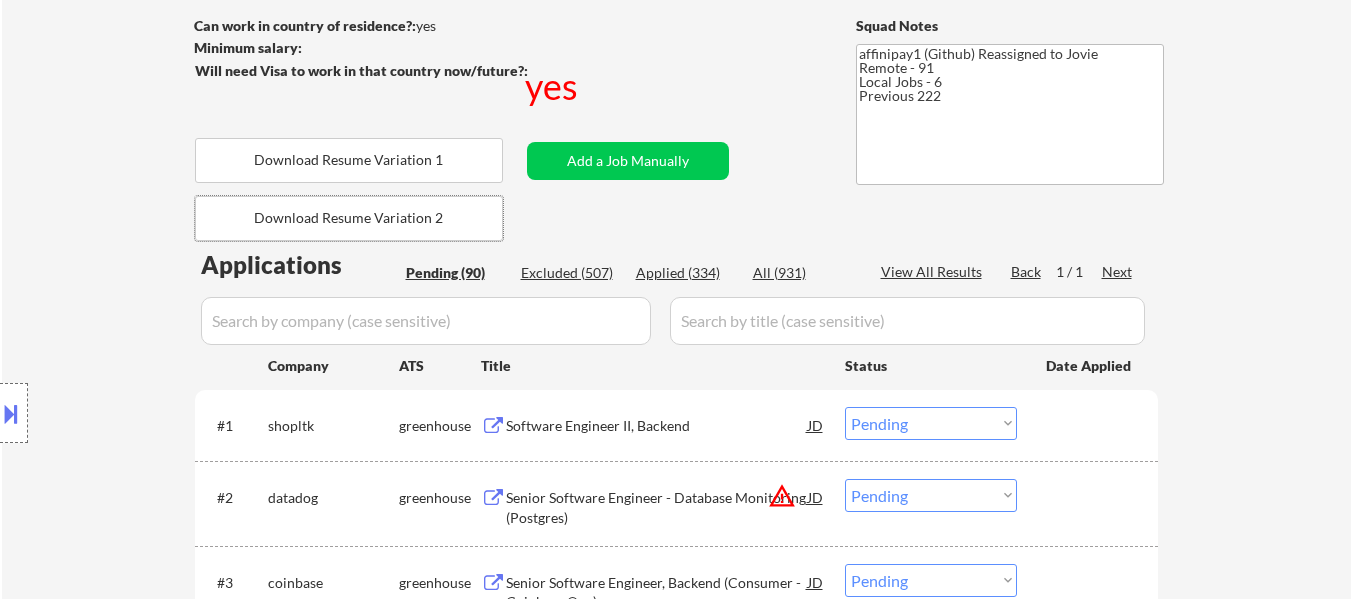 scroll, scrollTop: 300, scrollLeft: 0, axis: vertical 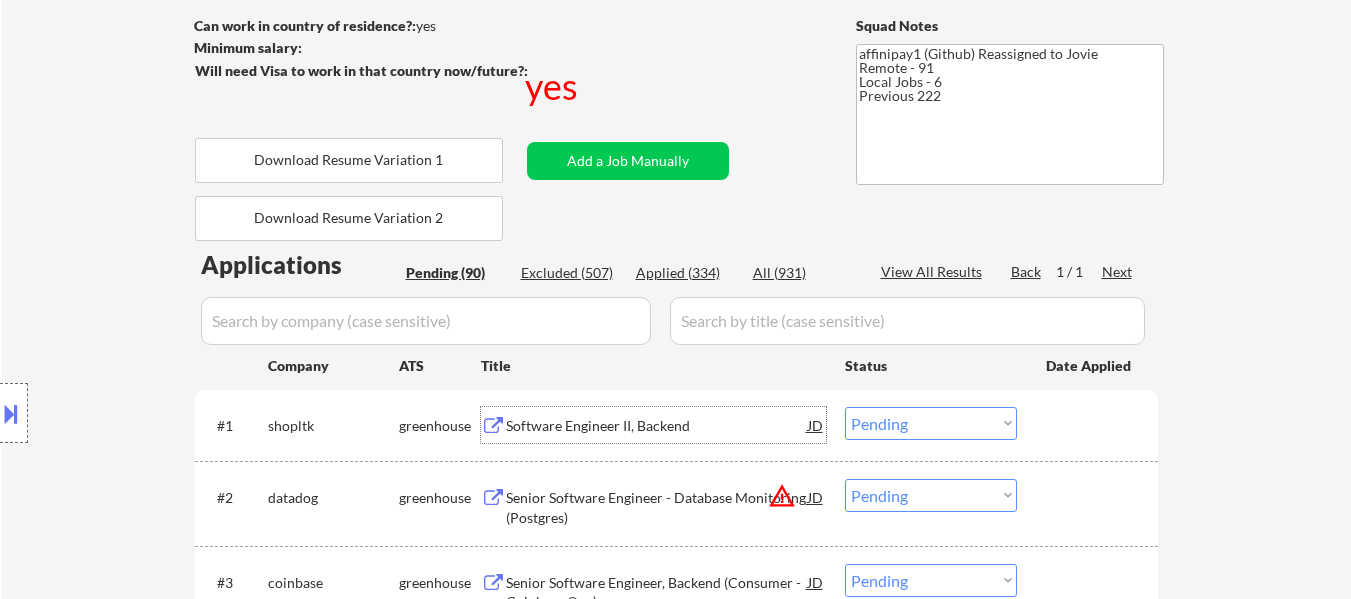 click on "Software Engineer II, Backend" at bounding box center [657, 426] 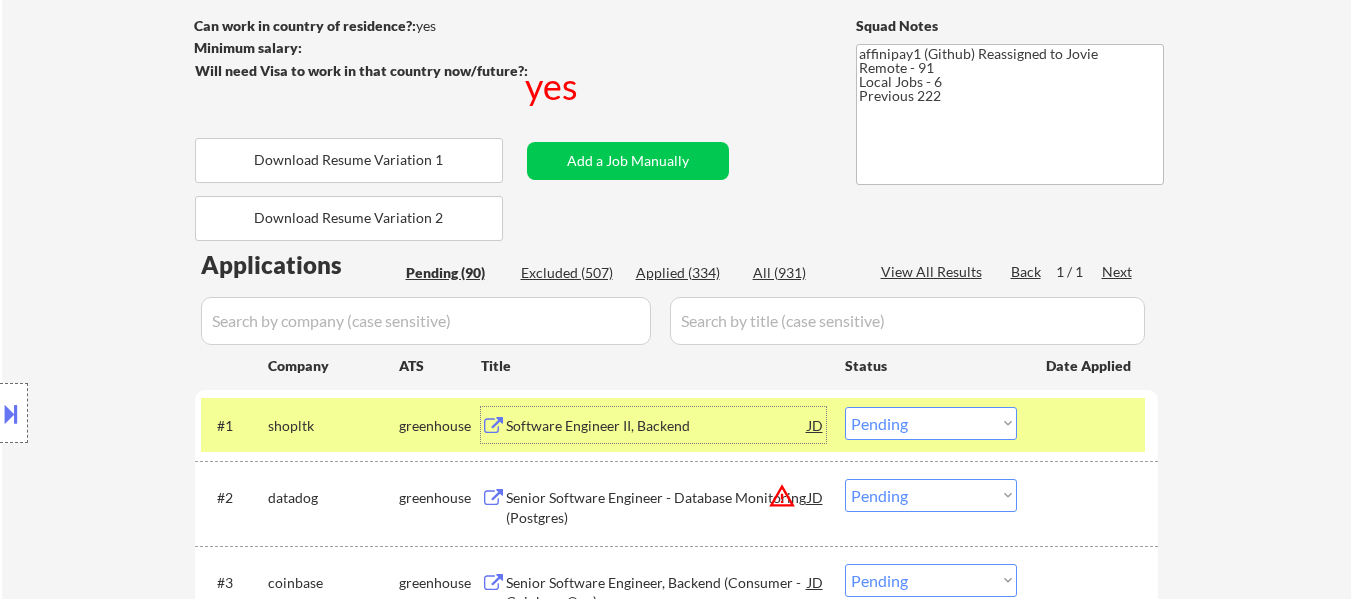 click on "Senior Software Engineer - Database Monitoring (Postgres)" at bounding box center [657, 507] 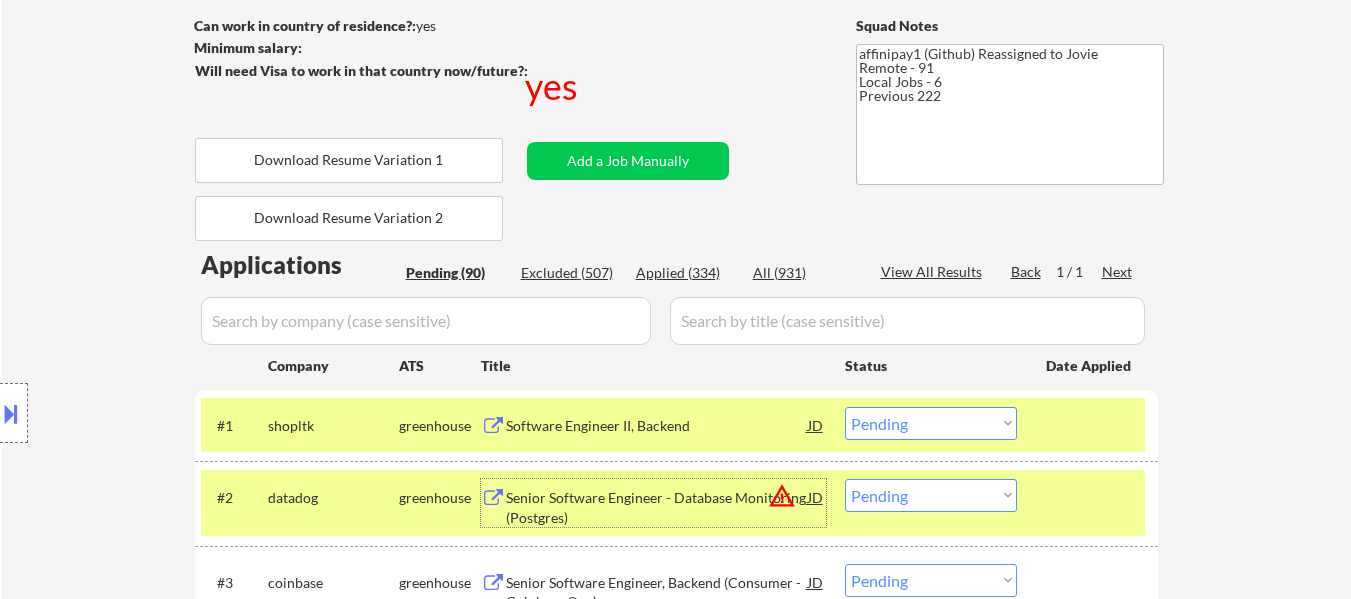 click on "Choose an option... Pending Applied Excluded (Questions) Excluded (Expired) Excluded (Location) Excluded (Bad Match) Excluded (Blocklist) Excluded (Salary) Excluded (Other)" at bounding box center [931, 423] 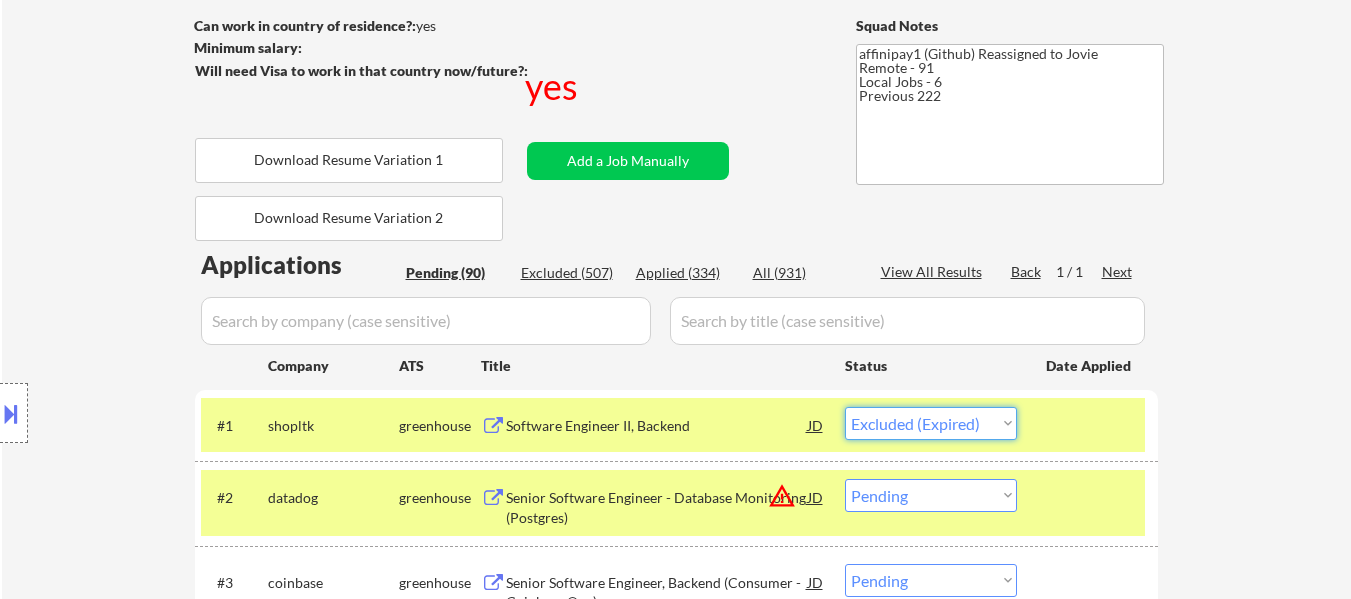 click on "Choose an option... Pending Applied Excluded (Questions) Excluded (Expired) Excluded (Location) Excluded (Bad Match) Excluded (Blocklist) Excluded (Salary) Excluded (Other)" at bounding box center [931, 423] 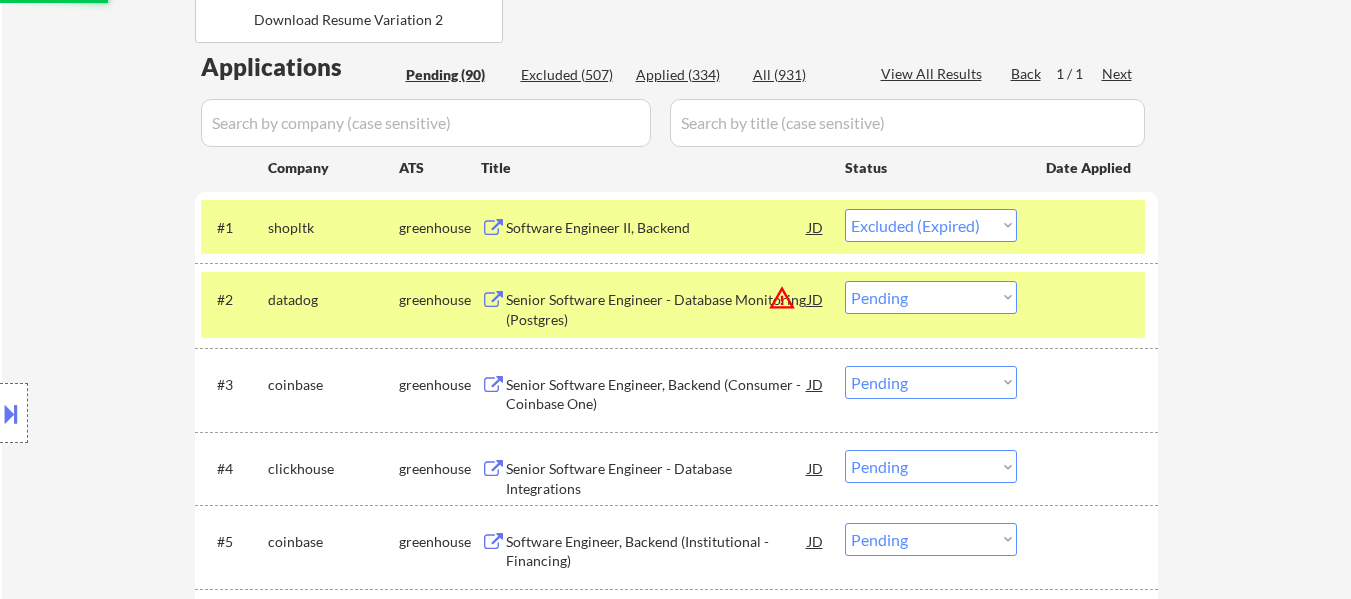scroll, scrollTop: 500, scrollLeft: 0, axis: vertical 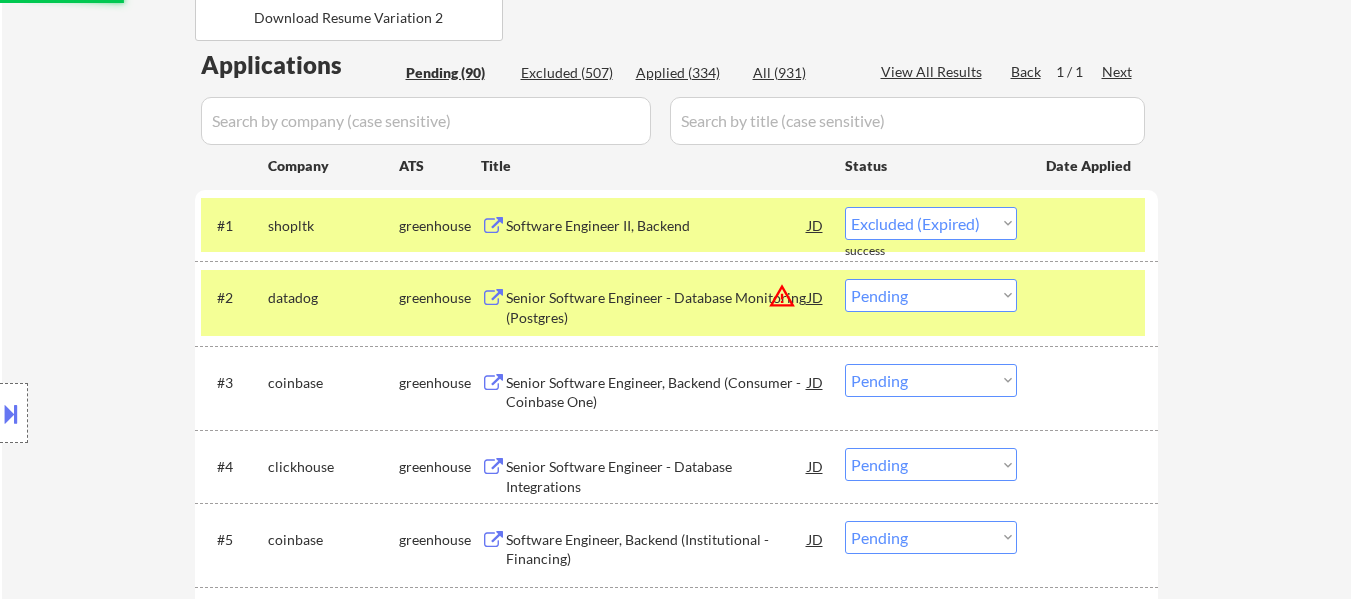 click on "Senior Software Engineer, Backend (Consumer - Coinbase One)" at bounding box center [657, 392] 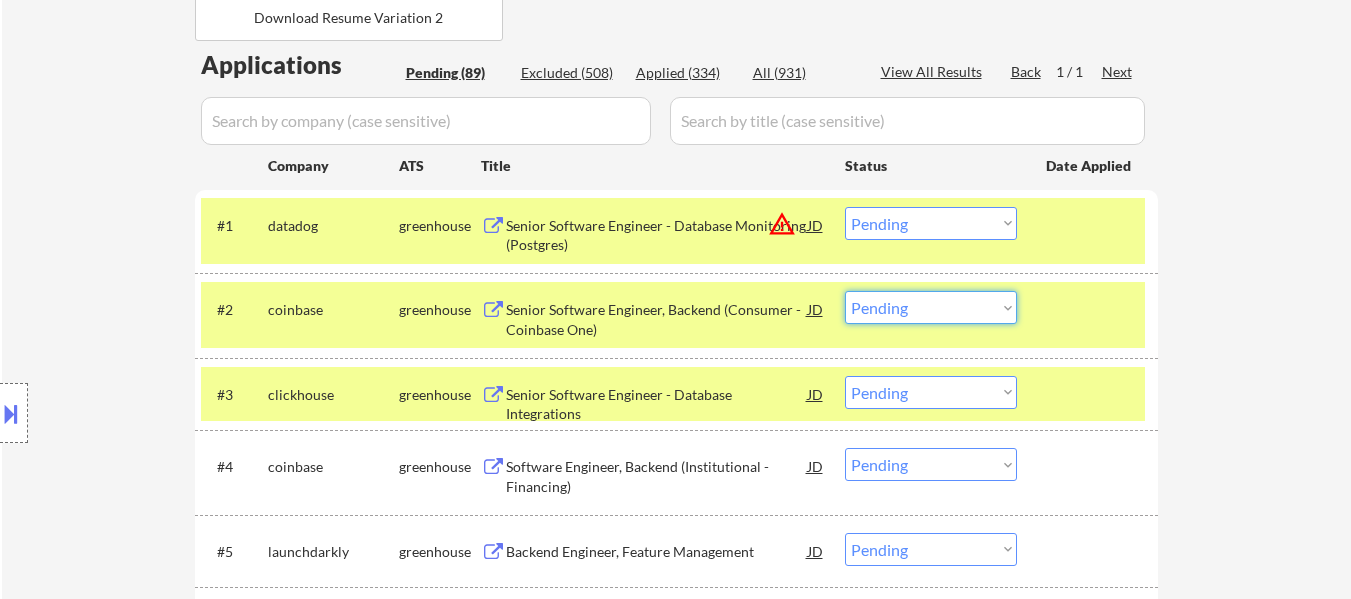click on "Choose an option... Pending Applied Excluded (Questions) Excluded (Expired) Excluded (Location) Excluded (Bad Match) Excluded (Blocklist) Excluded (Salary) Excluded (Other)" at bounding box center [931, 307] 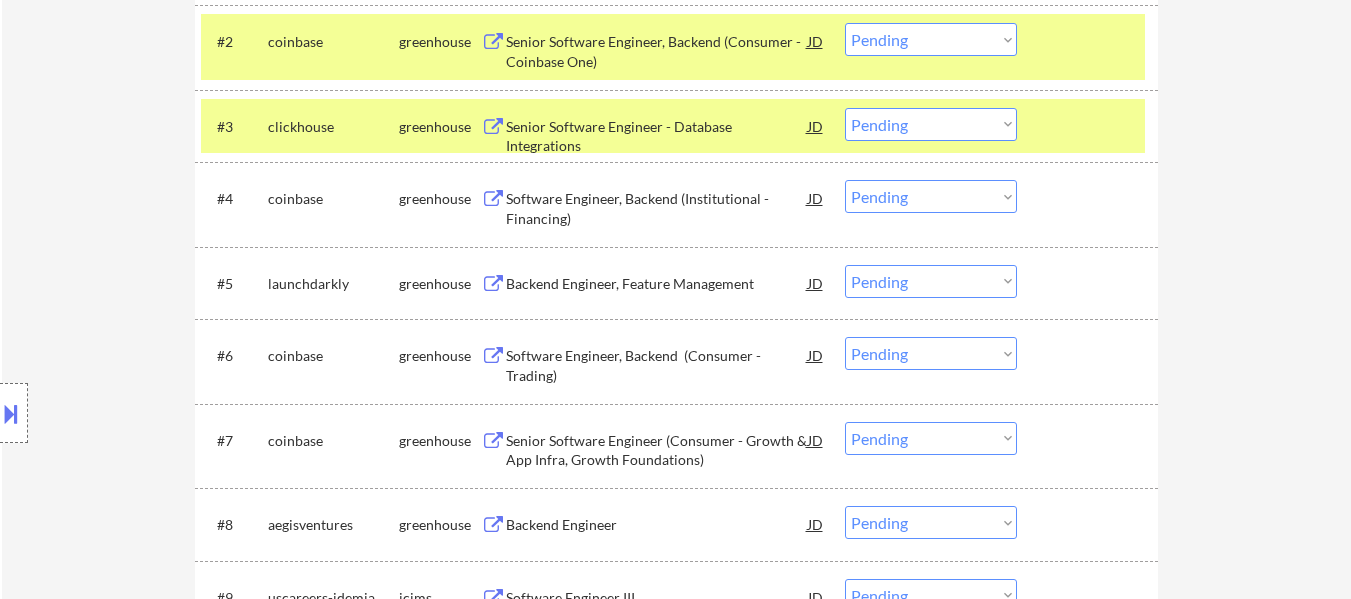 scroll, scrollTop: 800, scrollLeft: 0, axis: vertical 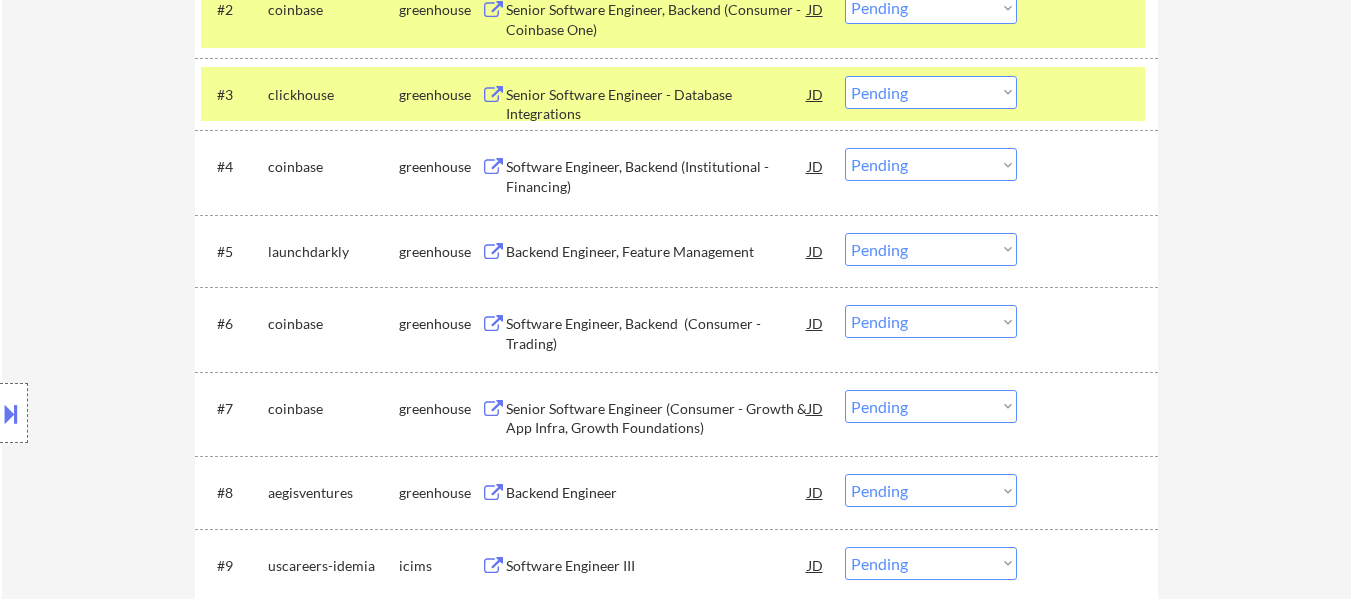 click on "Backend Engineer, Feature Management" at bounding box center [657, 252] 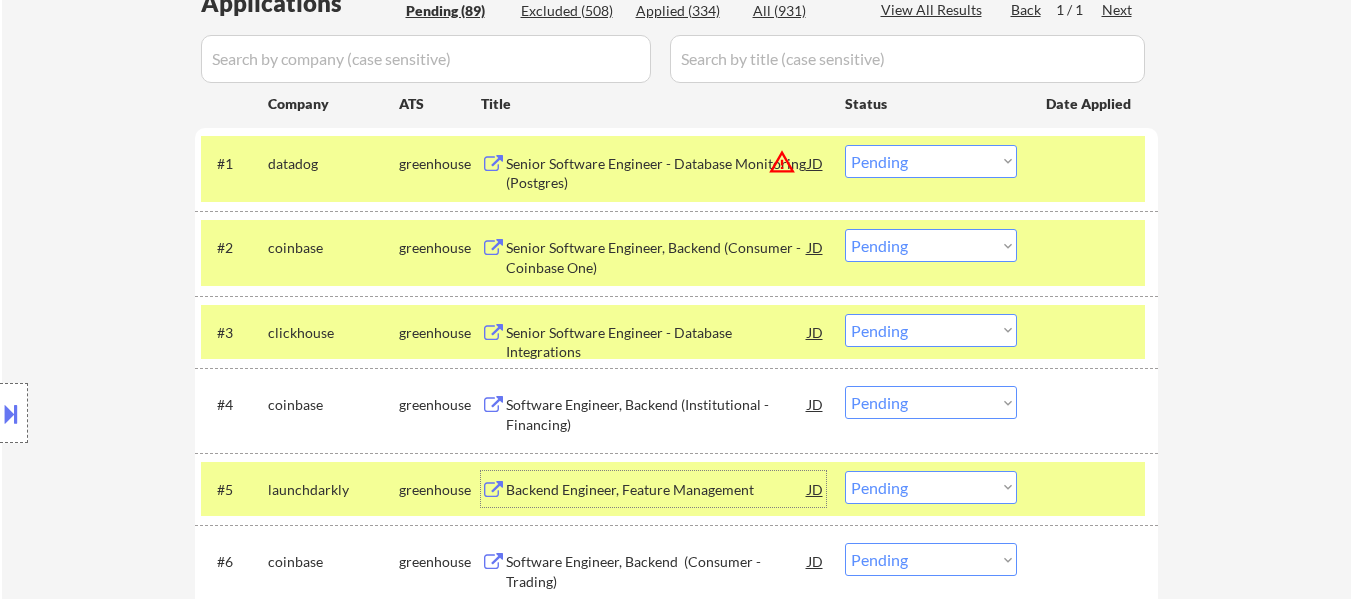 scroll, scrollTop: 400, scrollLeft: 0, axis: vertical 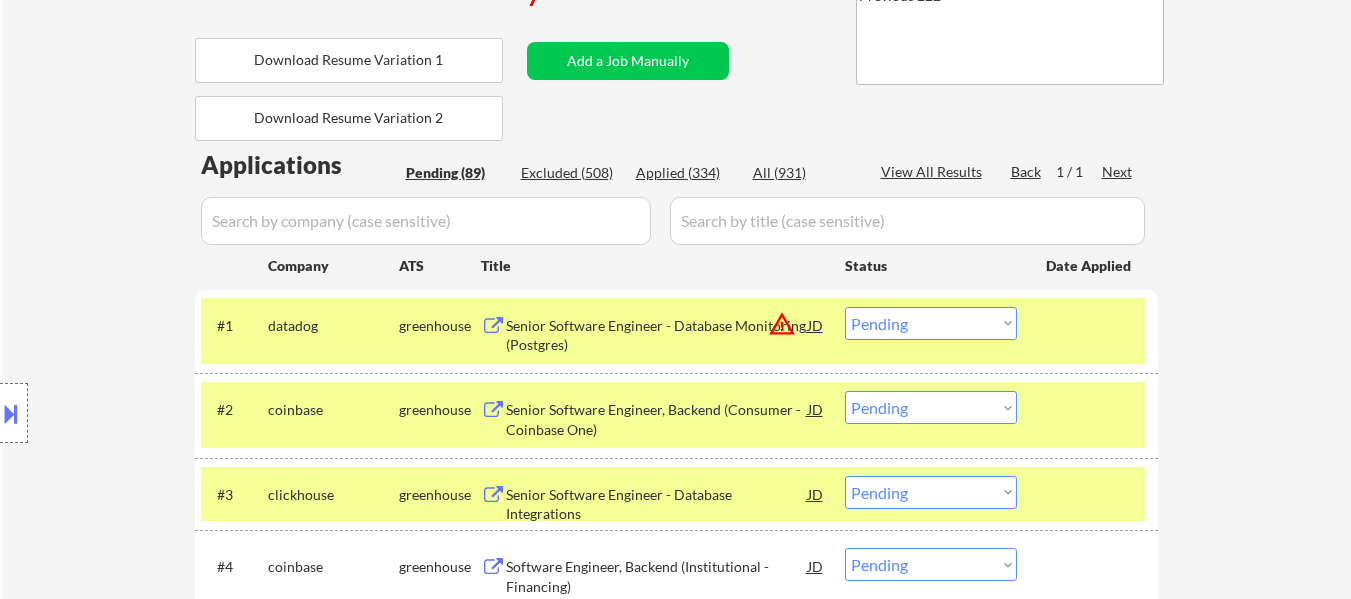 click on "Choose an option... Pending Applied Excluded (Questions) Excluded (Expired) Excluded (Location) Excluded (Bad Match) Excluded (Blocklist) Excluded (Salary) Excluded (Other)" at bounding box center (931, 323) 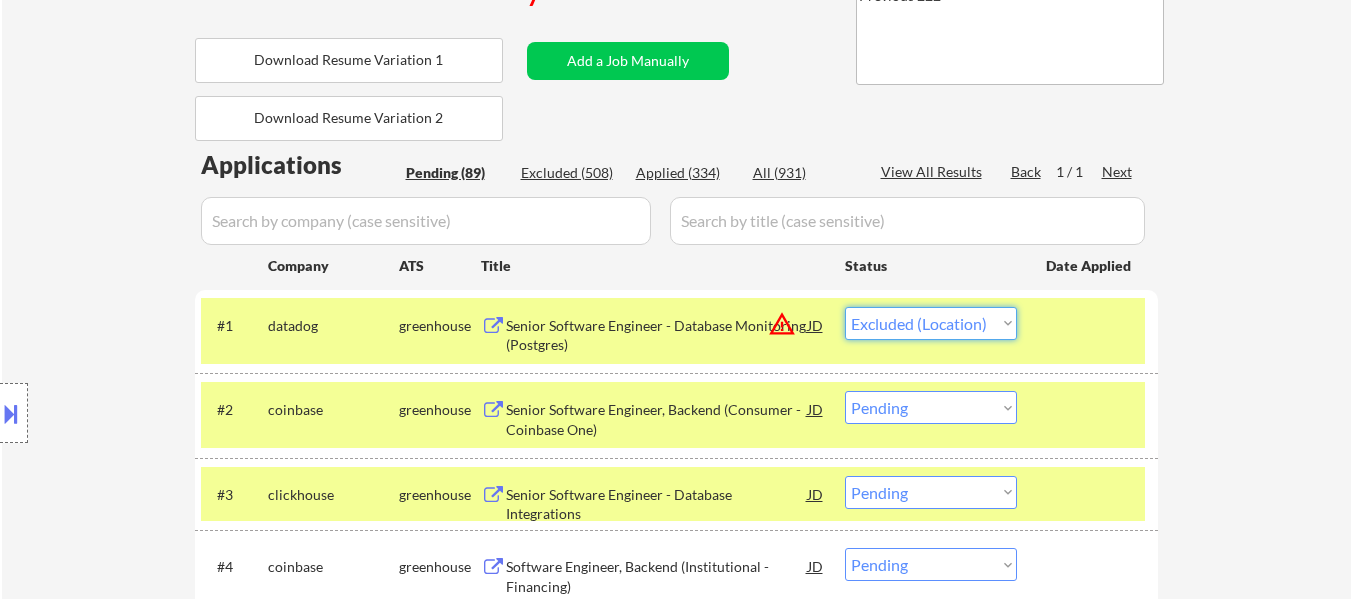 click on "Choose an option... Pending Applied Excluded (Questions) Excluded (Expired) Excluded (Location) Excluded (Bad Match) Excluded (Blocklist) Excluded (Salary) Excluded (Other)" at bounding box center [931, 323] 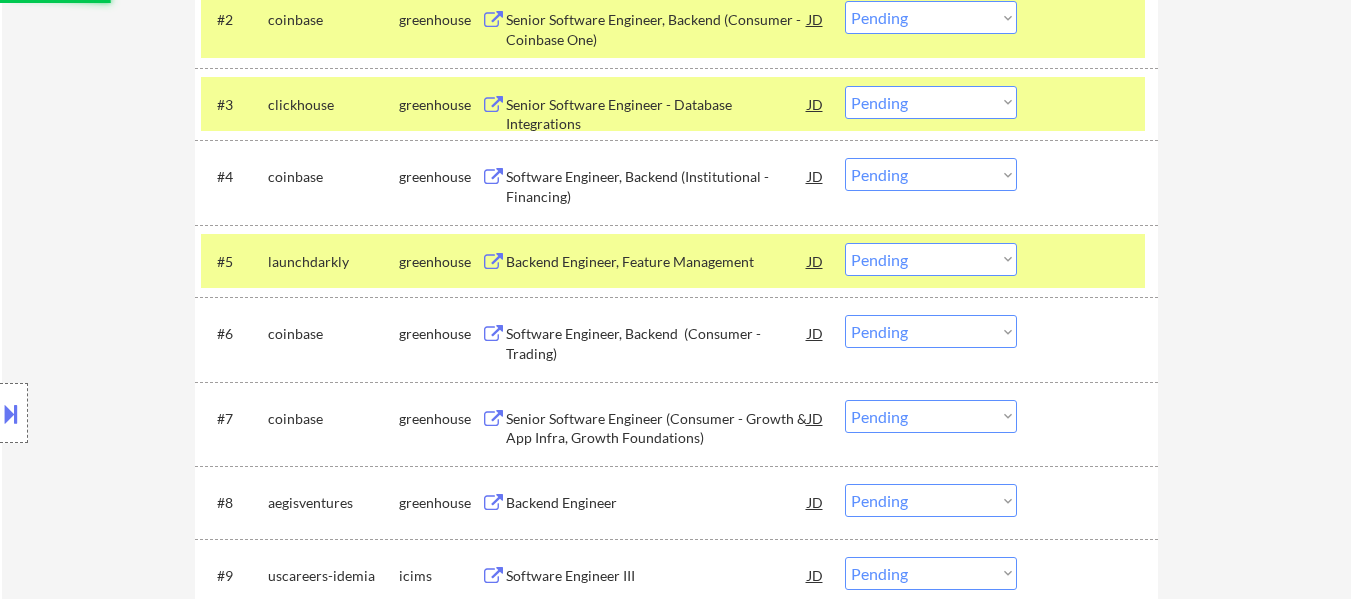 scroll, scrollTop: 900, scrollLeft: 0, axis: vertical 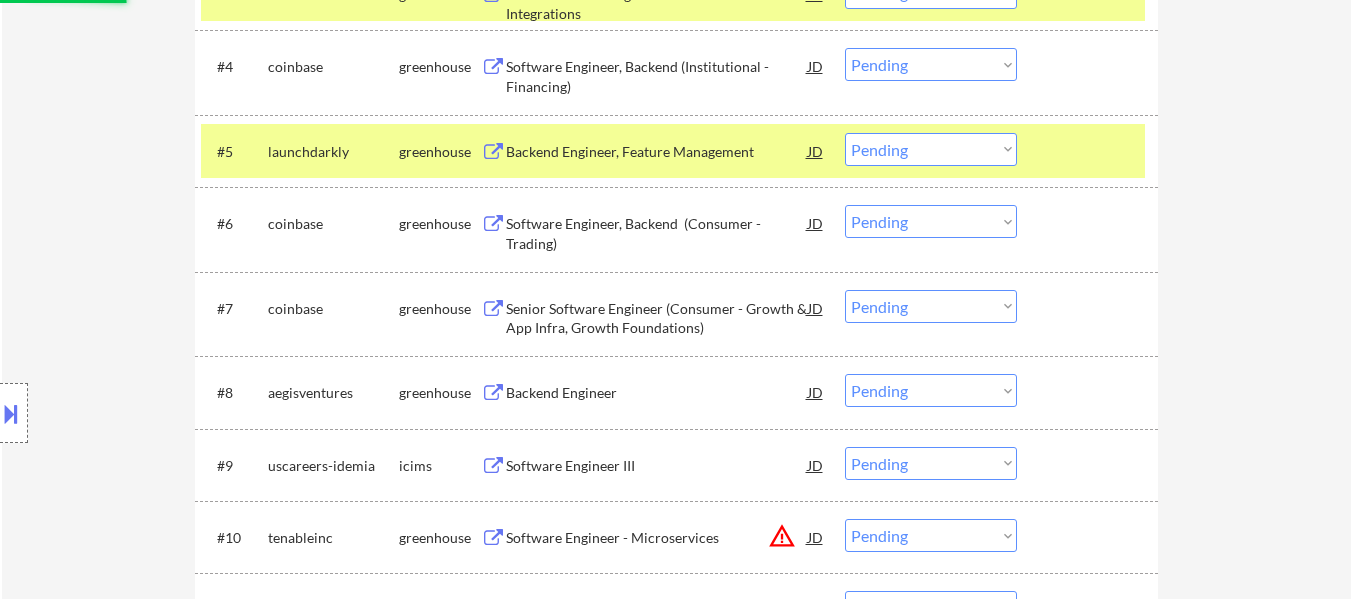 select on ""pending"" 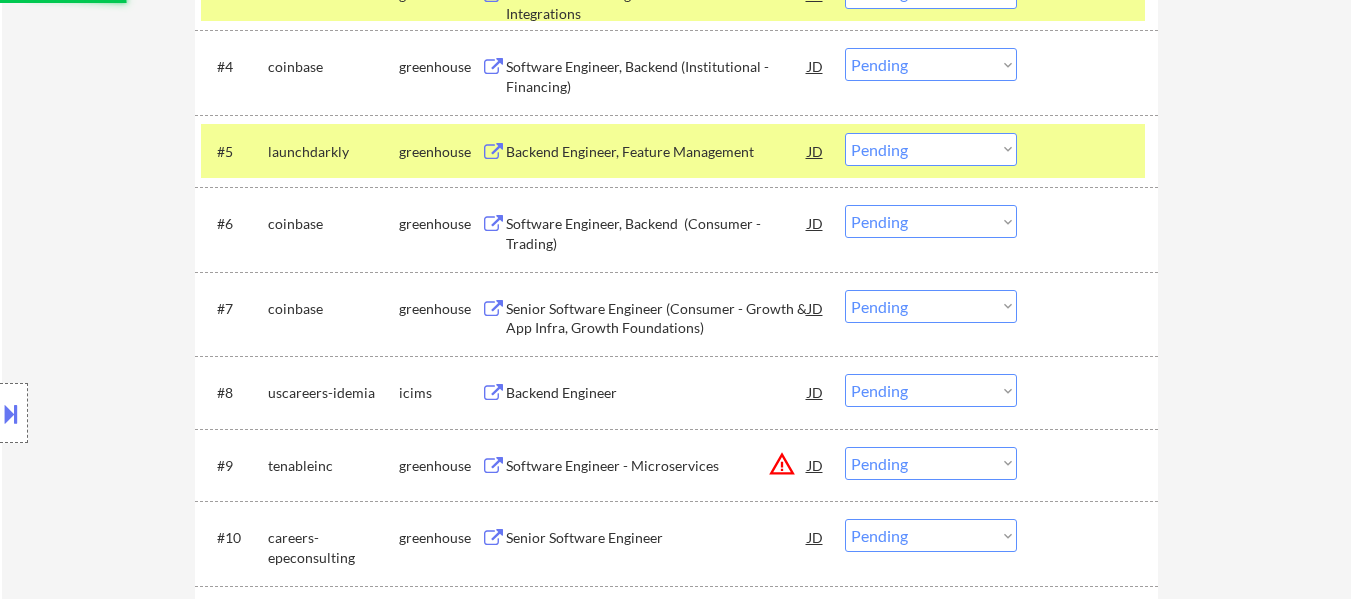 click on "Backend Engineer" at bounding box center (657, 393) 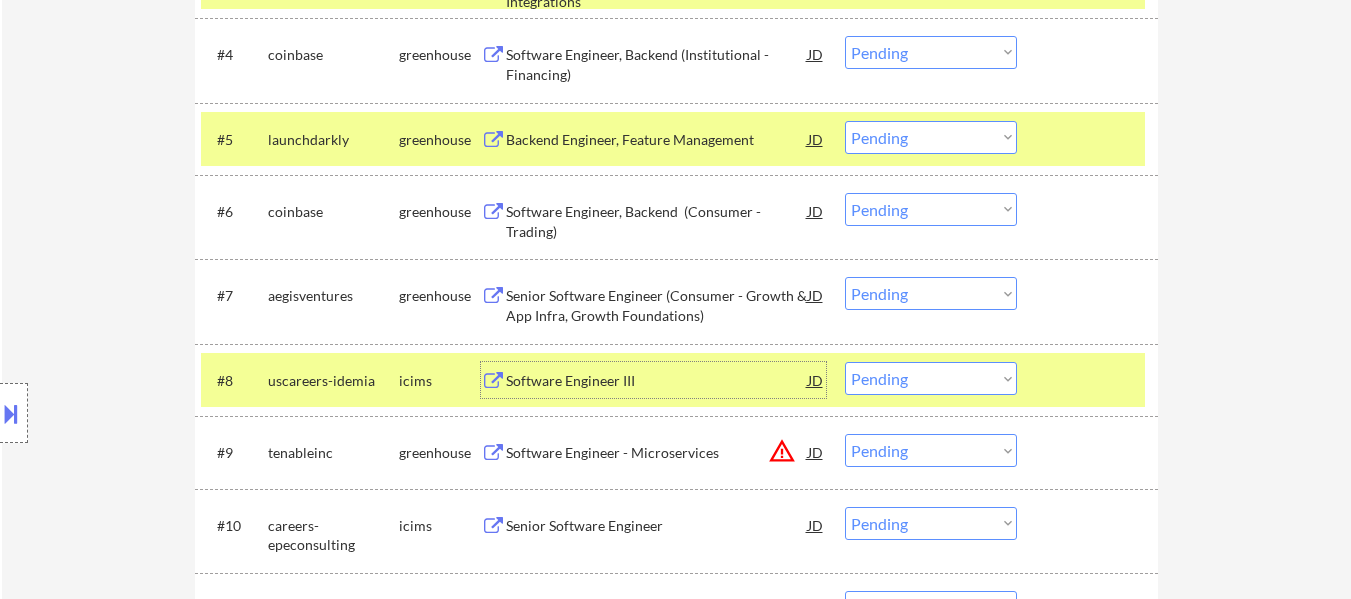 scroll, scrollTop: 800, scrollLeft: 0, axis: vertical 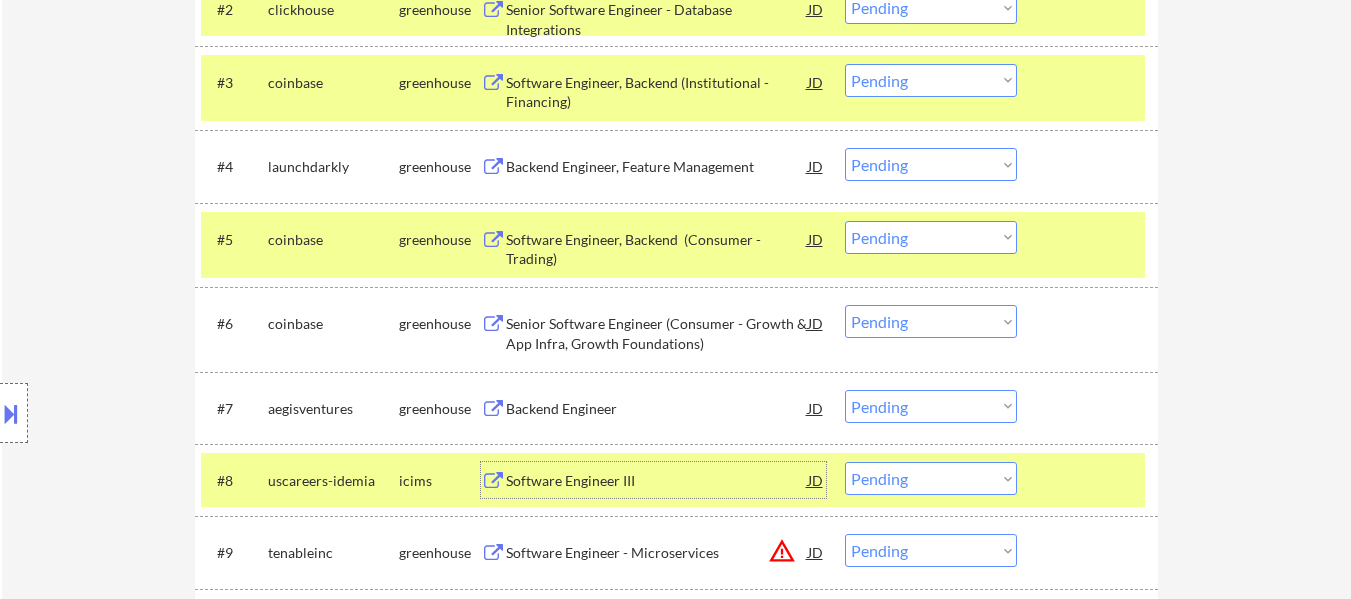 click on "#3 coinbase greenhouse Software Engineer, Backend (Institutional - Financing) JD Choose an option... Pending Applied Excluded (Questions) Excluded (Expired) Excluded (Location) Excluded (Bad Match) Excluded (Blocklist) Excluded (Salary) Excluded (Other)" at bounding box center [673, 88] 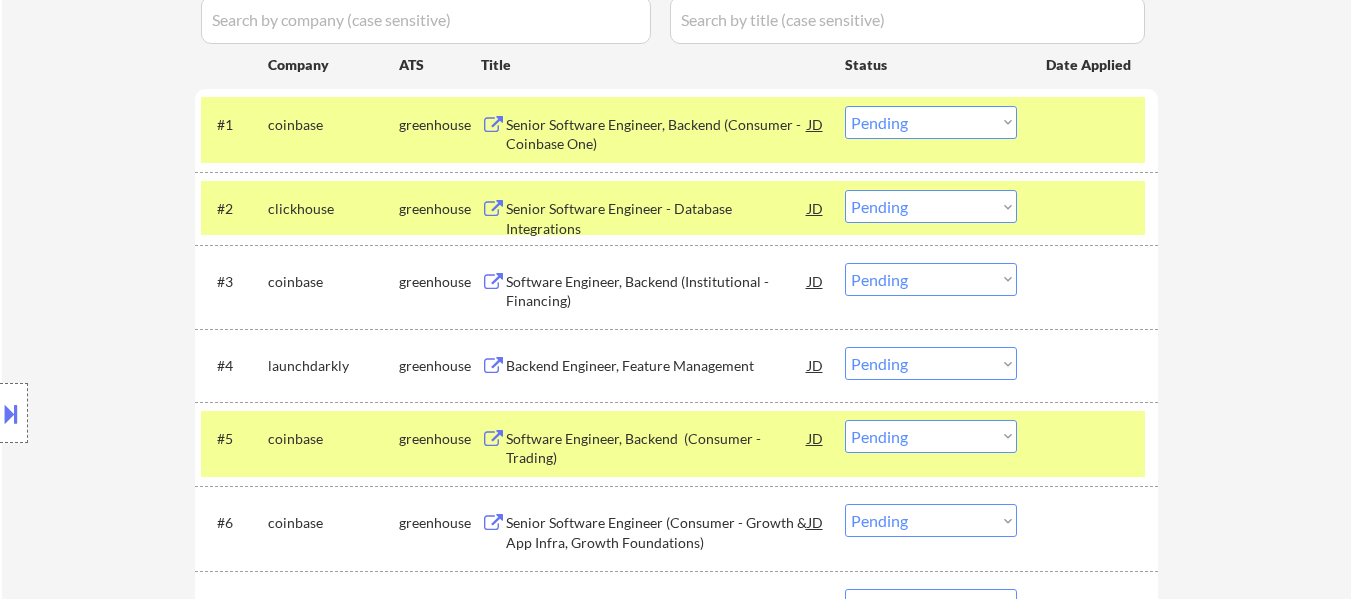 scroll, scrollTop: 600, scrollLeft: 0, axis: vertical 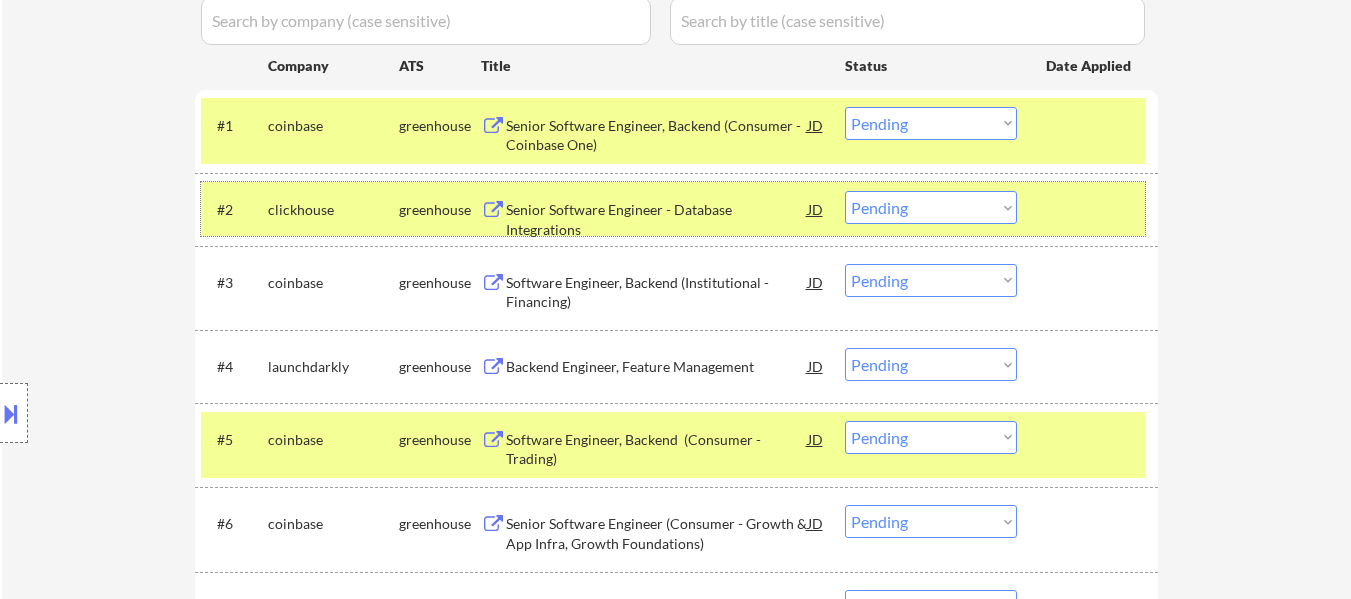 click at bounding box center [1090, 209] 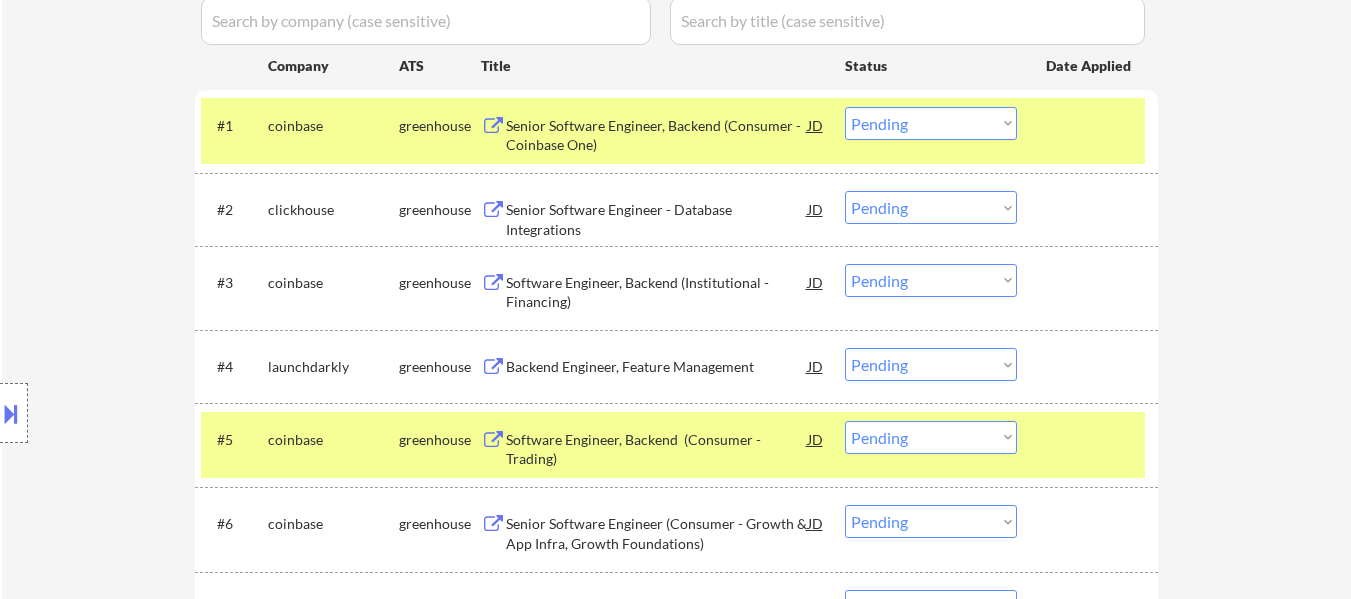 click at bounding box center [1090, 125] 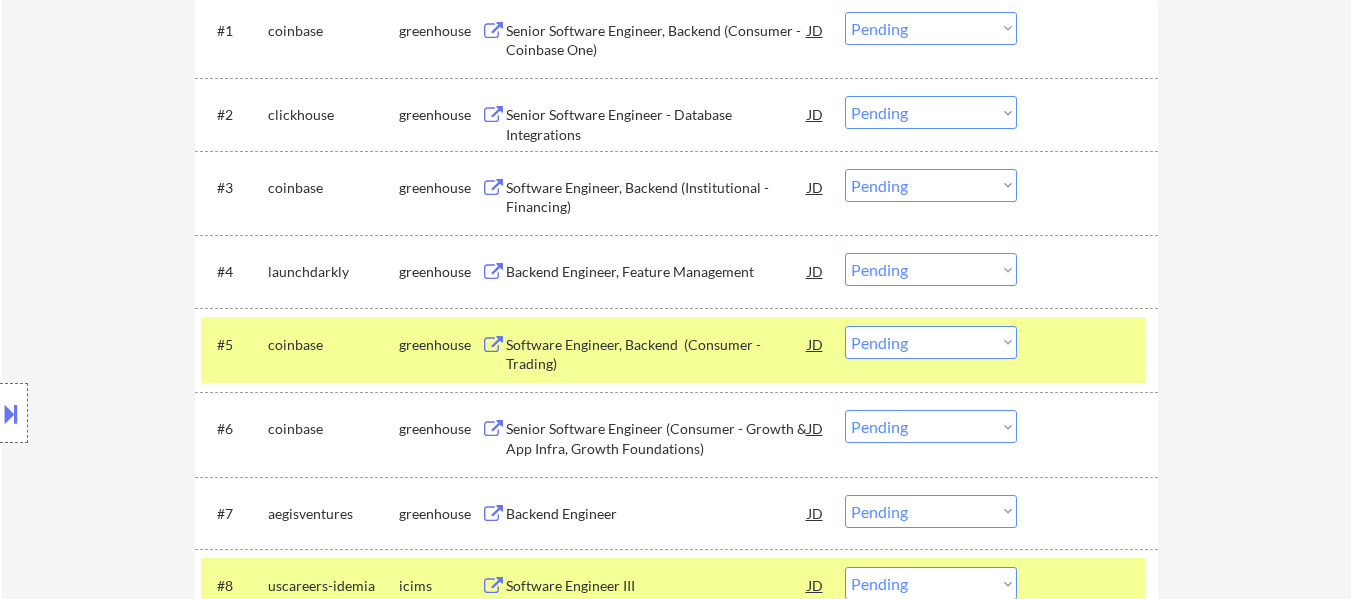 scroll, scrollTop: 800, scrollLeft: 0, axis: vertical 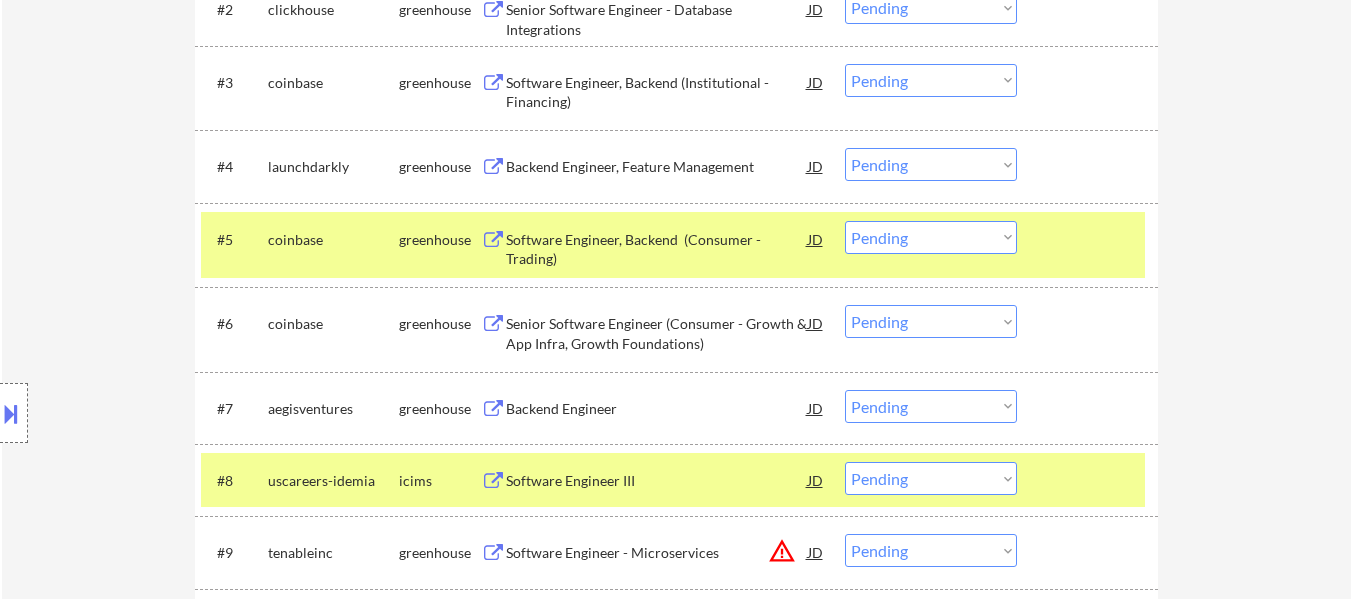 click at bounding box center [1090, 239] 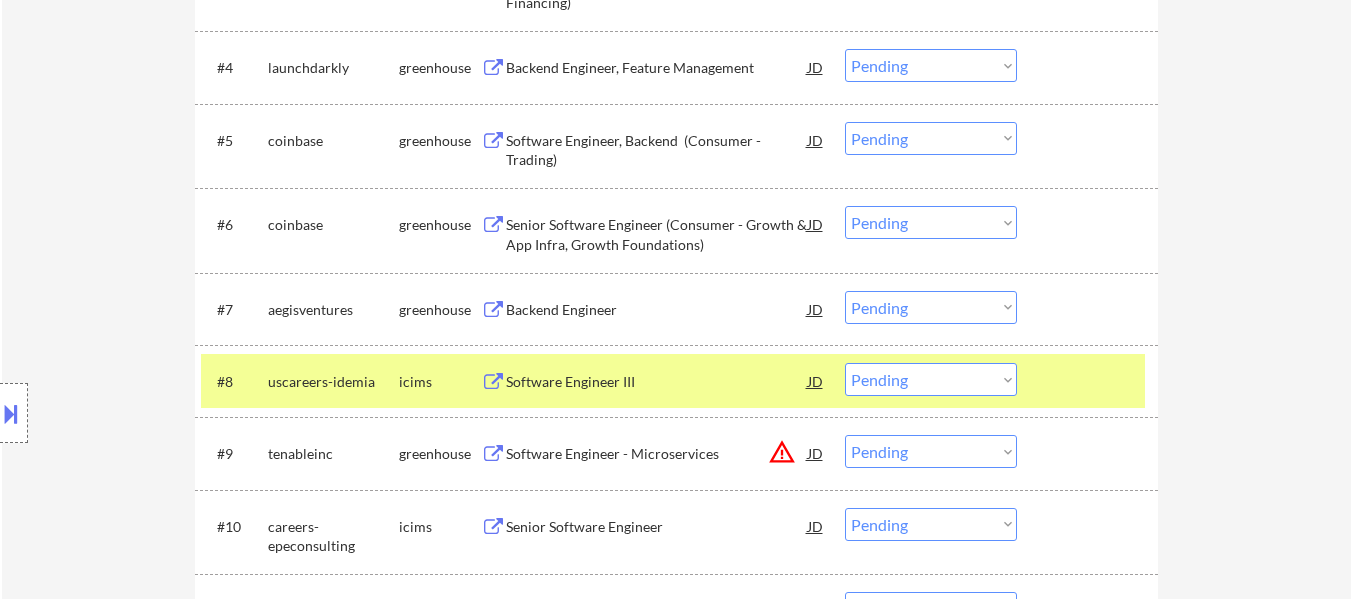 scroll, scrollTop: 900, scrollLeft: 0, axis: vertical 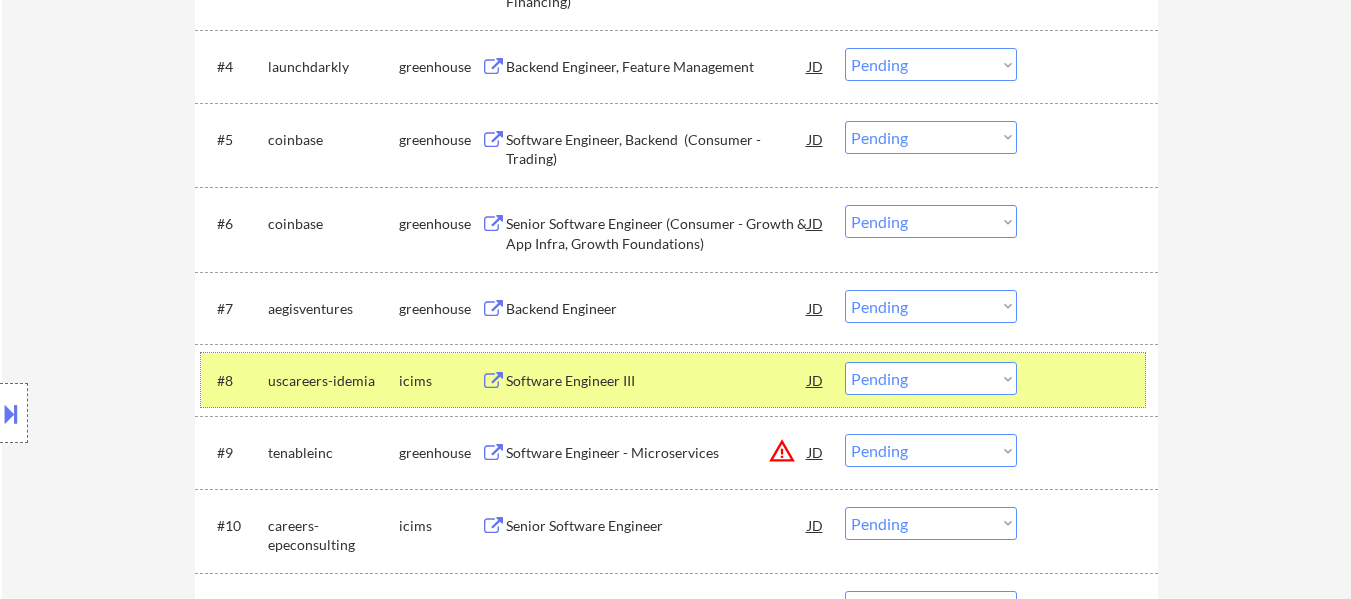 click at bounding box center [1090, 380] 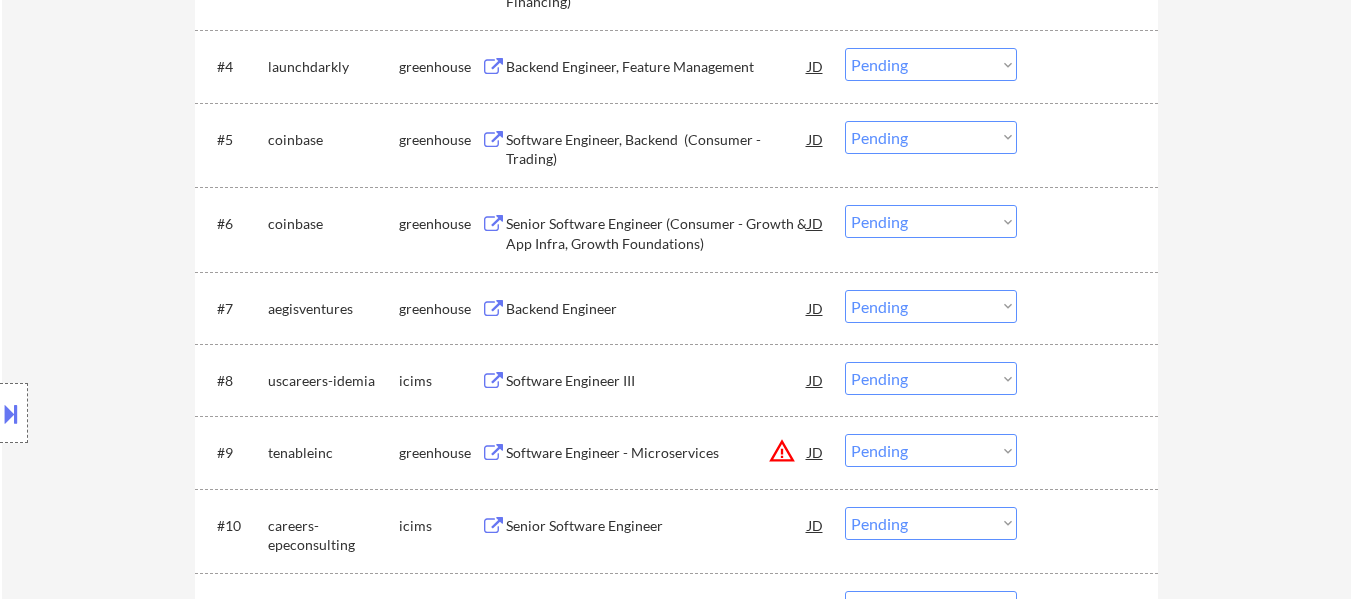 click at bounding box center [1090, 66] 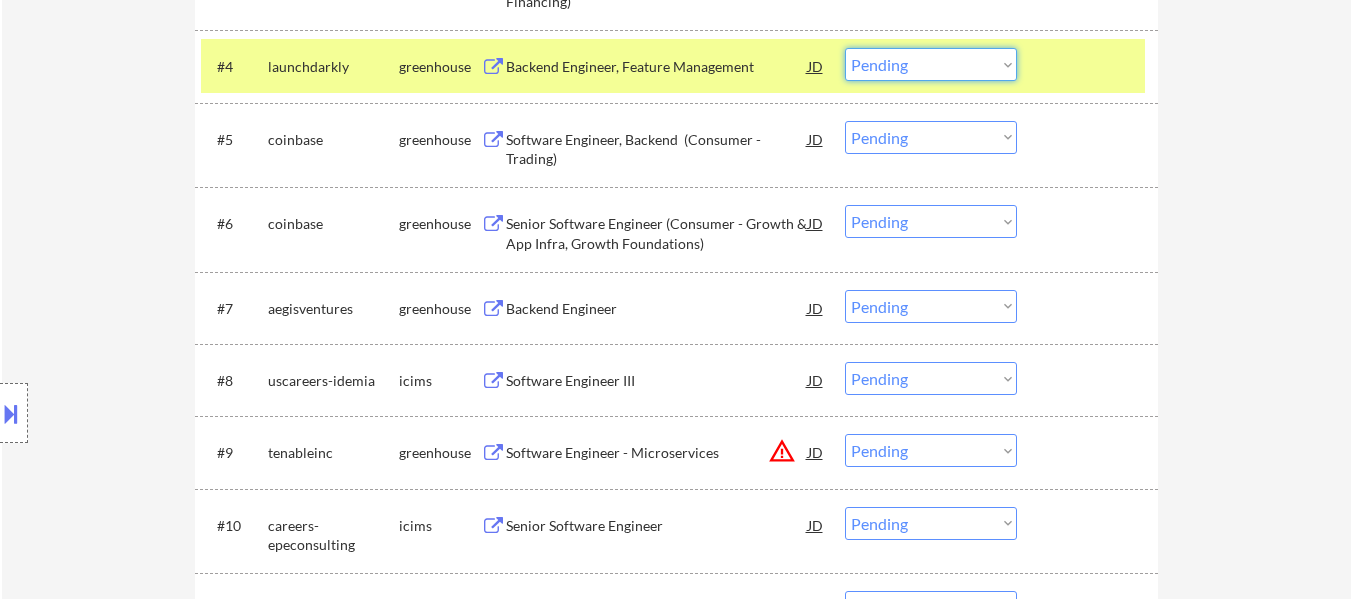 click on "Choose an option... Pending Applied Excluded (Questions) Excluded (Expired) Excluded (Location) Excluded (Bad Match) Excluded (Blocklist) Excluded (Salary) Excluded (Other)" at bounding box center (931, 64) 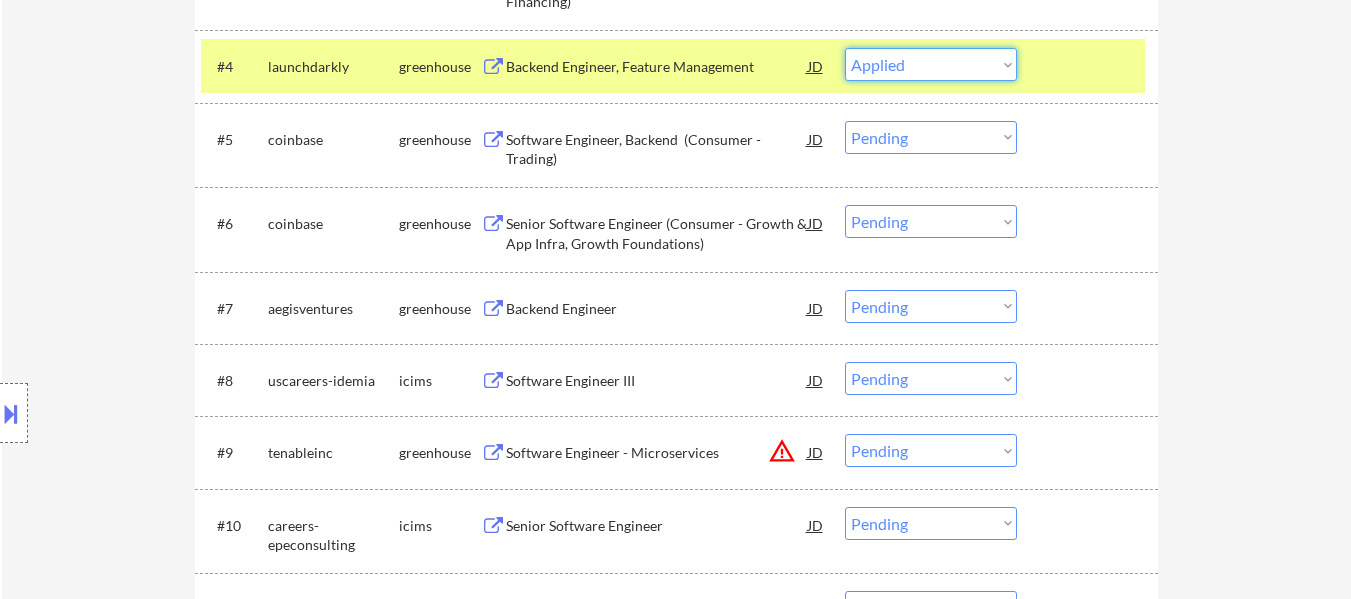 click on "Choose an option... Pending Applied Excluded (Questions) Excluded (Expired) Excluded (Location) Excluded (Bad Match) Excluded (Blocklist) Excluded (Salary) Excluded (Other)" at bounding box center [931, 64] 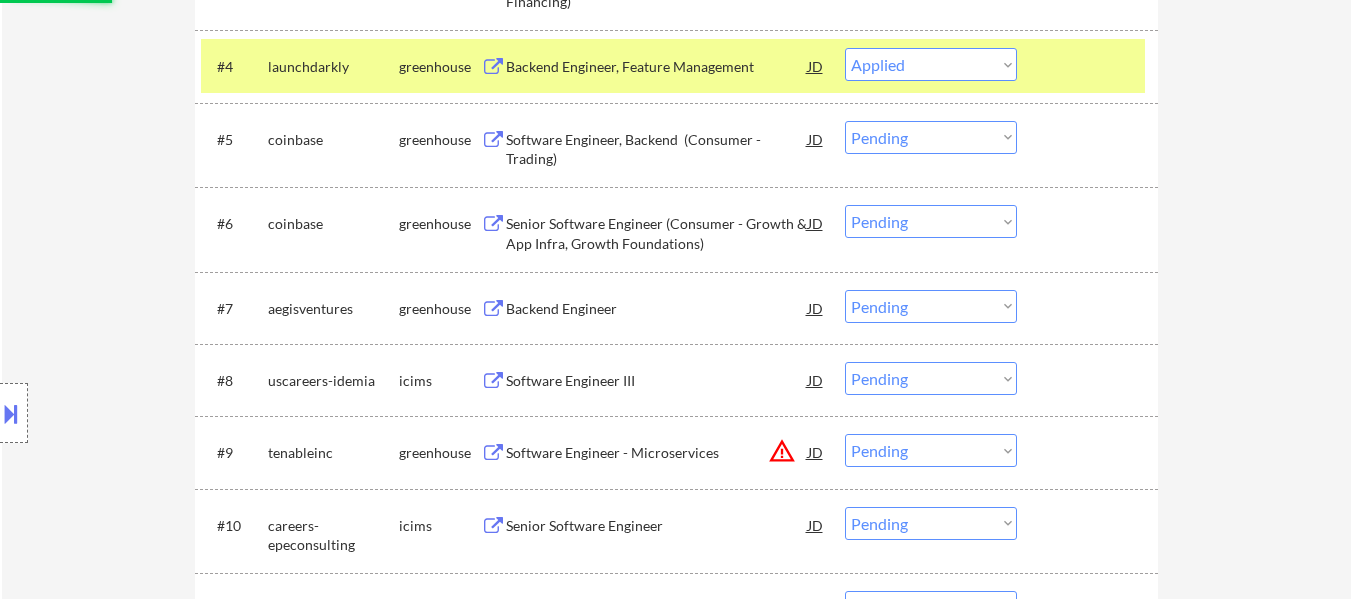 select on ""pending"" 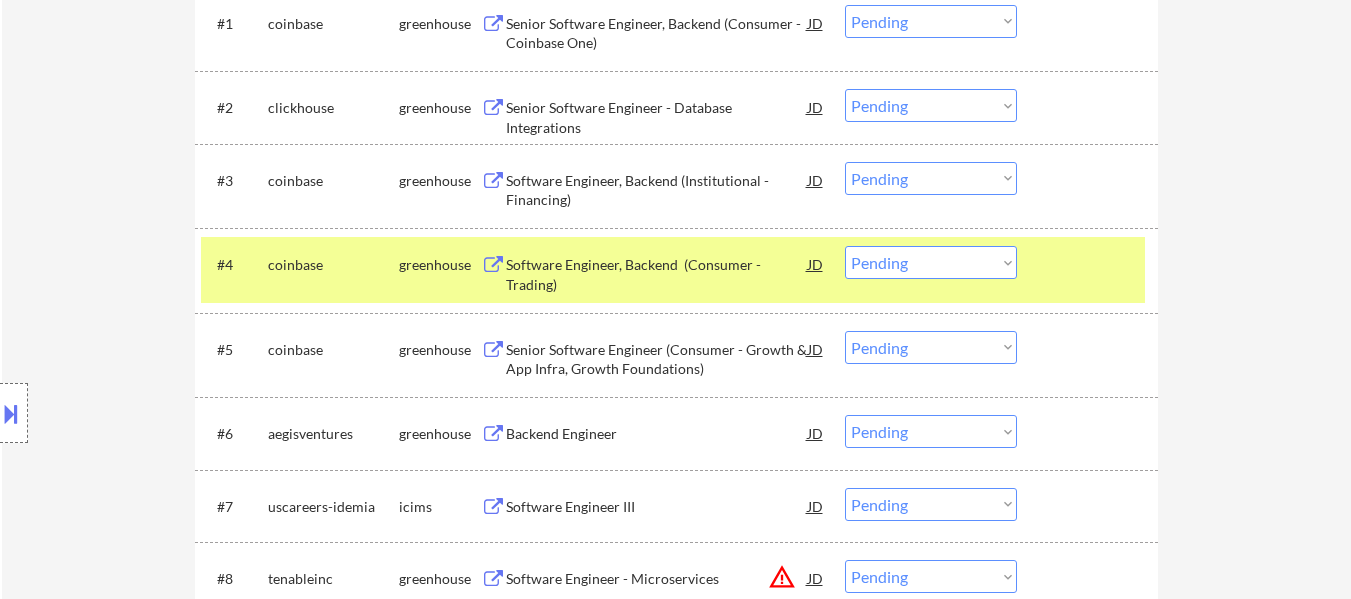 scroll, scrollTop: 700, scrollLeft: 0, axis: vertical 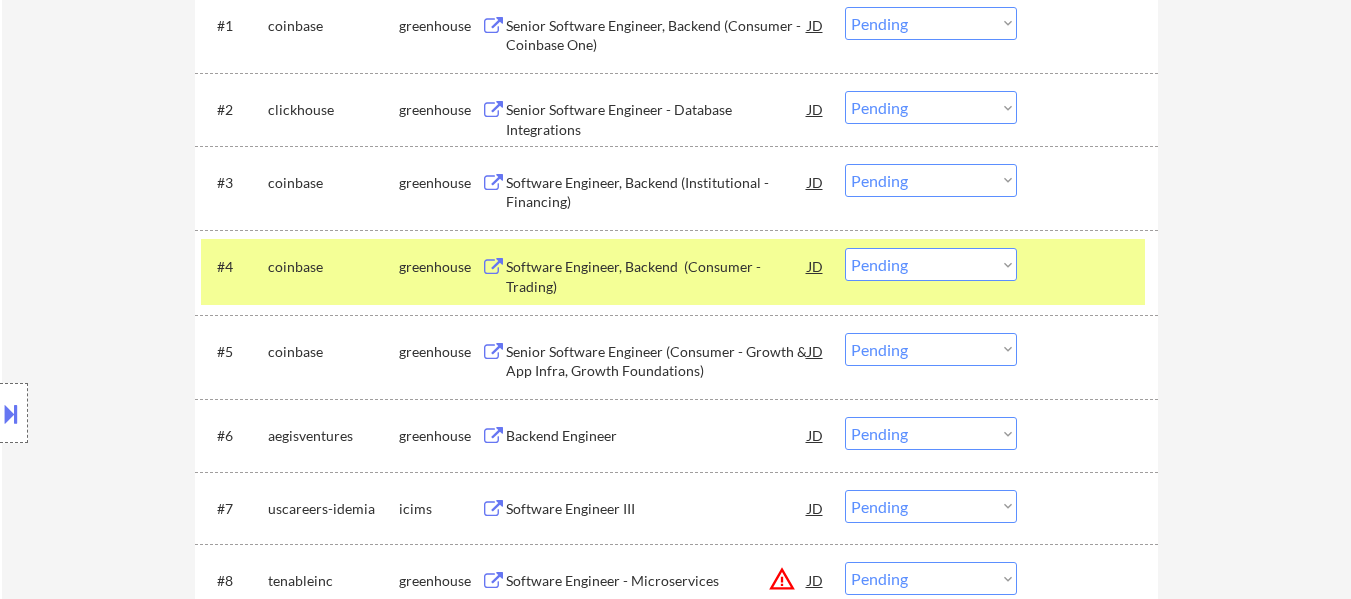 click at bounding box center [1090, 266] 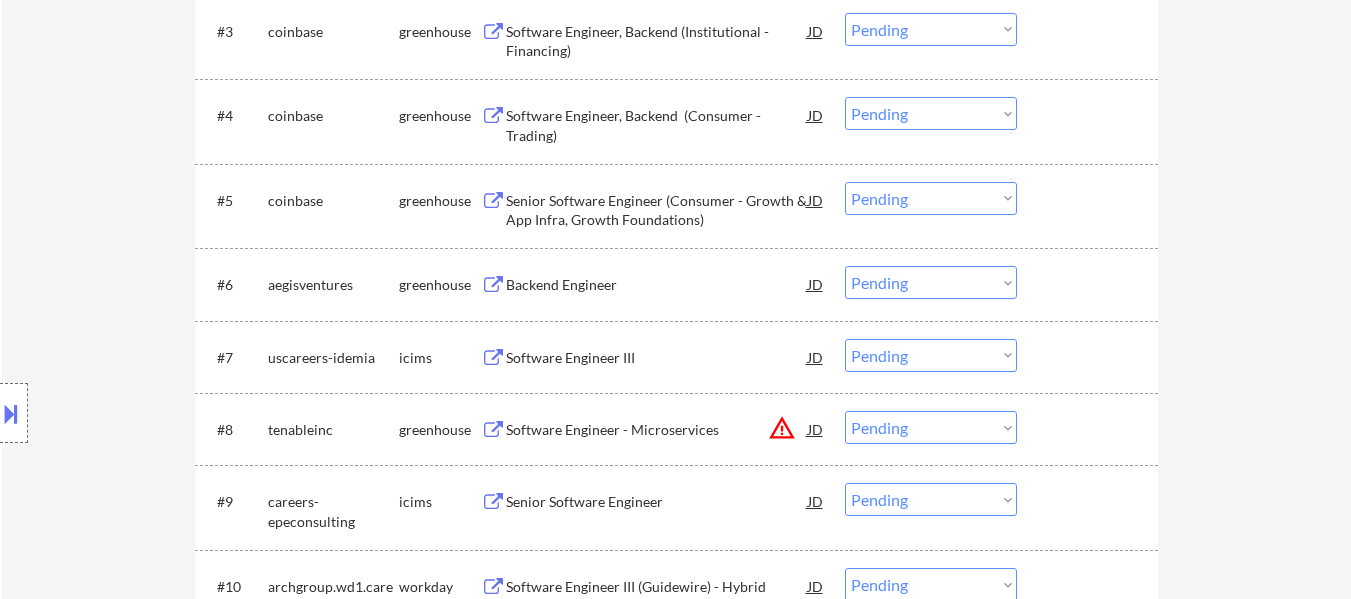scroll, scrollTop: 900, scrollLeft: 0, axis: vertical 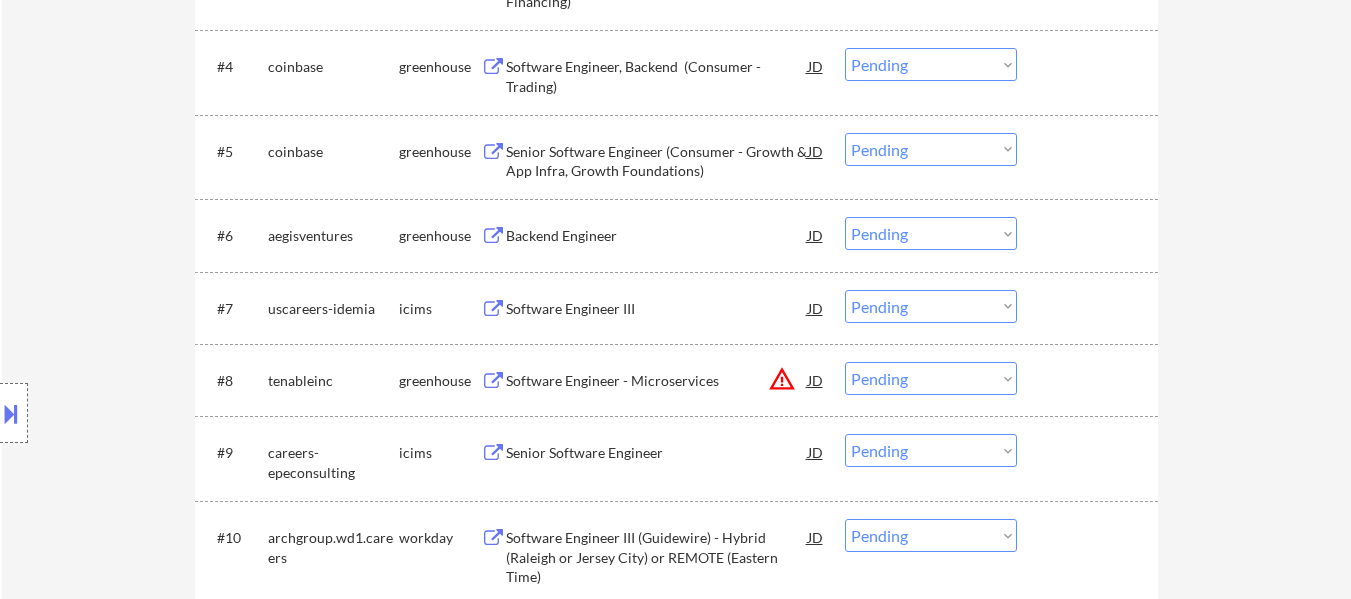 click on "Choose an option... Pending Applied Excluded (Questions) Excluded (Expired) Excluded (Location) Excluded (Bad Match) Excluded (Blocklist) Excluded (Salary) Excluded (Other)" at bounding box center (931, 306) 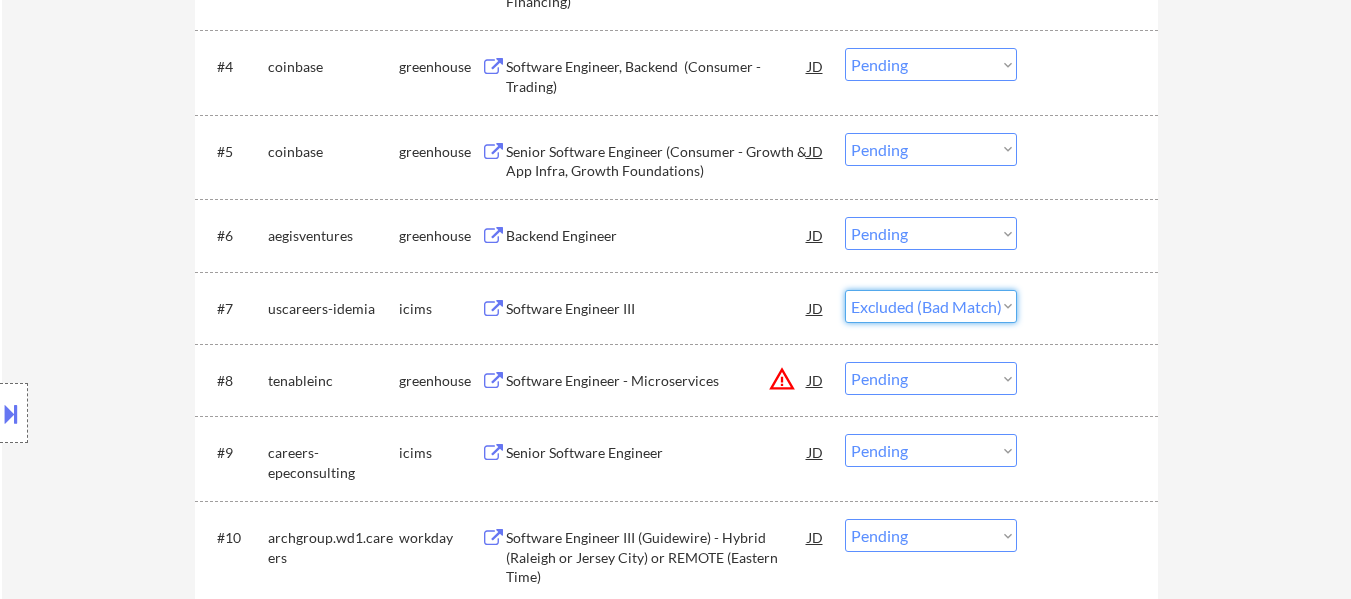 click on "Choose an option... Pending Applied Excluded (Questions) Excluded (Expired) Excluded (Location) Excluded (Bad Match) Excluded (Blocklist) Excluded (Salary) Excluded (Other)" at bounding box center (931, 306) 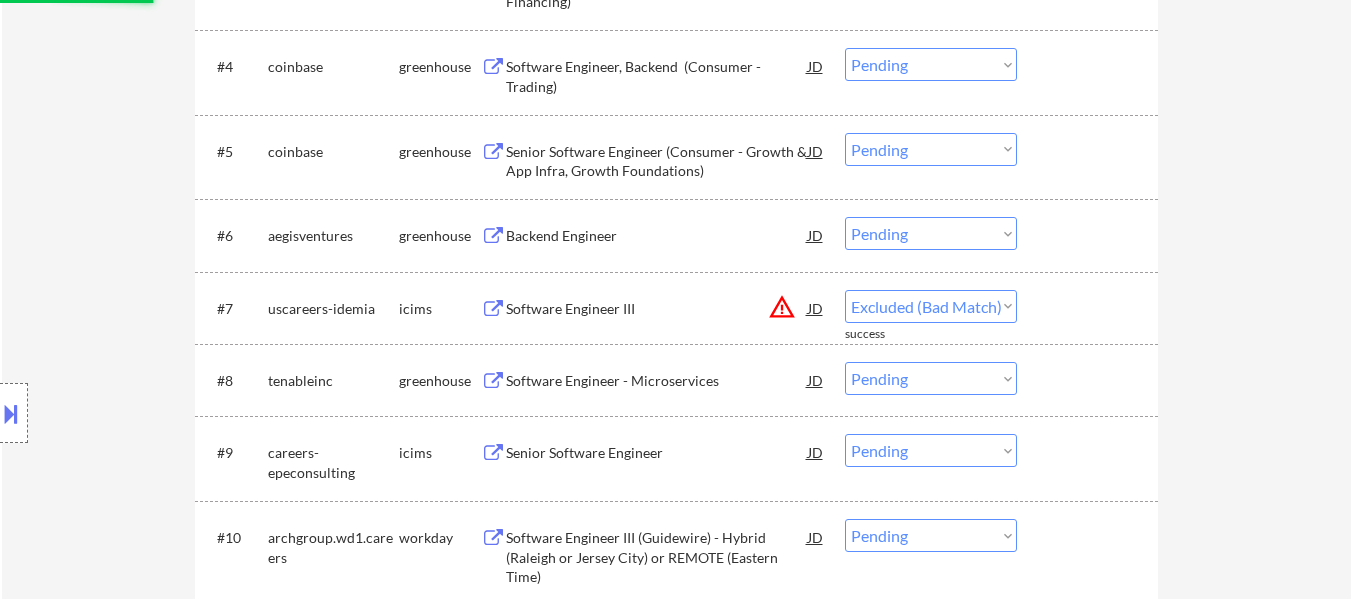 select on ""pending"" 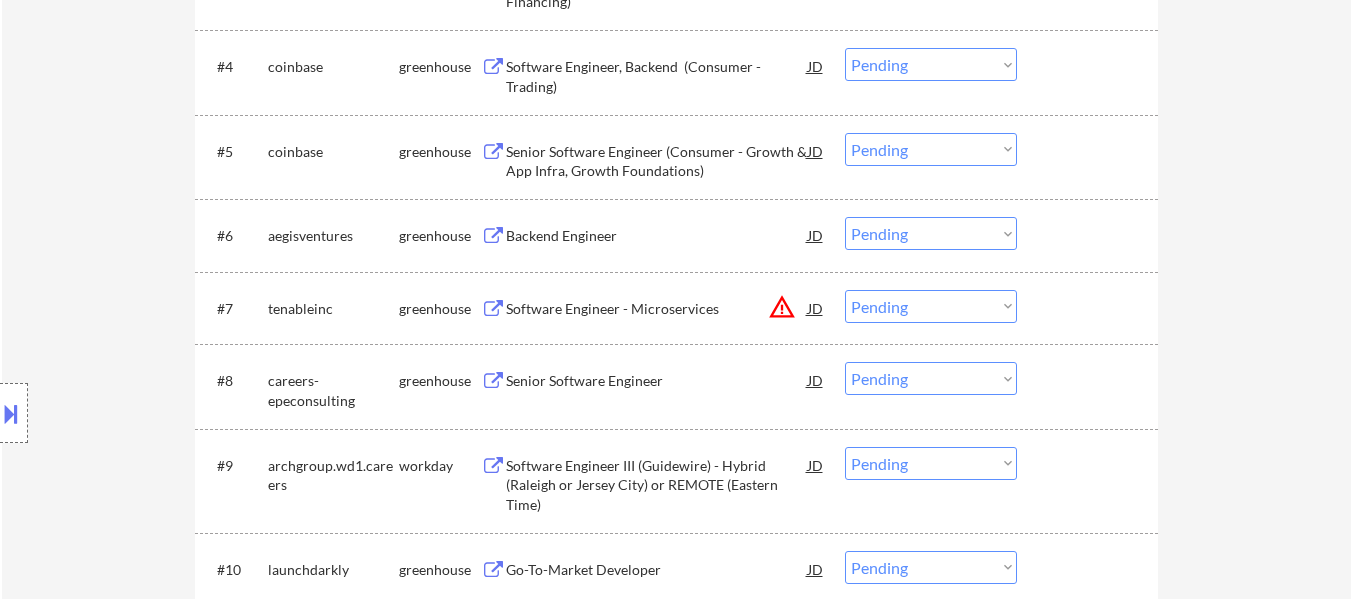 click on "Backend Engineer" at bounding box center [657, 235] 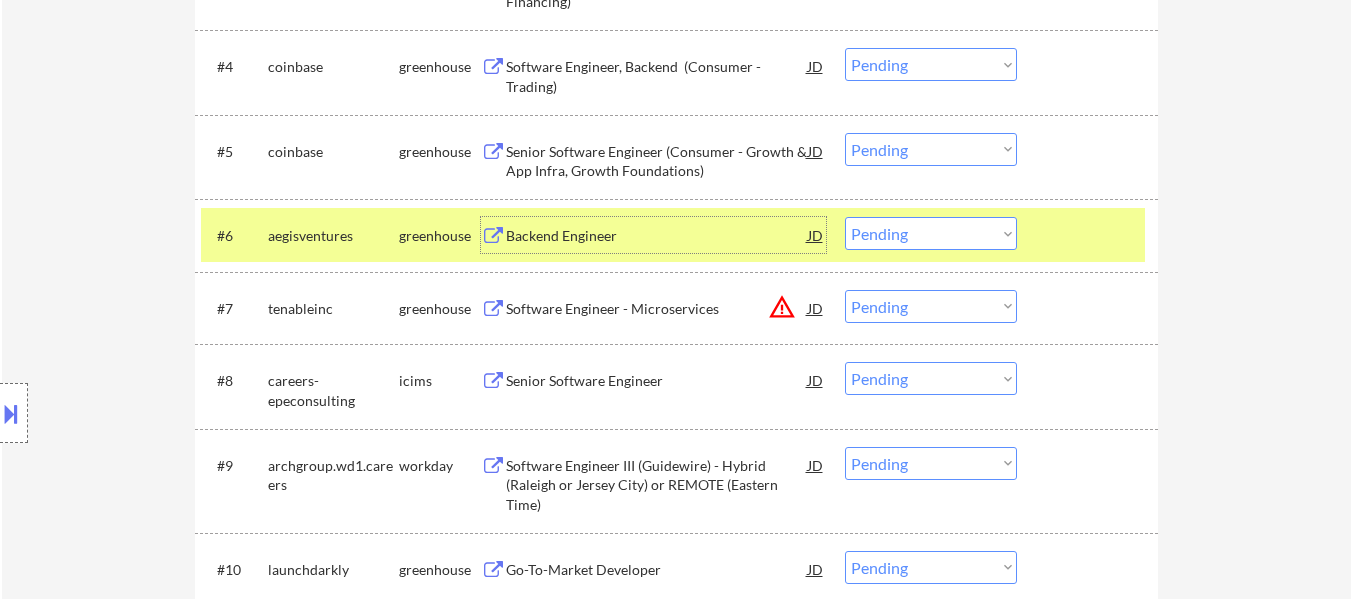 click on "Choose an option... Pending Applied Excluded (Questions) Excluded (Expired) Excluded (Location) Excluded (Bad Match) Excluded (Blocklist) Excluded (Salary) Excluded (Other)" at bounding box center [931, 233] 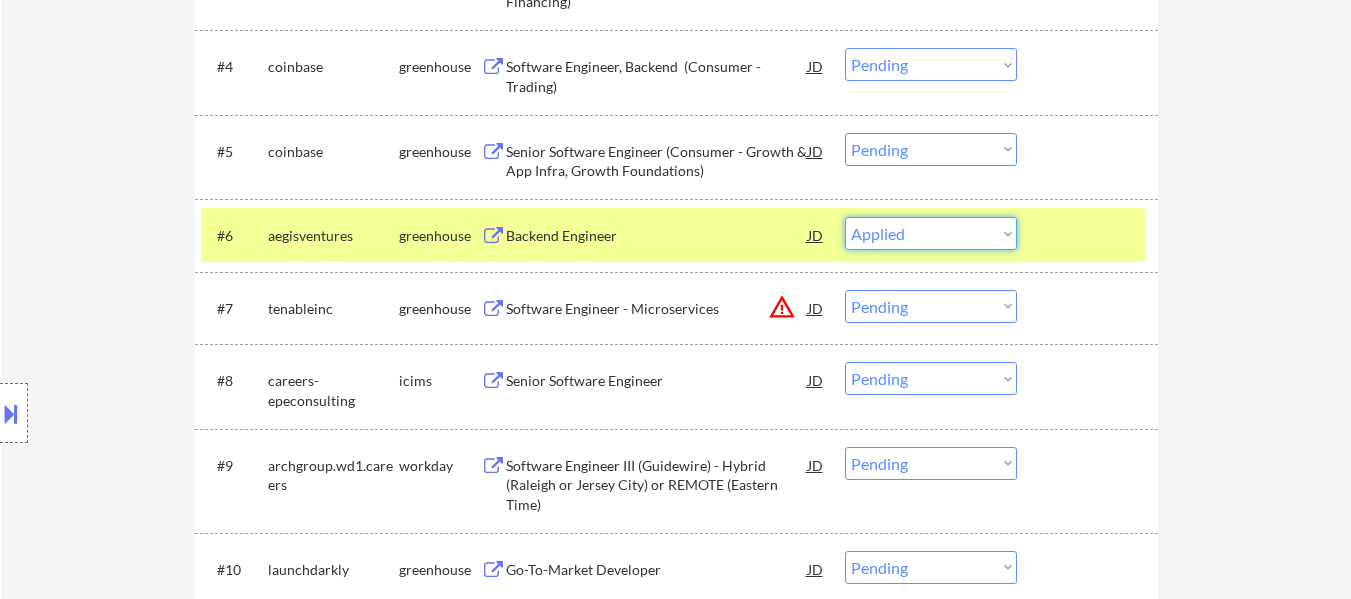 click on "Choose an option... Pending Applied Excluded (Questions) Excluded (Expired) Excluded (Location) Excluded (Bad Match) Excluded (Blocklist) Excluded (Salary) Excluded (Other)" at bounding box center (931, 233) 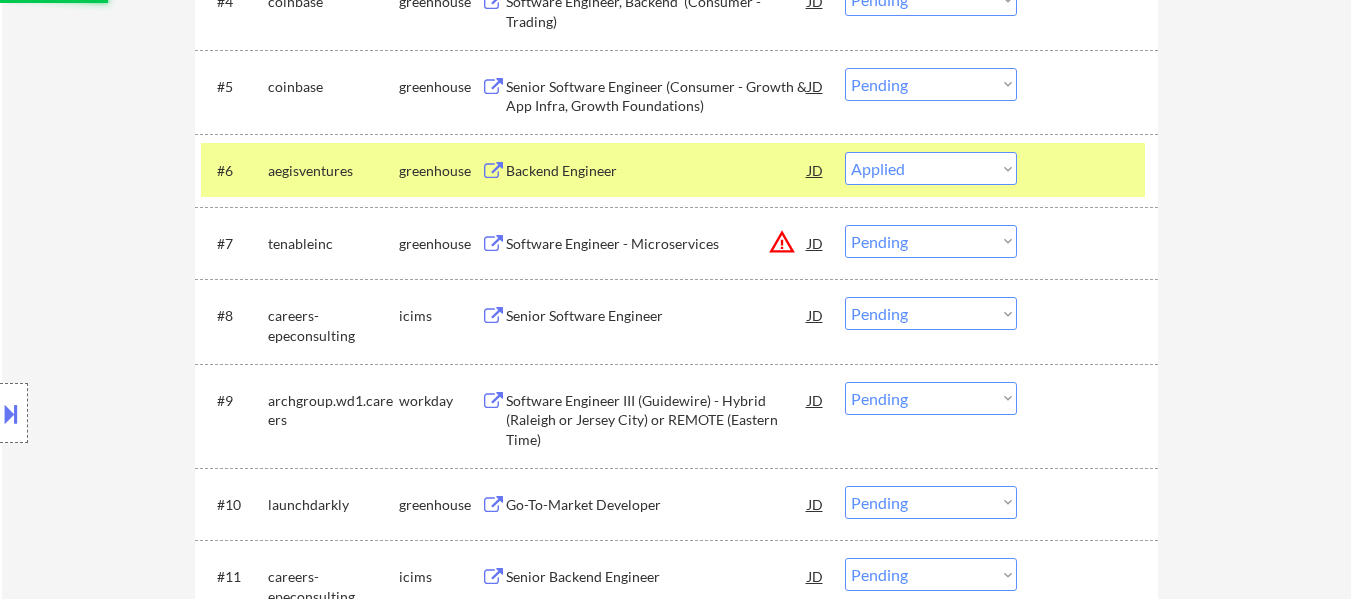 scroll, scrollTop: 1000, scrollLeft: 0, axis: vertical 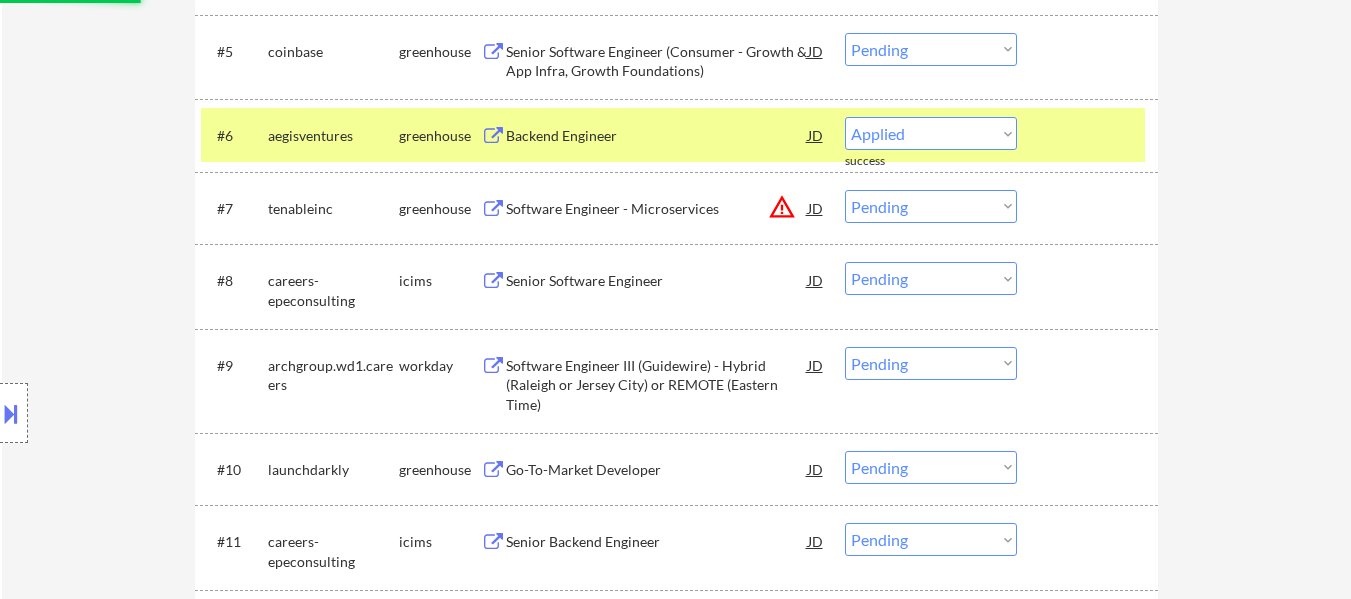 click on "Software Engineer - Microservices" at bounding box center (657, 209) 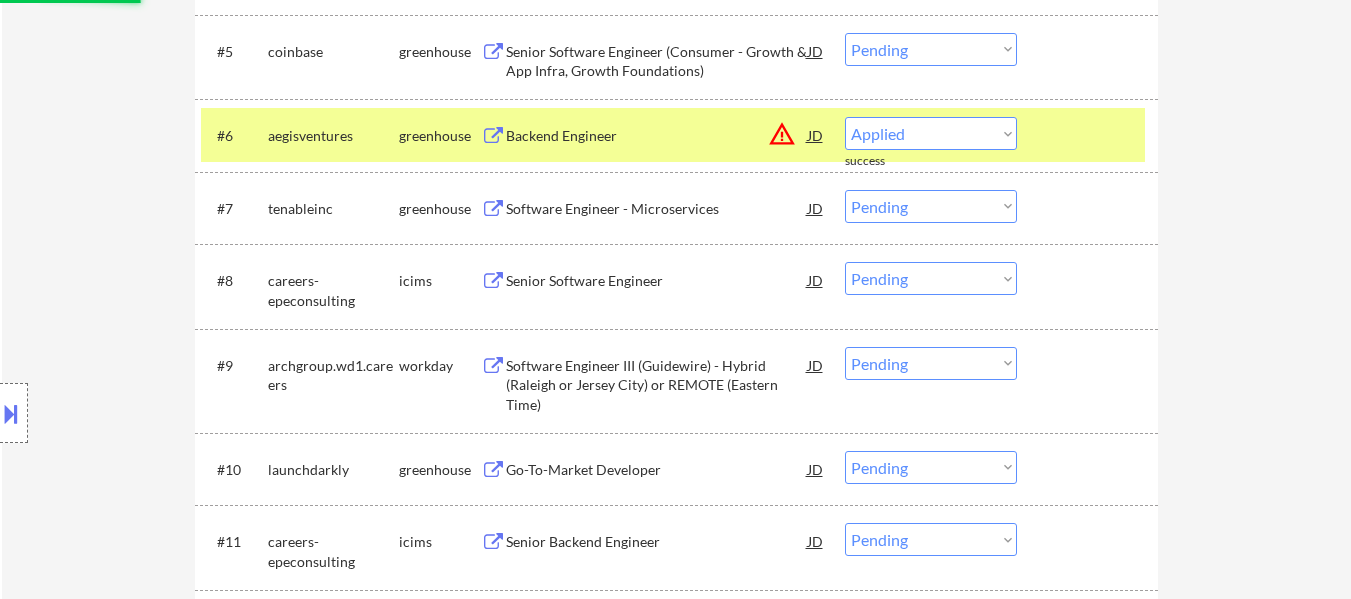 select on ""pending"" 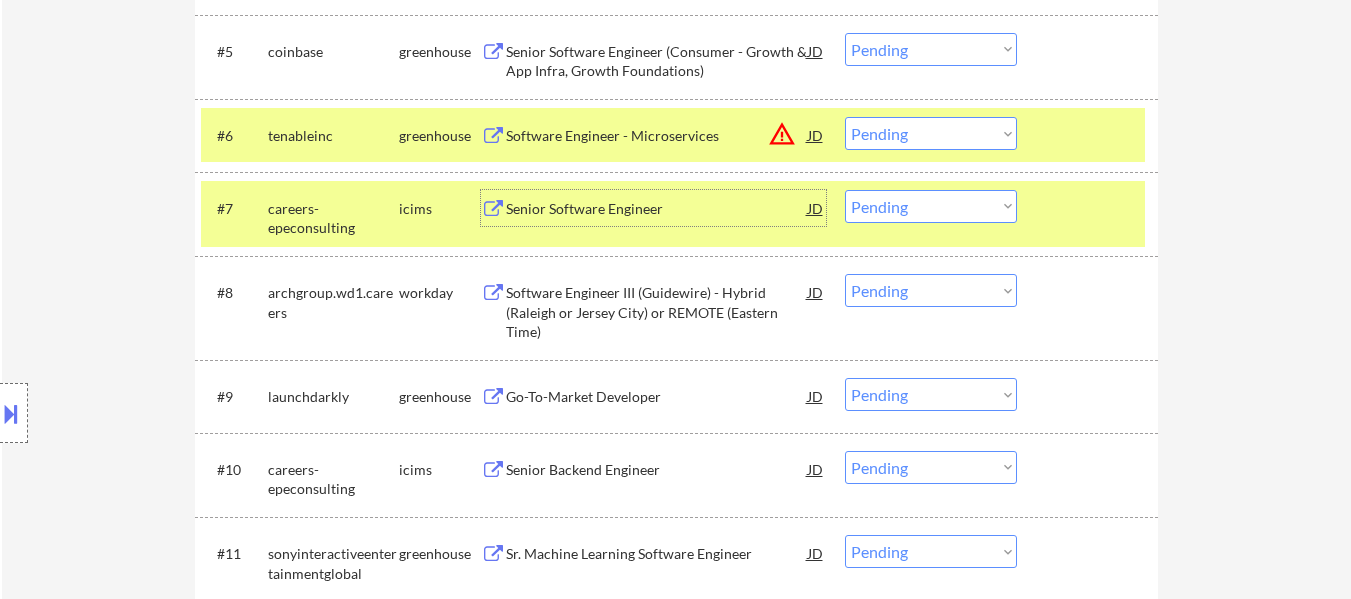 click at bounding box center (1090, 208) 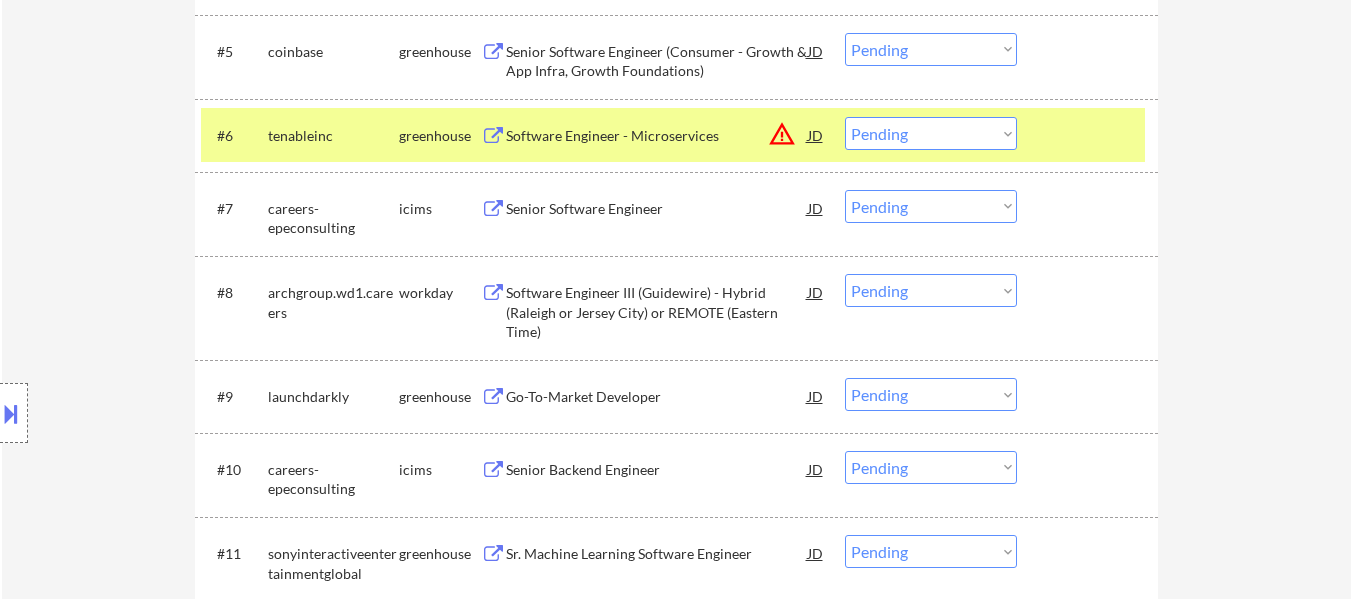 click on "Senior Software Engineer" at bounding box center (657, 209) 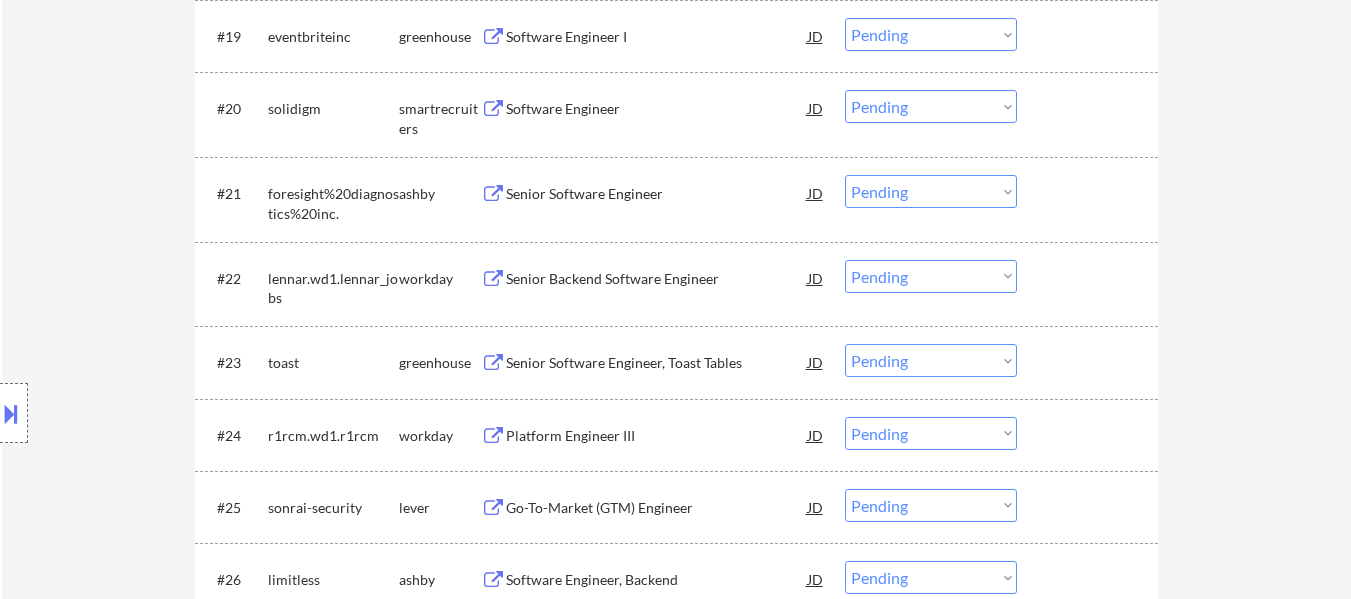 scroll, scrollTop: 2100, scrollLeft: 0, axis: vertical 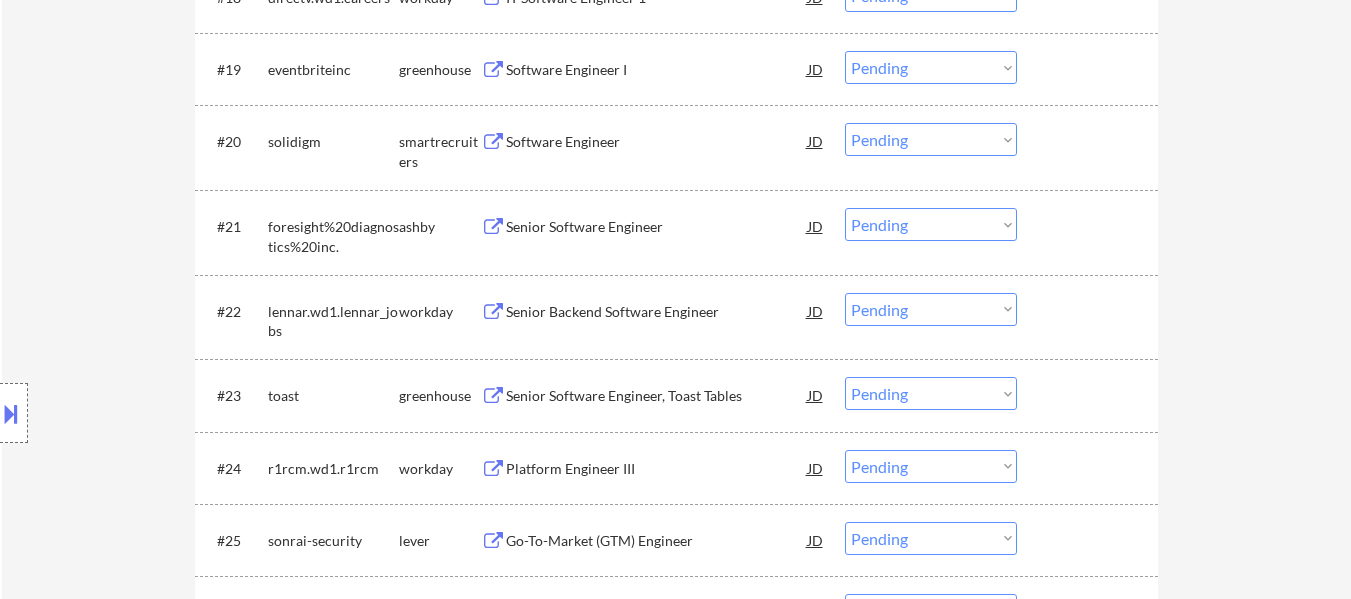 drag, startPoint x: 901, startPoint y: 144, endPoint x: 904, endPoint y: 155, distance: 11.401754 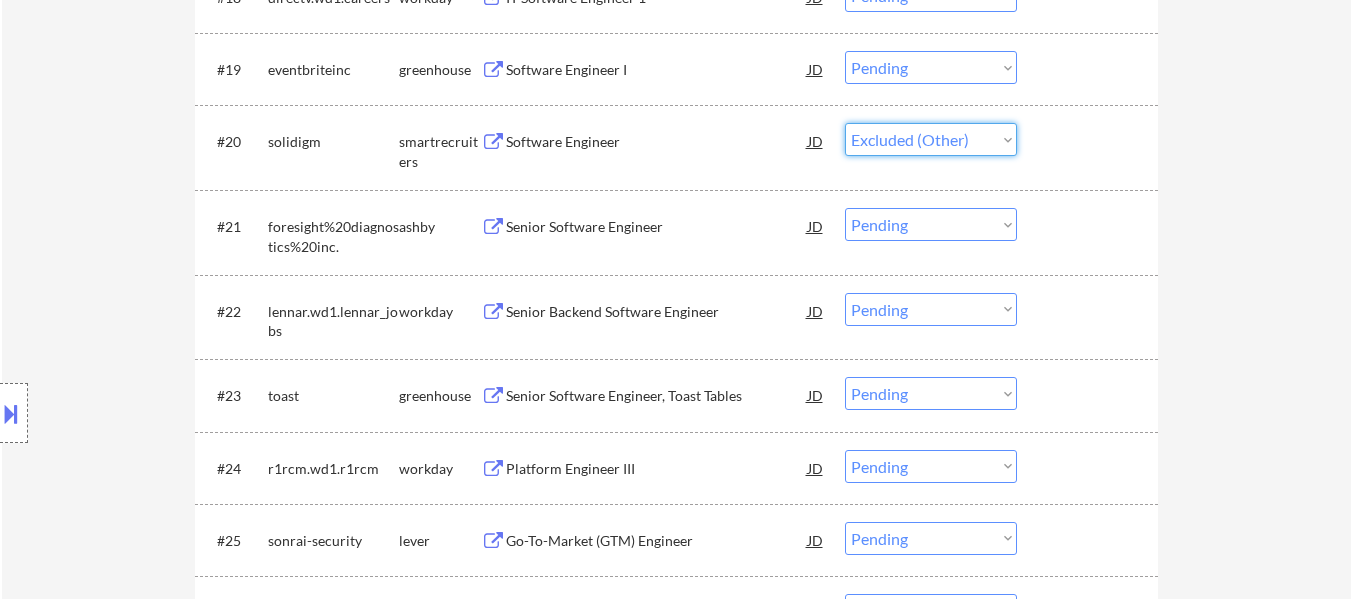 click on "Choose an option... Pending Applied Excluded (Questions) Excluded (Expired) Excluded (Location) Excluded (Bad Match) Excluded (Blocklist) Excluded (Salary) Excluded (Other)" at bounding box center [931, 139] 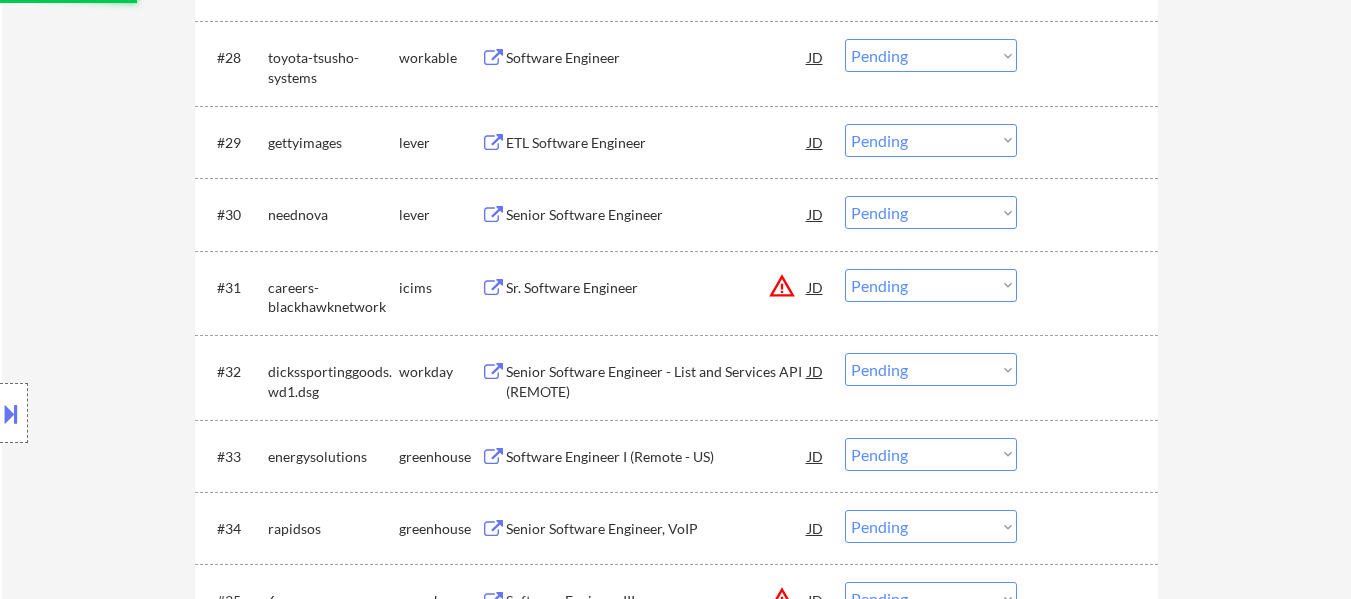 select on ""pending"" 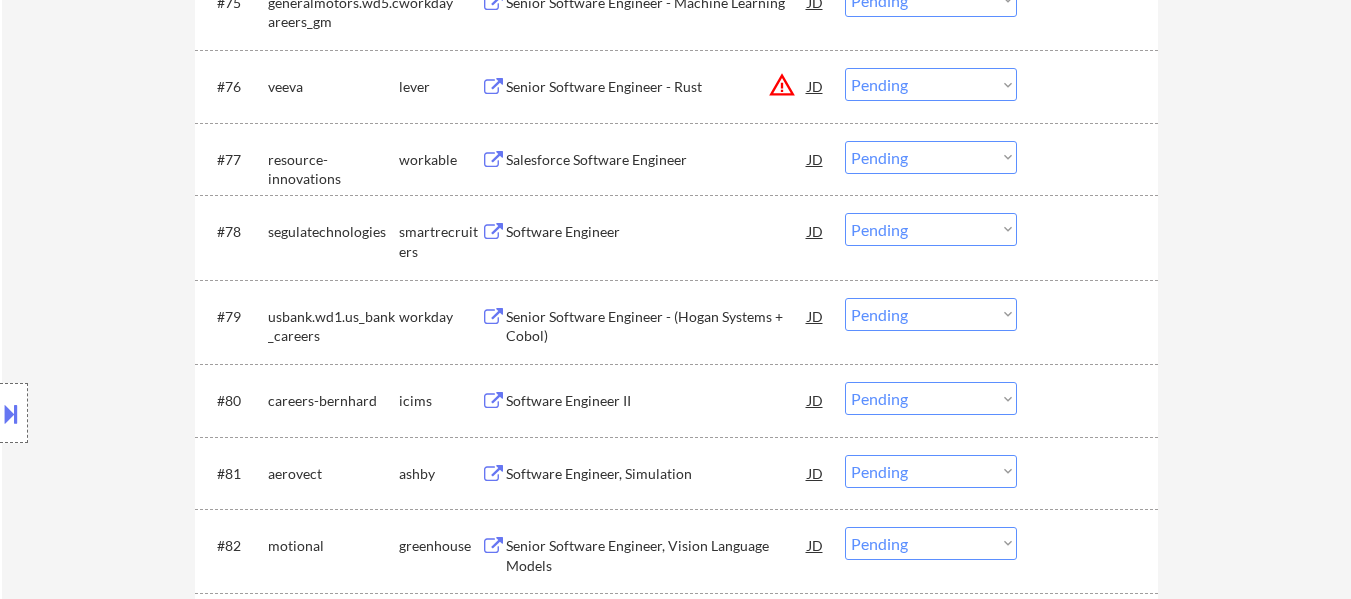 scroll, scrollTop: 6700, scrollLeft: 0, axis: vertical 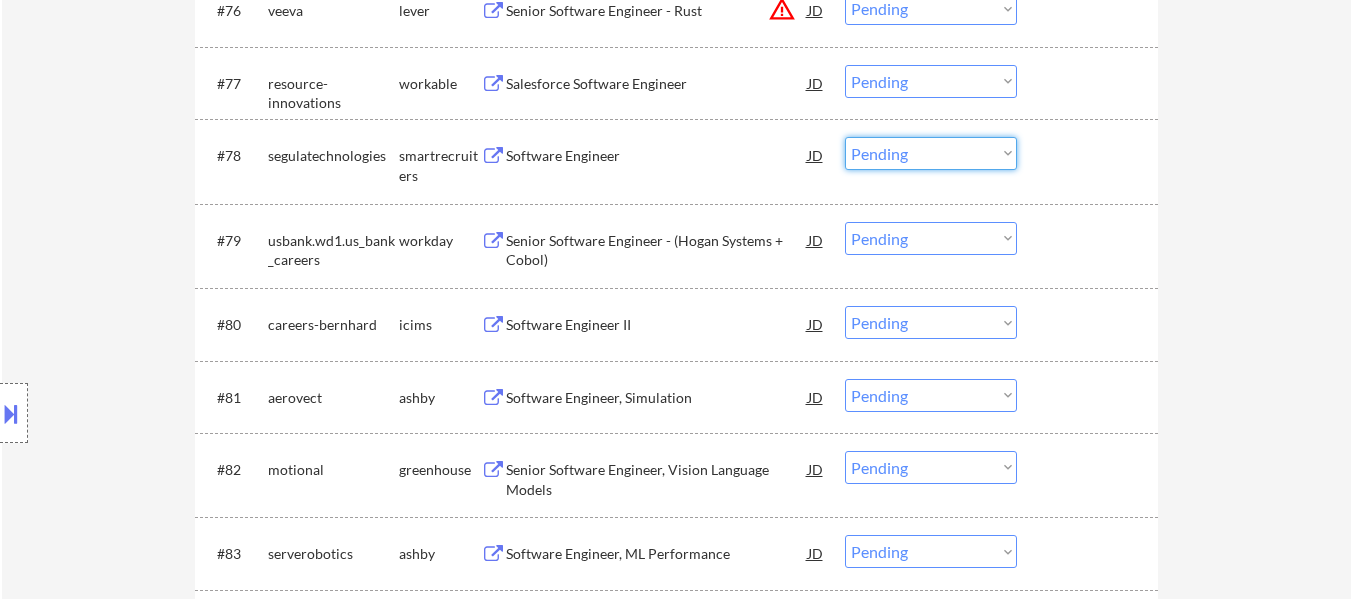 drag, startPoint x: 906, startPoint y: 151, endPoint x: 907, endPoint y: 166, distance: 15.033297 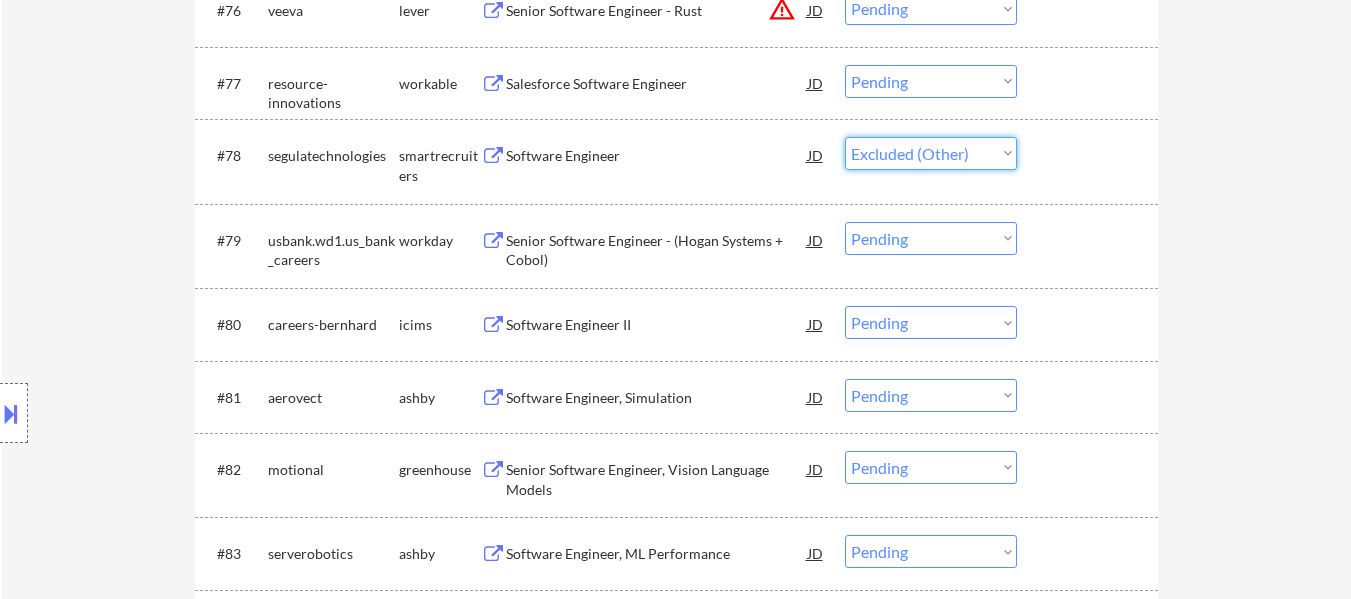 click on "Choose an option... Pending Applied Excluded (Questions) Excluded (Expired) Excluded (Location) Excluded (Bad Match) Excluded (Blocklist) Excluded (Salary) Excluded (Other)" at bounding box center (931, 153) 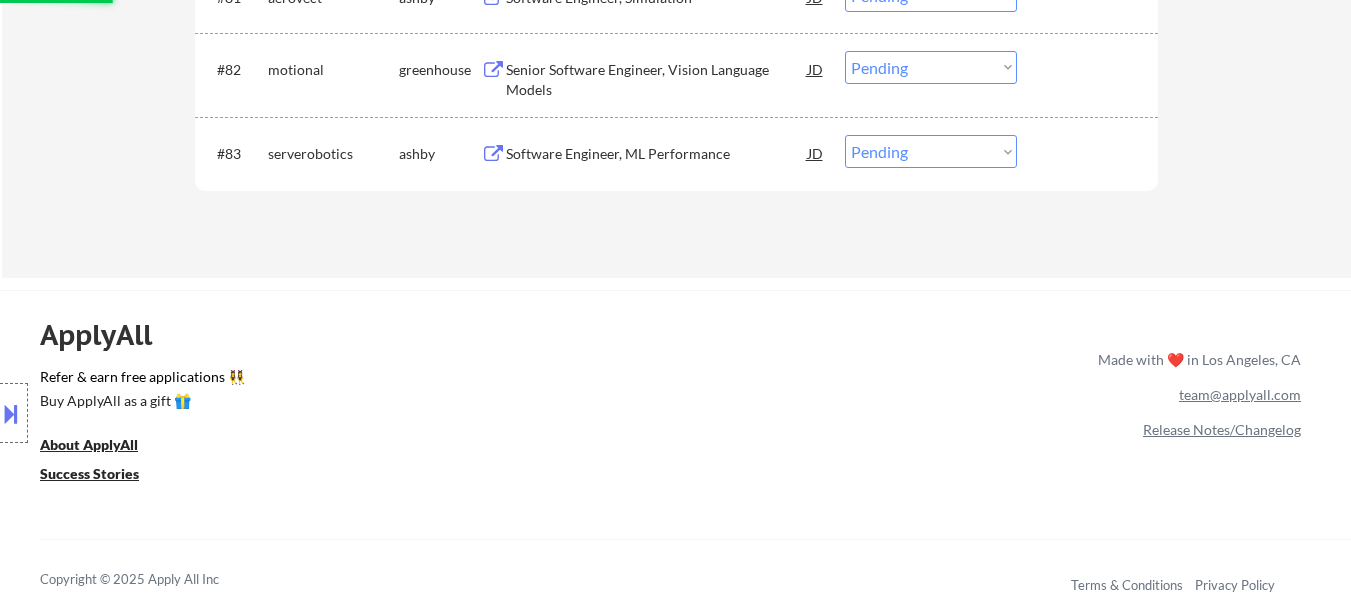 select on ""pending"" 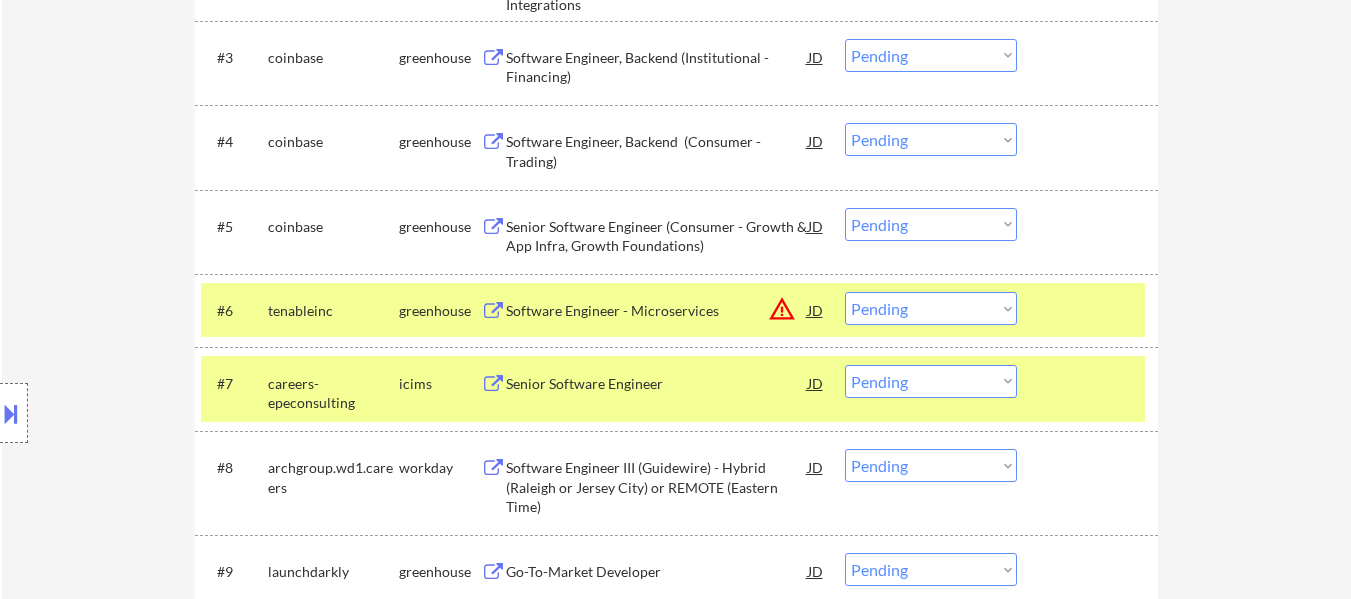 scroll, scrollTop: 1000, scrollLeft: 0, axis: vertical 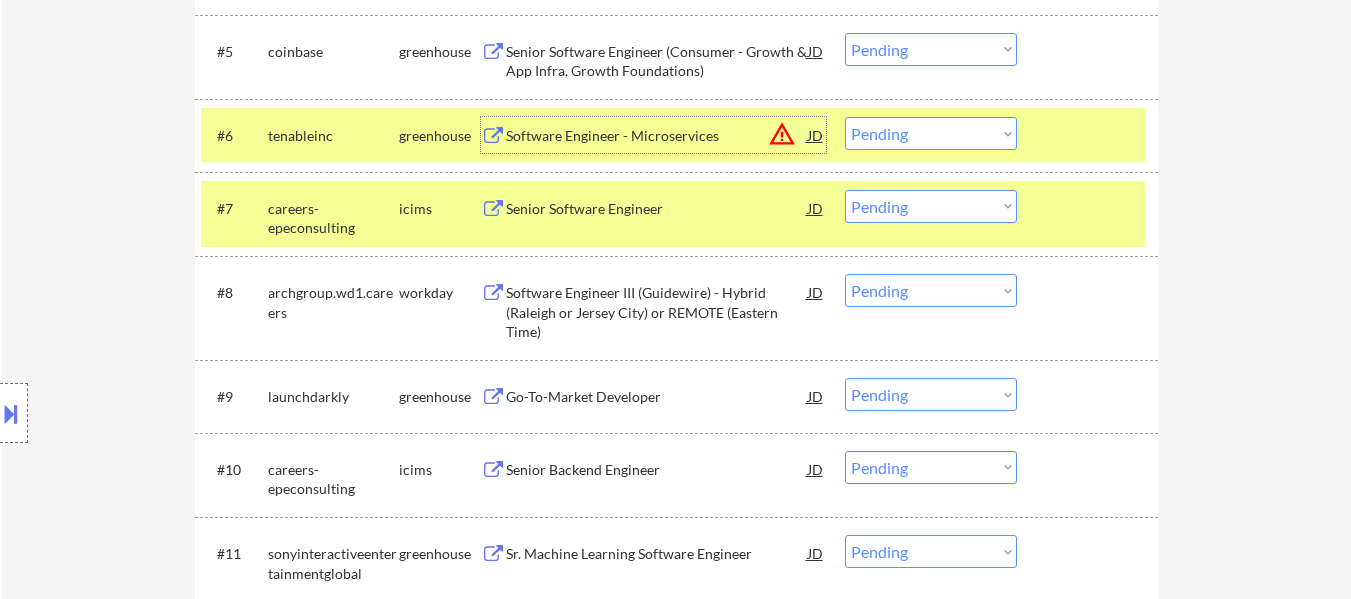 click on "Software Engineer - Microservices" at bounding box center [657, 136] 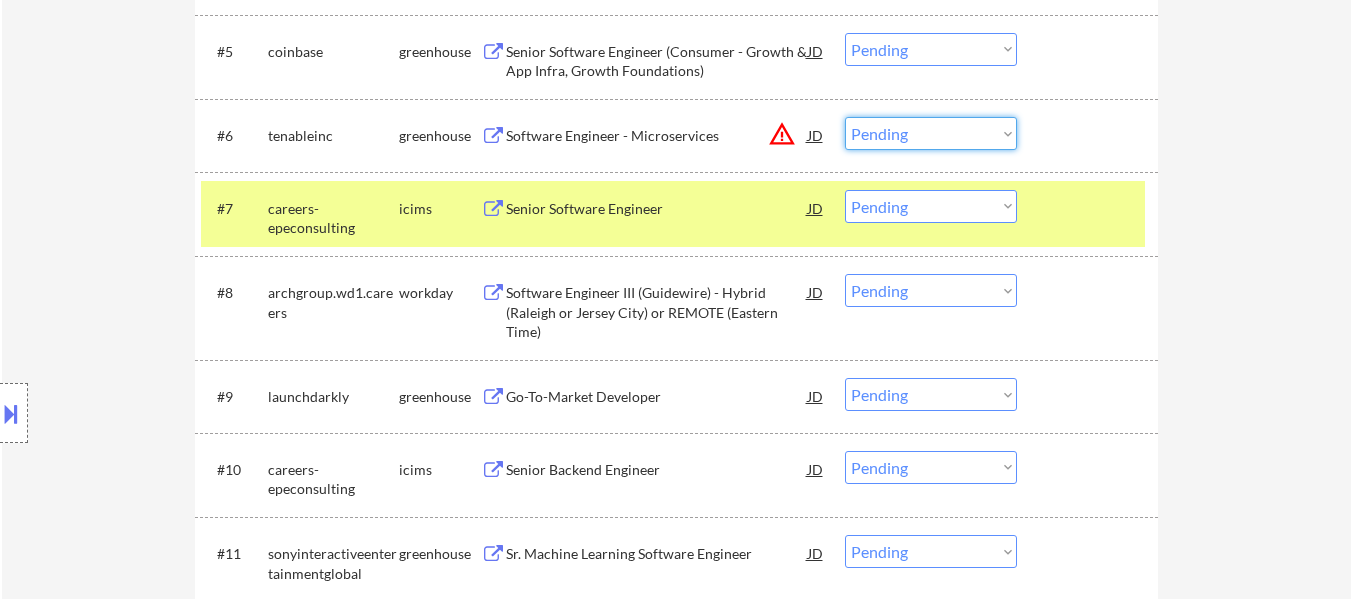 click on "Choose an option... Pending Applied Excluded (Questions) Excluded (Expired) Excluded (Location) Excluded (Bad Match) Excluded (Blocklist) Excluded (Salary) Excluded (Other)" at bounding box center (931, 133) 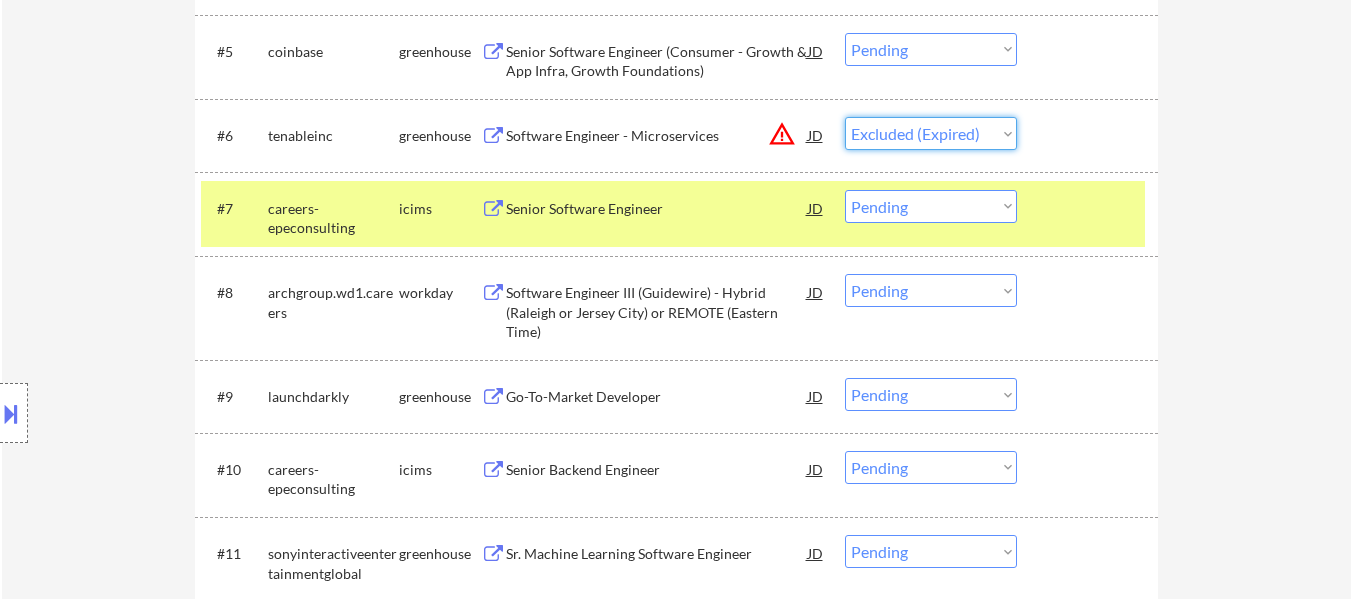 click on "Choose an option... Pending Applied Excluded (Questions) Excluded (Expired) Excluded (Location) Excluded (Bad Match) Excluded (Blocklist) Excluded (Salary) Excluded (Other)" at bounding box center (931, 133) 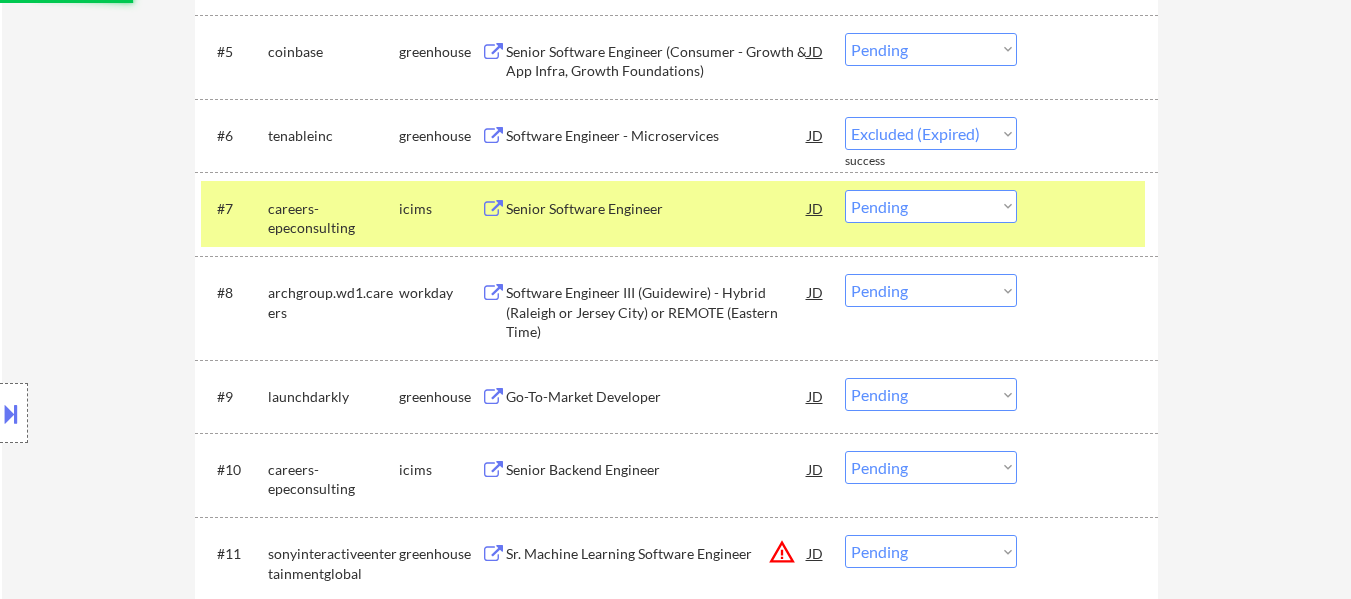select on ""pending"" 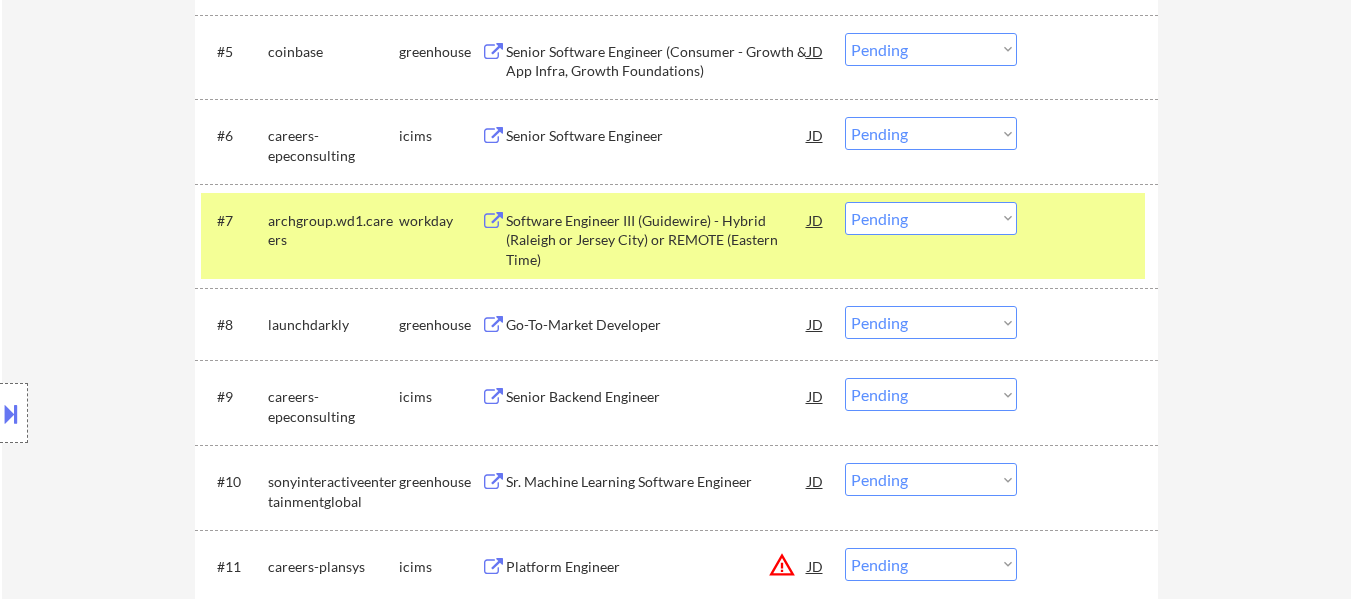 click at bounding box center [1090, 135] 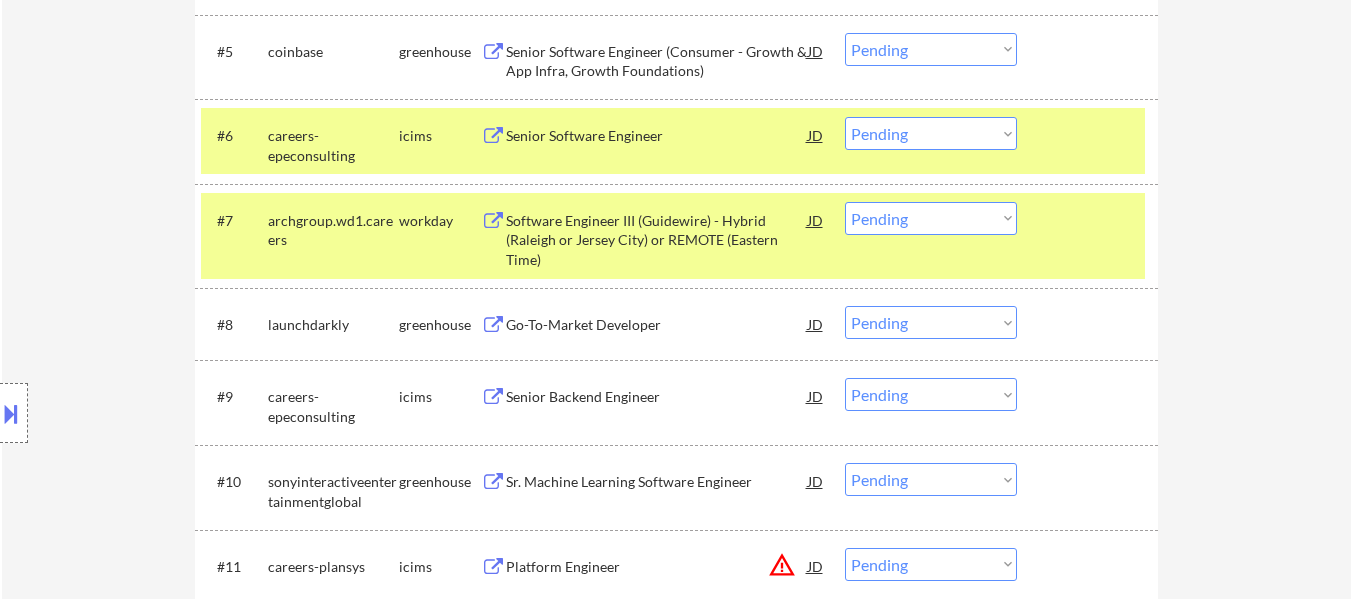 drag, startPoint x: 1062, startPoint y: 228, endPoint x: 926, endPoint y: 226, distance: 136.01471 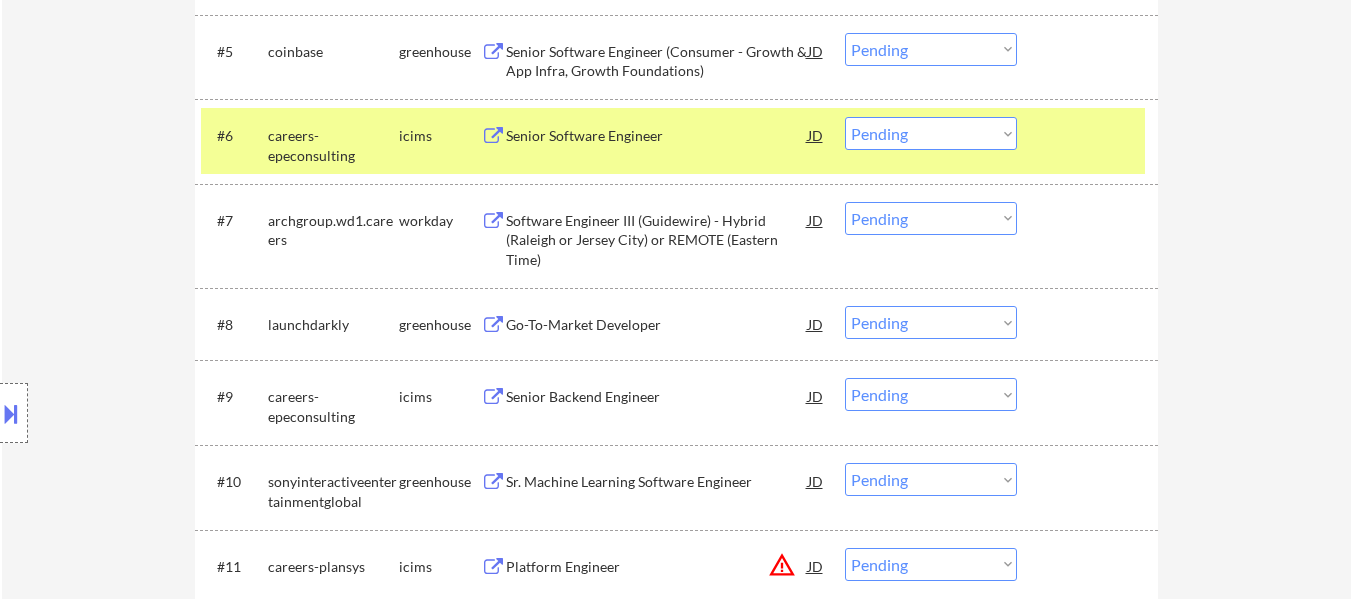 click on "Software Engineer III (Guidewire) - Hybrid (Raleigh or Jersey City) or REMOTE (Eastern Time)" at bounding box center [657, 240] 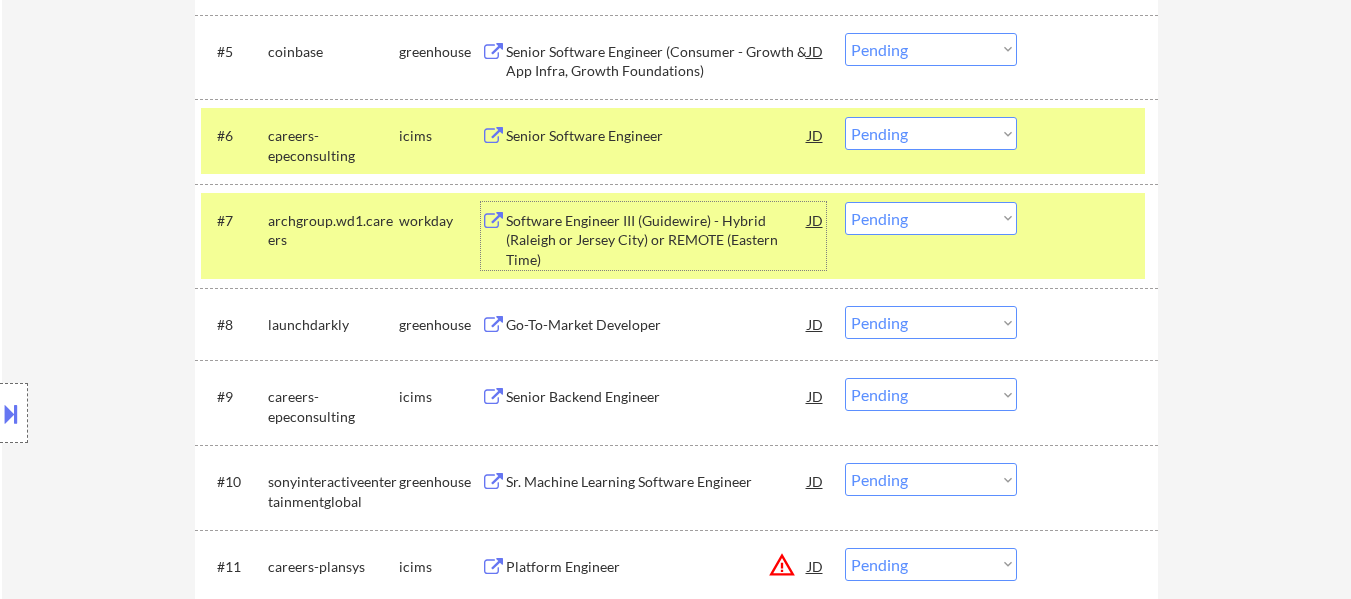 click on "Choose an option... Pending Applied Excluded (Questions) Excluded (Expired) Excluded (Location) Excluded (Bad Match) Excluded (Blocklist) Excluded (Salary) Excluded (Other)" at bounding box center [931, 218] 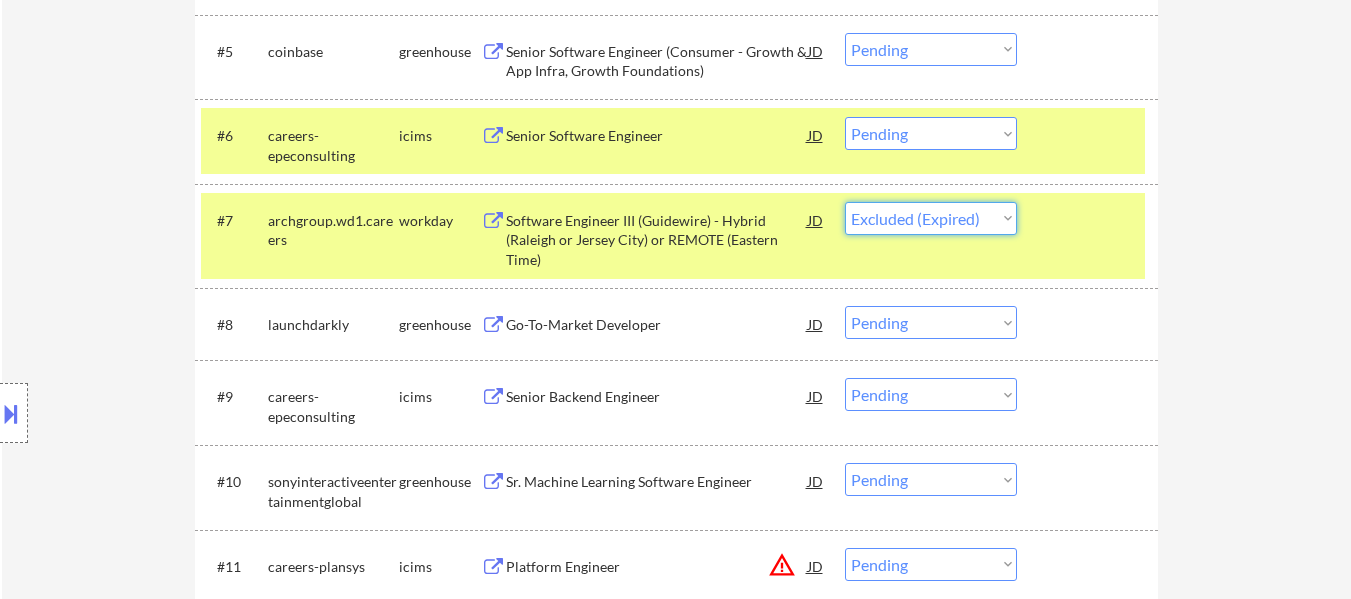 click on "Choose an option... Pending Applied Excluded (Questions) Excluded (Expired) Excluded (Location) Excluded (Bad Match) Excluded (Blocklist) Excluded (Salary) Excluded (Other)" at bounding box center [931, 218] 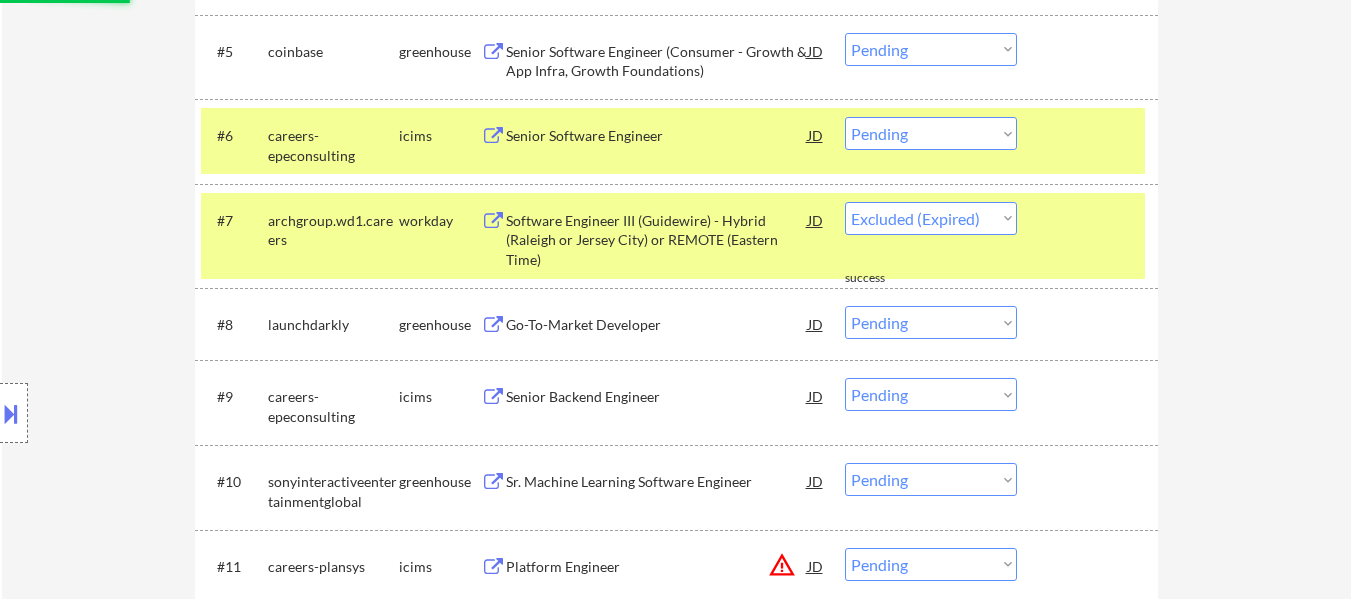 select on ""pending"" 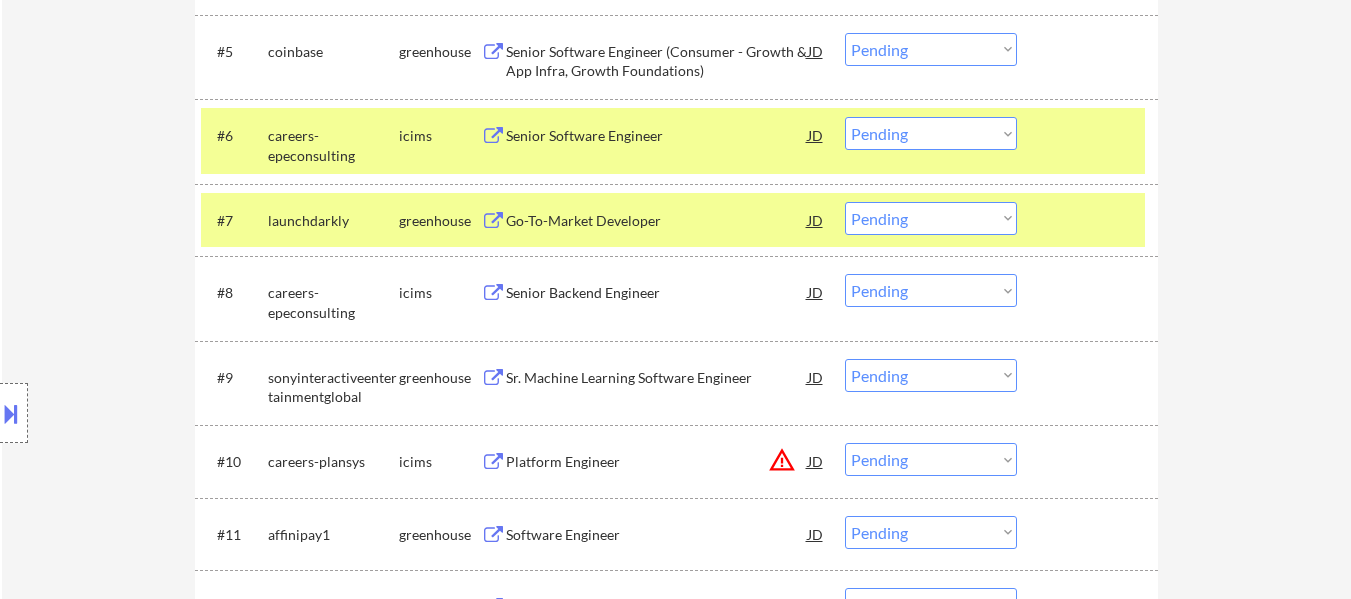 click at bounding box center [1090, 220] 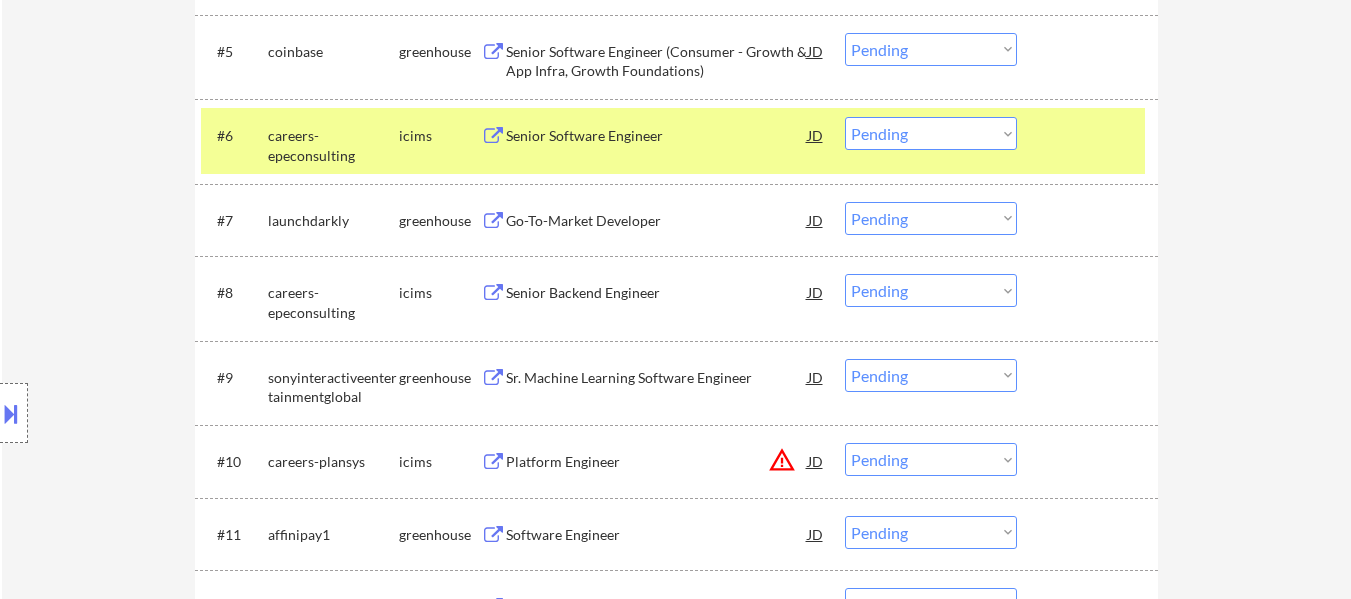 click on "Go-To-Market Developer" at bounding box center (657, 221) 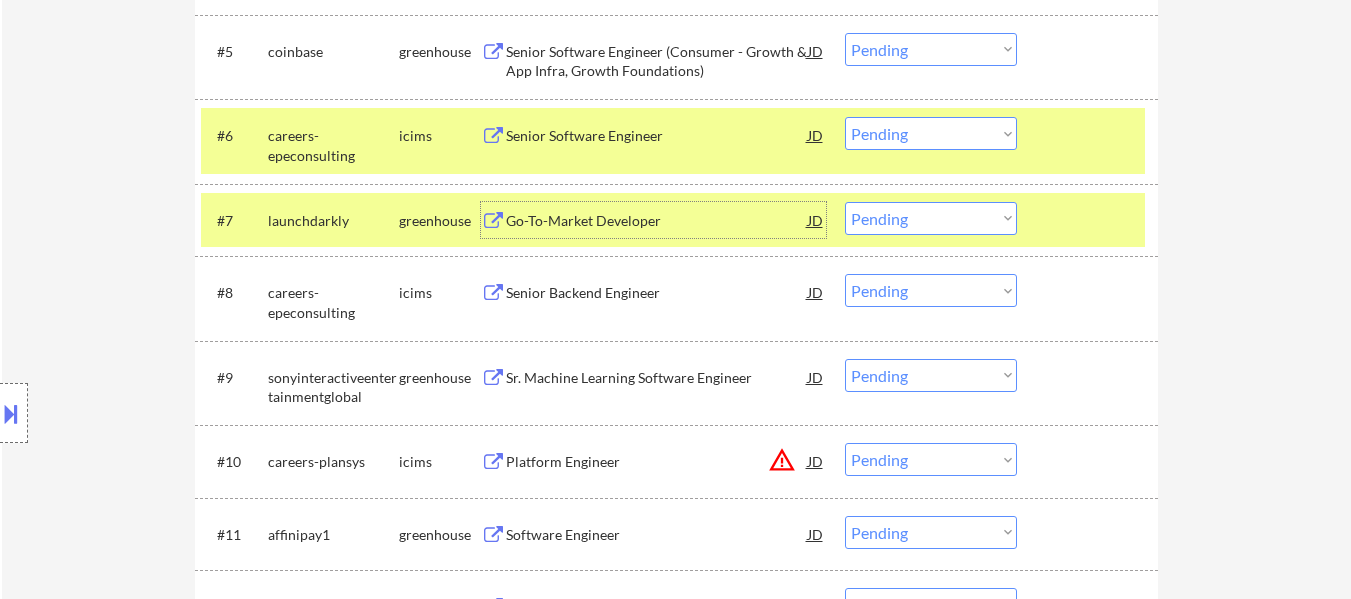 click on "Choose an option... Pending Applied Excluded (Questions) Excluded (Expired) Excluded (Location) Excluded (Bad Match) Excluded (Blocklist) Excluded (Salary) Excluded (Other)" at bounding box center (931, 133) 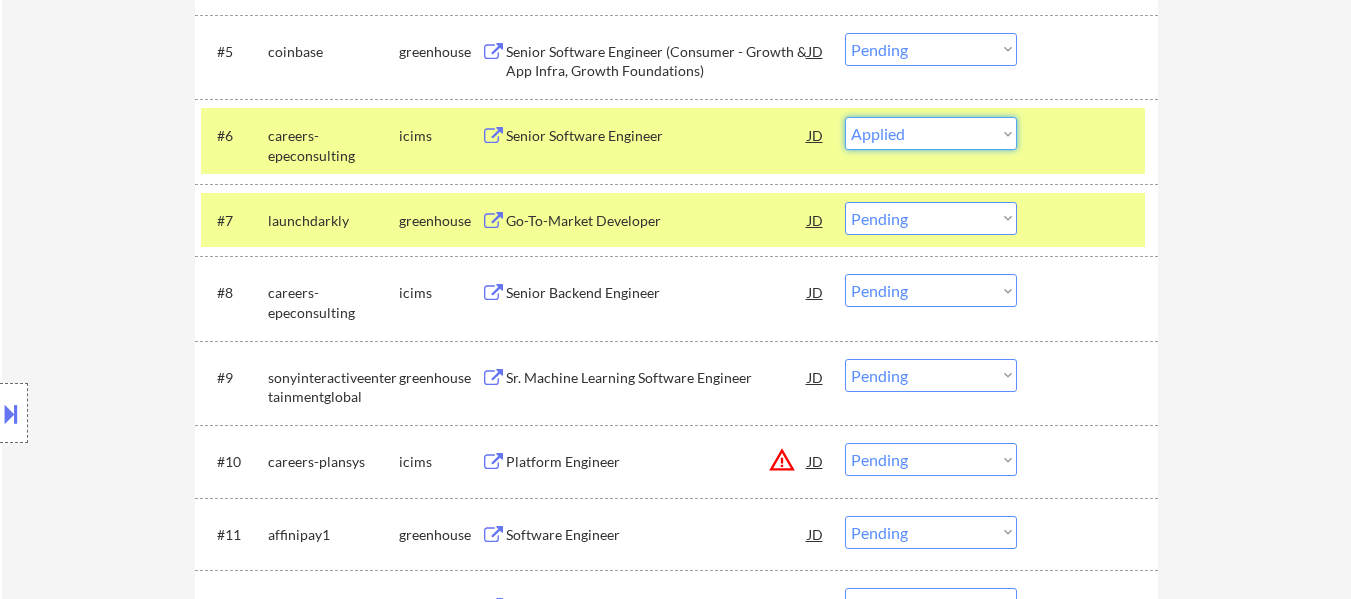 click on "Choose an option... Pending Applied Excluded (Questions) Excluded (Expired) Excluded (Location) Excluded (Bad Match) Excluded (Blocklist) Excluded (Salary) Excluded (Other)" at bounding box center [931, 133] 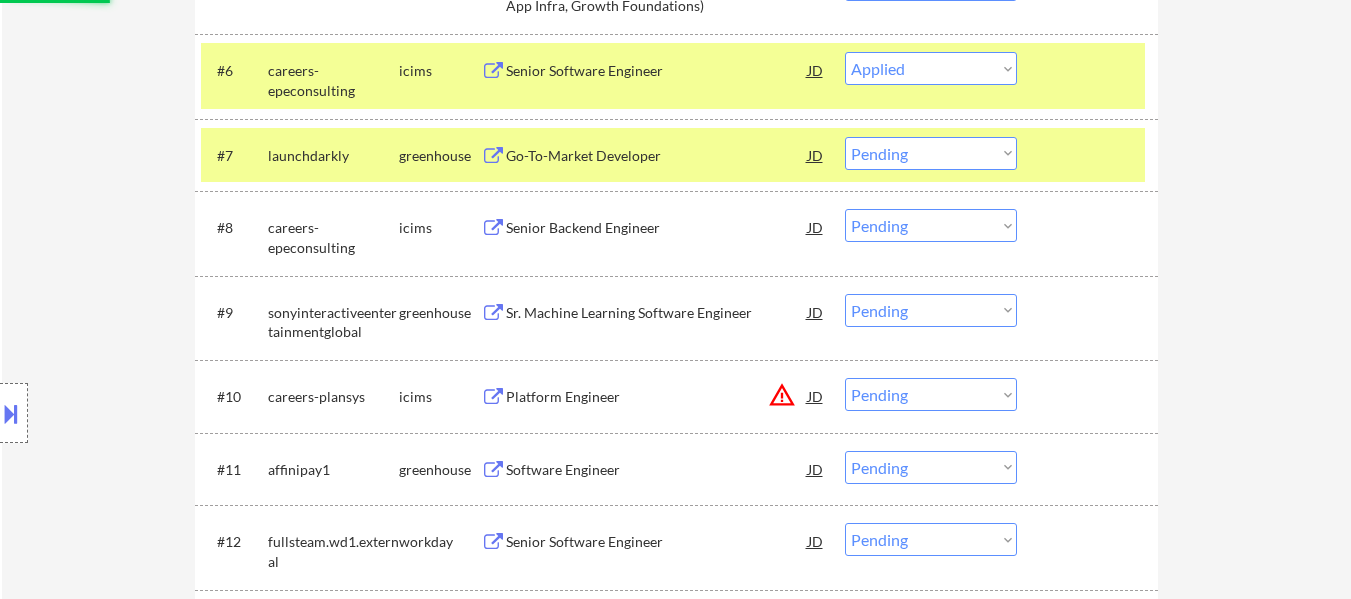 scroll, scrollTop: 1100, scrollLeft: 0, axis: vertical 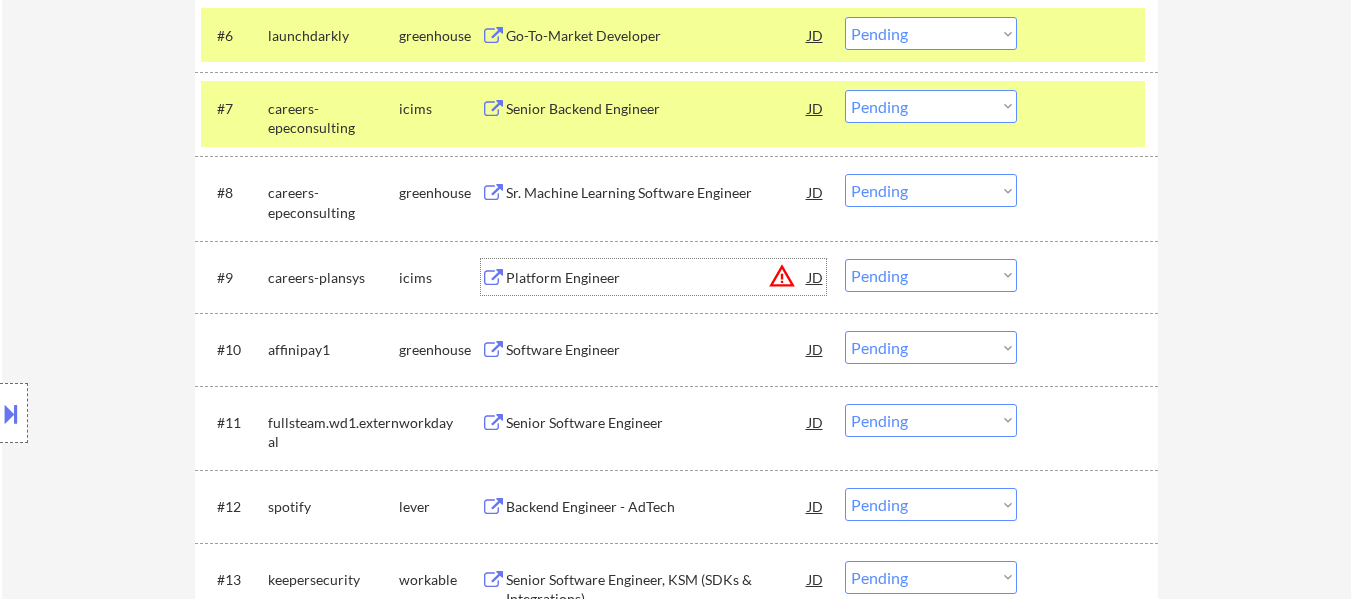 click on "Platform Engineer" at bounding box center [657, 278] 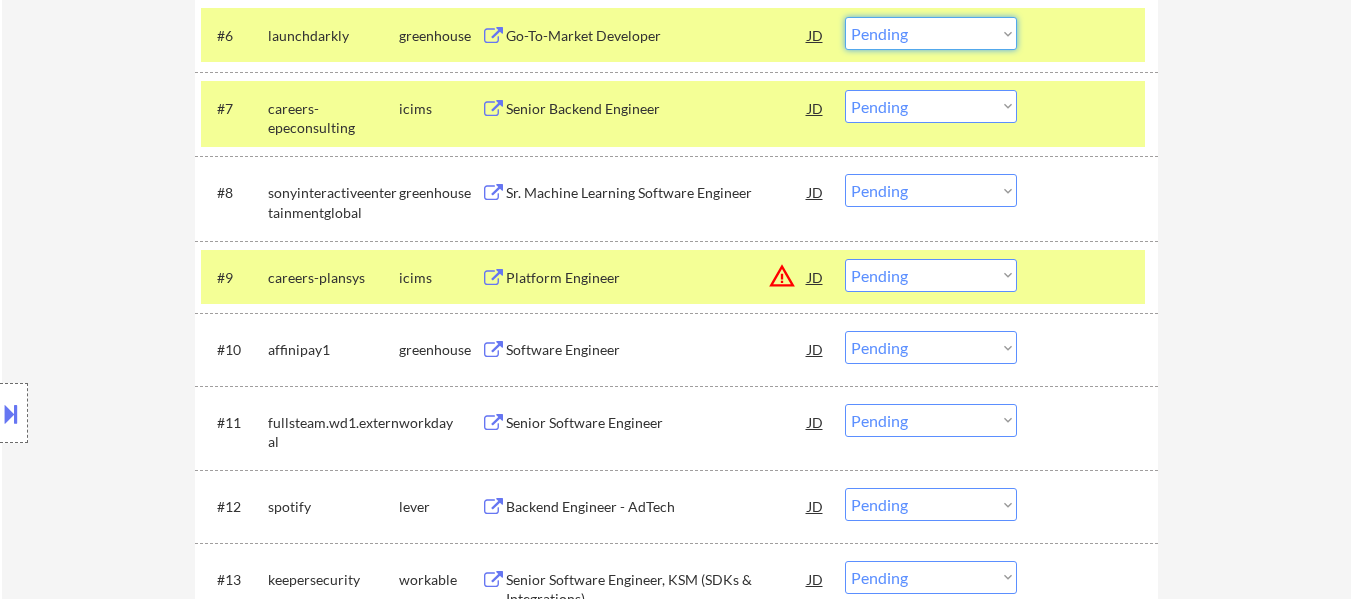 drag, startPoint x: 984, startPoint y: 27, endPoint x: 984, endPoint y: 45, distance: 18 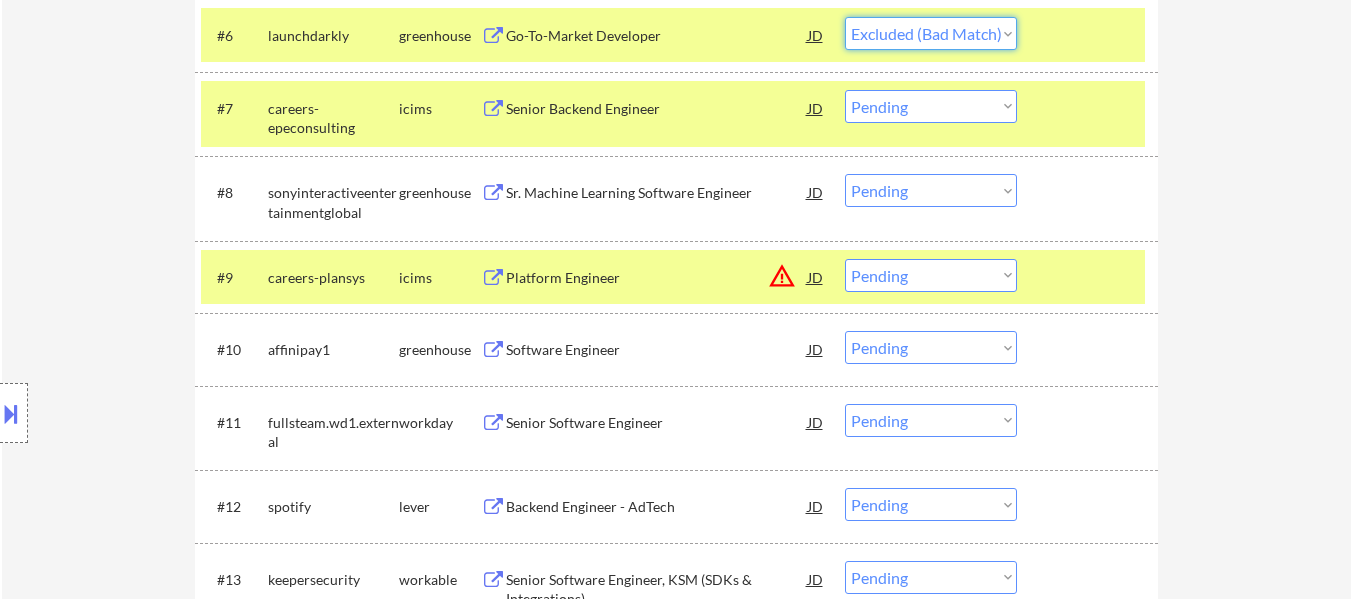 click on "Choose an option... Pending Applied Excluded (Questions) Excluded (Expired) Excluded (Location) Excluded (Bad Match) Excluded (Blocklist) Excluded (Salary) Excluded (Other)" at bounding box center (931, 33) 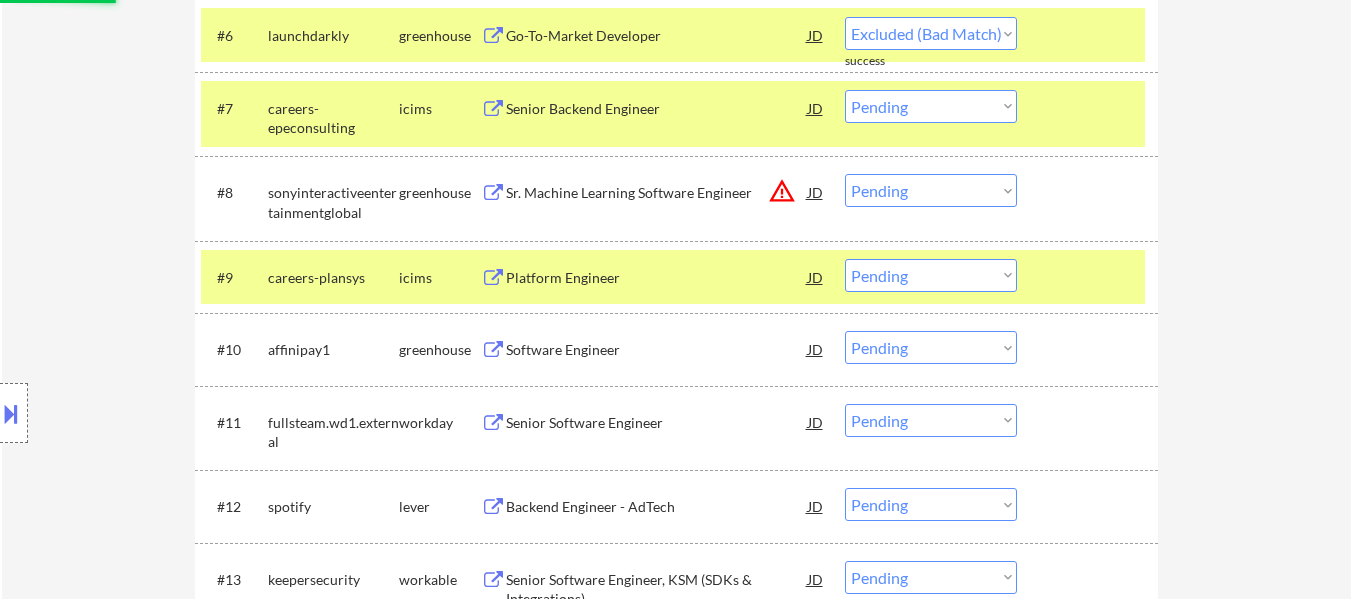 select on ""pending"" 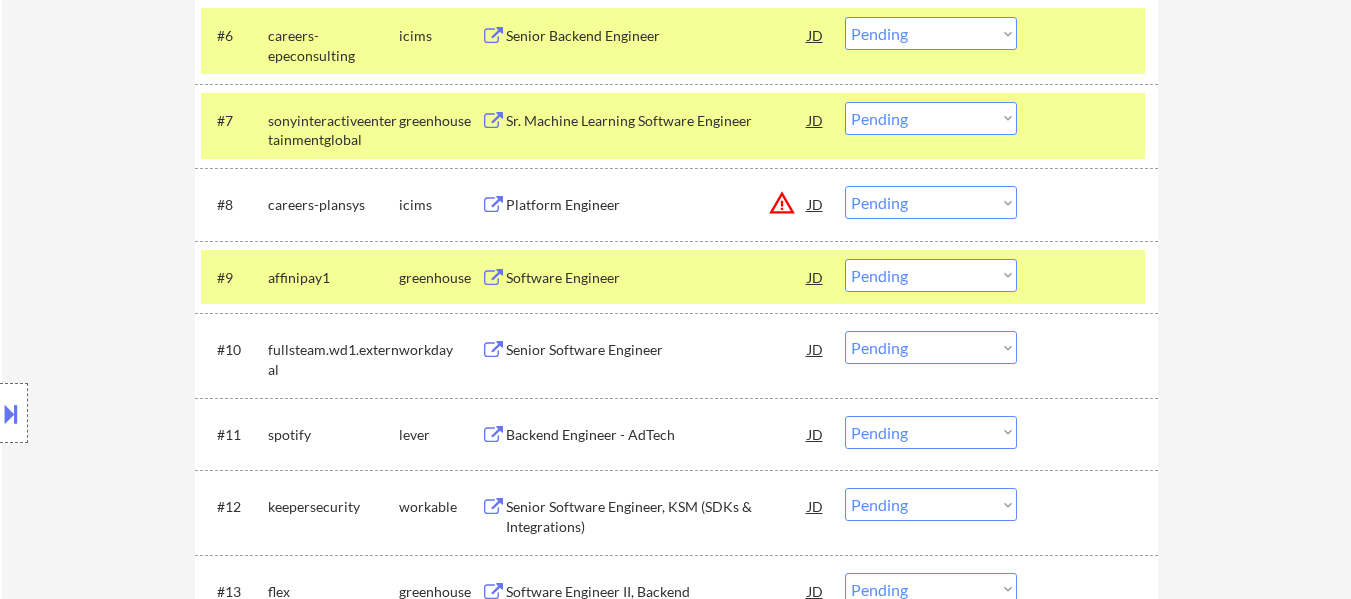 click on "Choose an option... Pending Applied Excluded (Questions) Excluded (Expired) Excluded (Location) Excluded (Bad Match) Excluded (Blocklist) Excluded (Salary) Excluded (Other)" at bounding box center (931, 202) 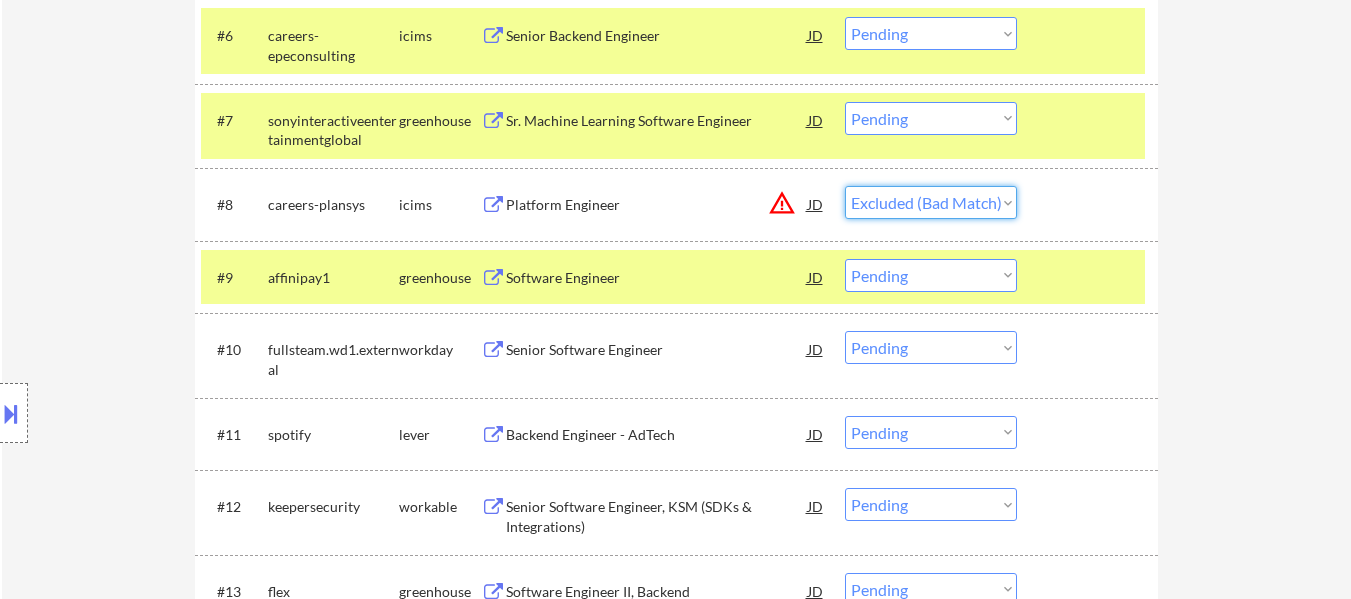 click on "Choose an option... Pending Applied Excluded (Questions) Excluded (Expired) Excluded (Location) Excluded (Bad Match) Excluded (Blocklist) Excluded (Salary) Excluded (Other)" at bounding box center (931, 202) 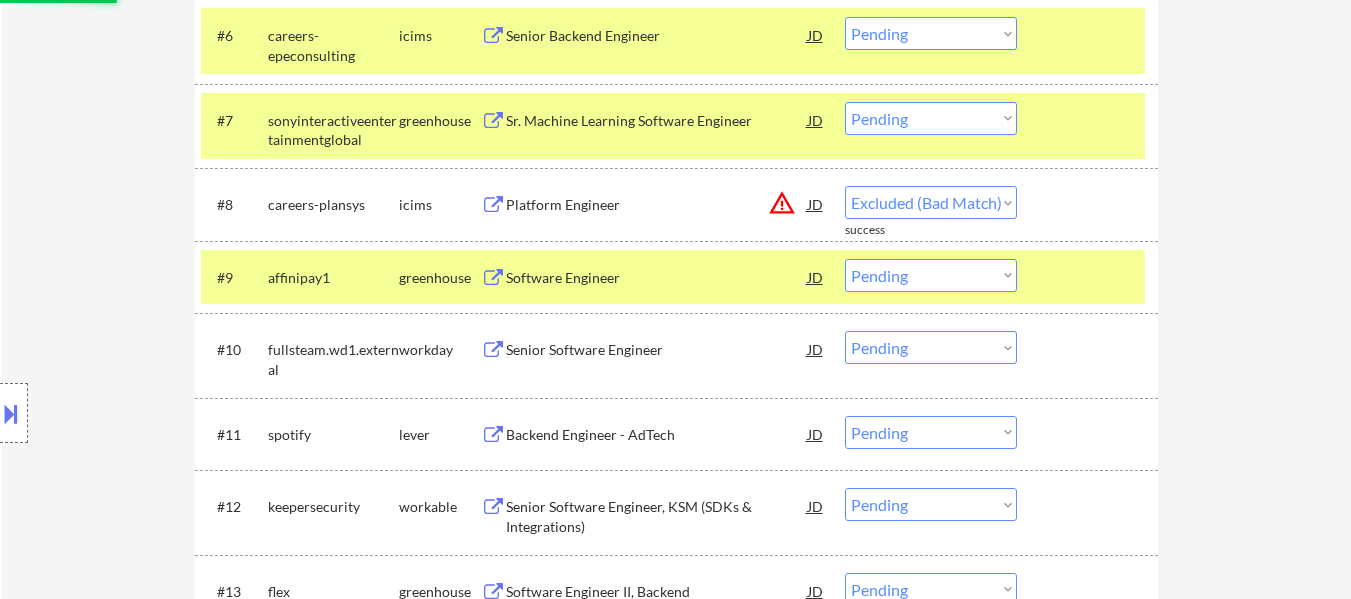 click on "Sr. Machine Learning Software Engineer" at bounding box center [657, 120] 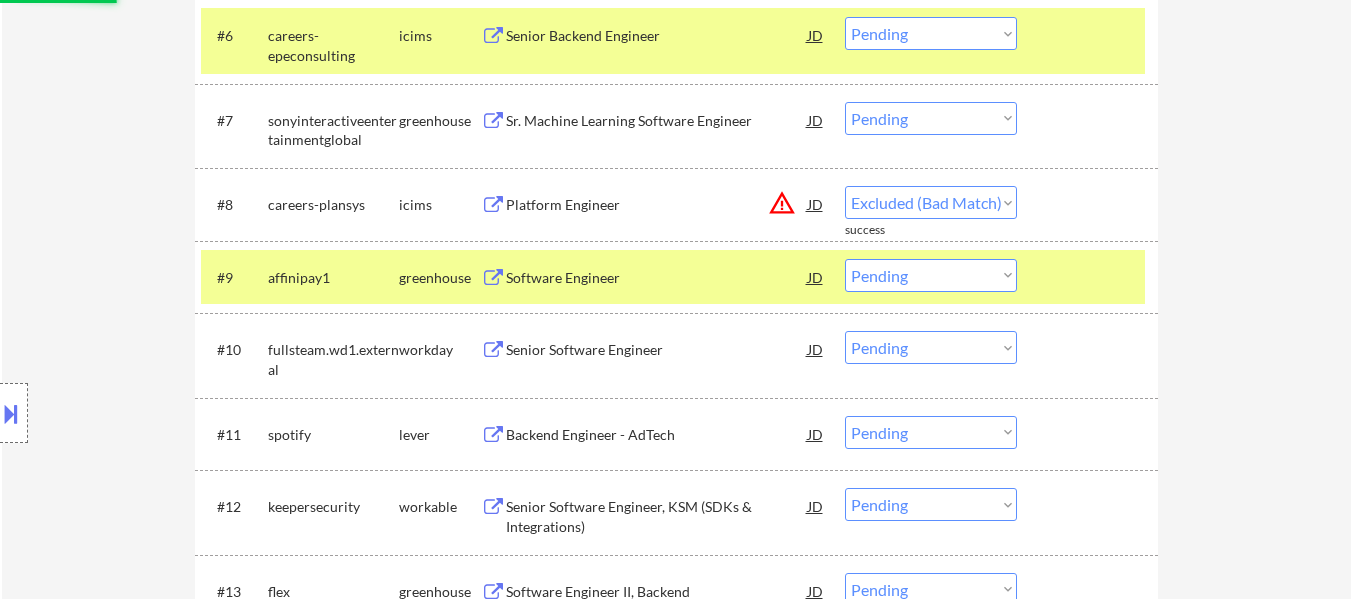 select on ""pending"" 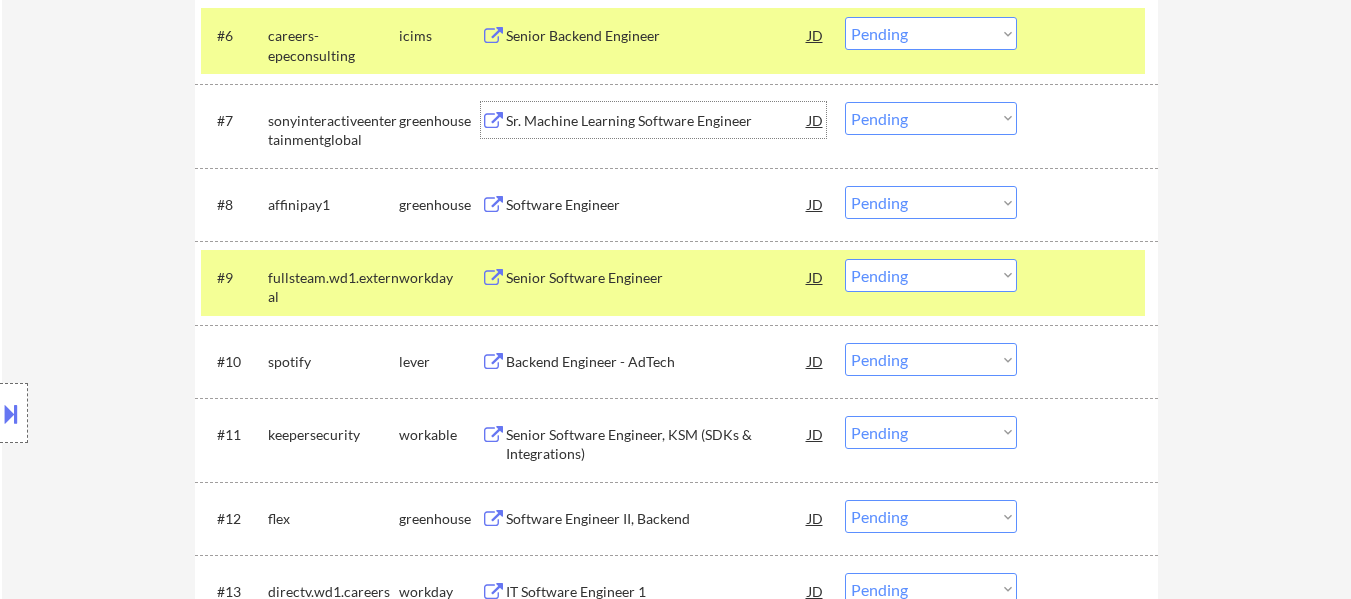 click at bounding box center [1090, 277] 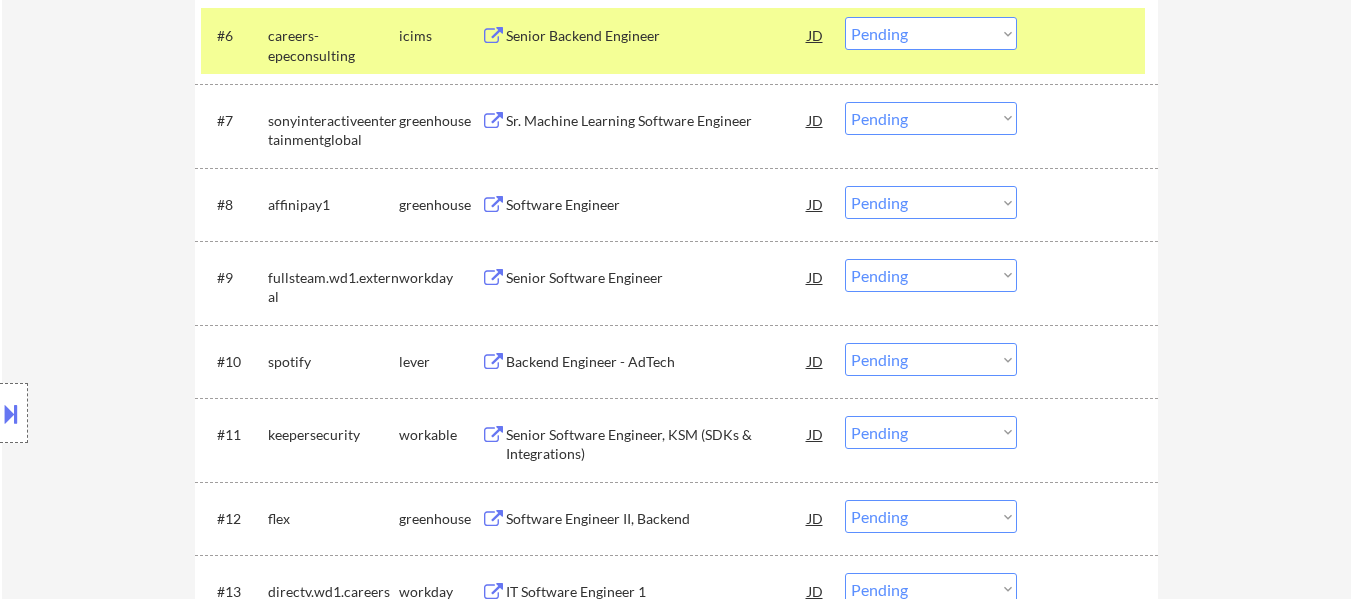 scroll, scrollTop: 1000, scrollLeft: 0, axis: vertical 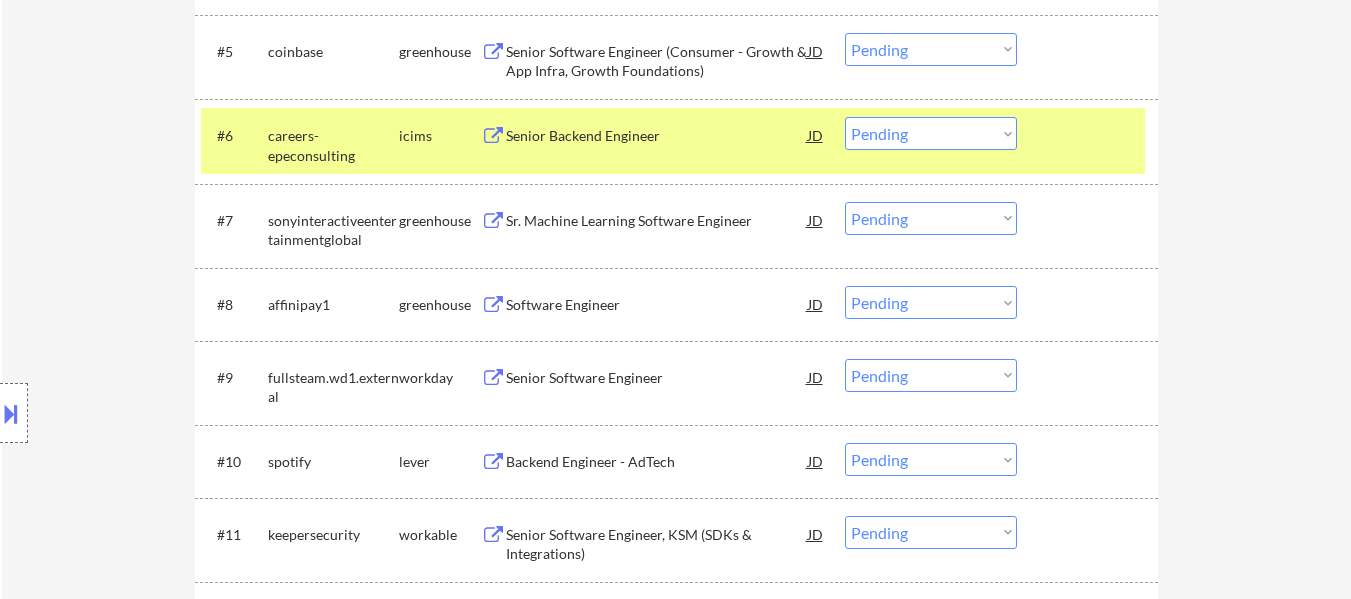 click on "Choose an option... Pending Applied Excluded (Questions) Excluded (Expired) Excluded (Location) Excluded (Bad Match) Excluded (Blocklist) Excluded (Salary) Excluded (Other)" at bounding box center [931, 133] 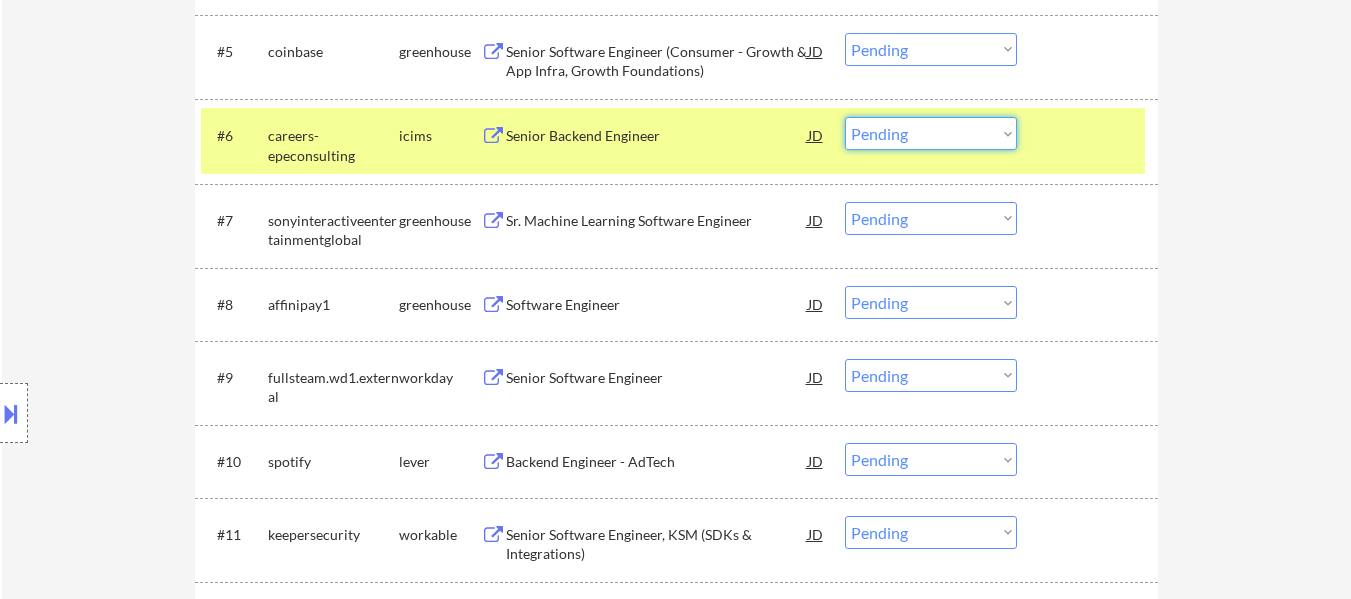 click at bounding box center (1090, 135) 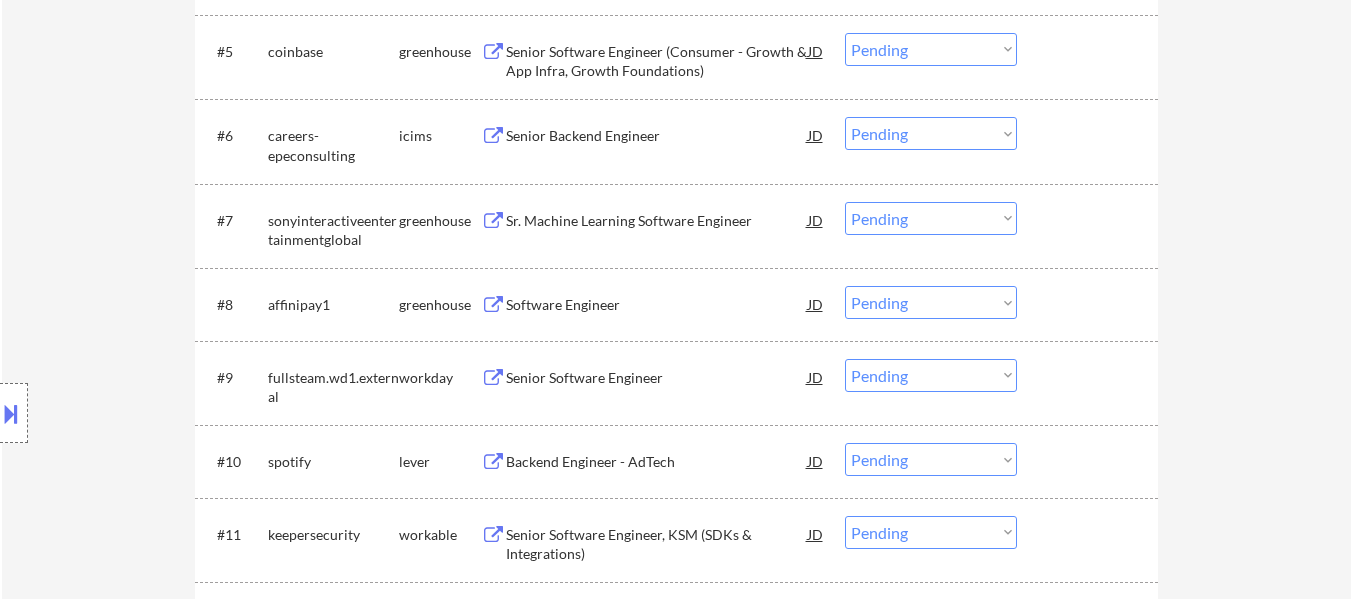 click on "#7 sonyinteractiveentertainmentglobal greenhouse Sr. Machine Learning Software Engineer JD warning_amber Choose an option... Pending Applied Excluded (Questions) Excluded (Expired) Excluded (Location) Excluded (Bad Match) Excluded (Blocklist) Excluded (Salary) Excluded (Other)" at bounding box center (673, 226) 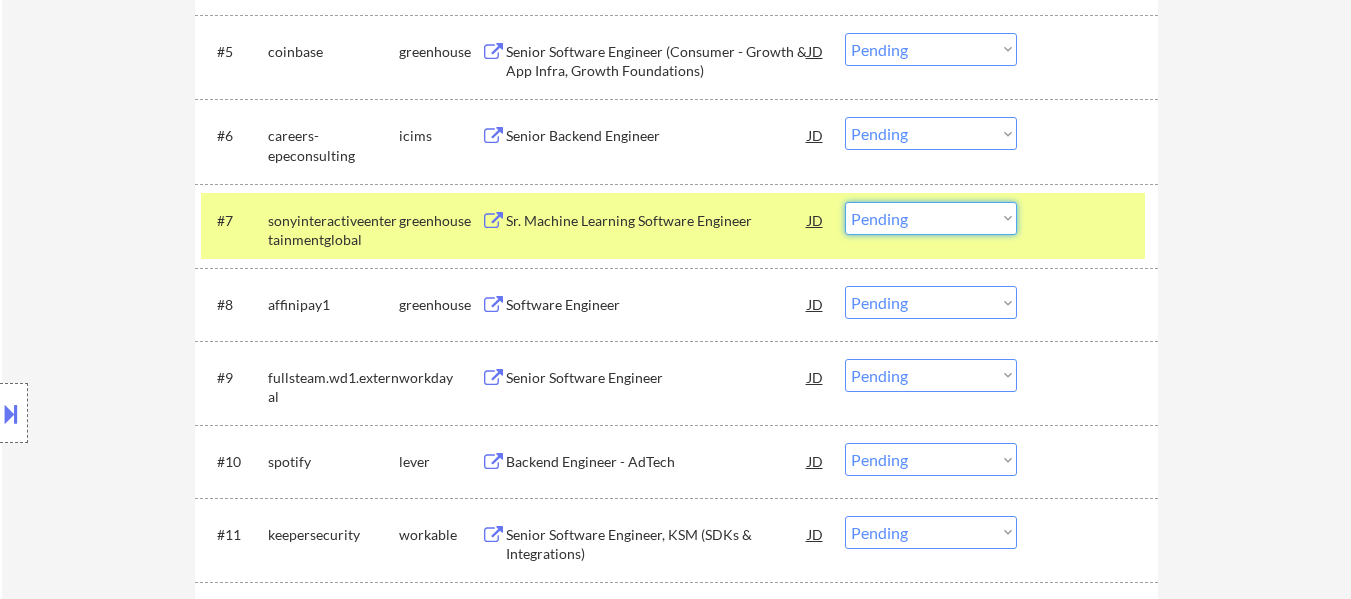 drag, startPoint x: 950, startPoint y: 219, endPoint x: 947, endPoint y: 229, distance: 10.440307 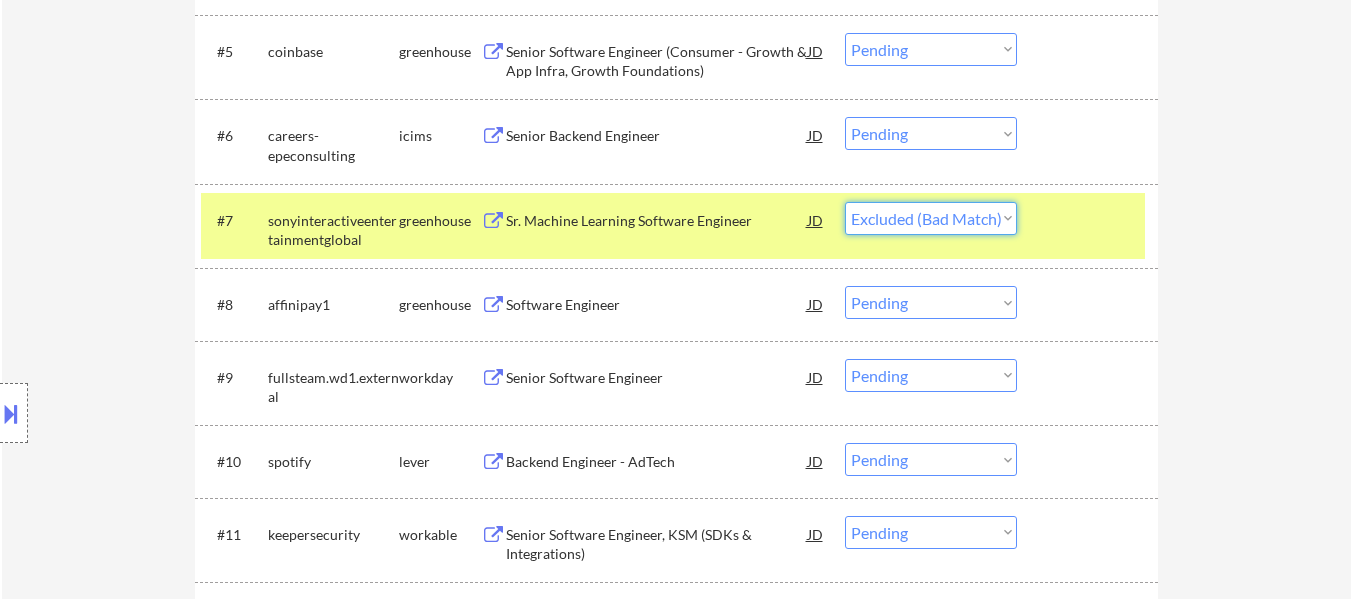 click on "Choose an option... Pending Applied Excluded (Questions) Excluded (Expired) Excluded (Location) Excluded (Bad Match) Excluded (Blocklist) Excluded (Salary) Excluded (Other)" at bounding box center [931, 218] 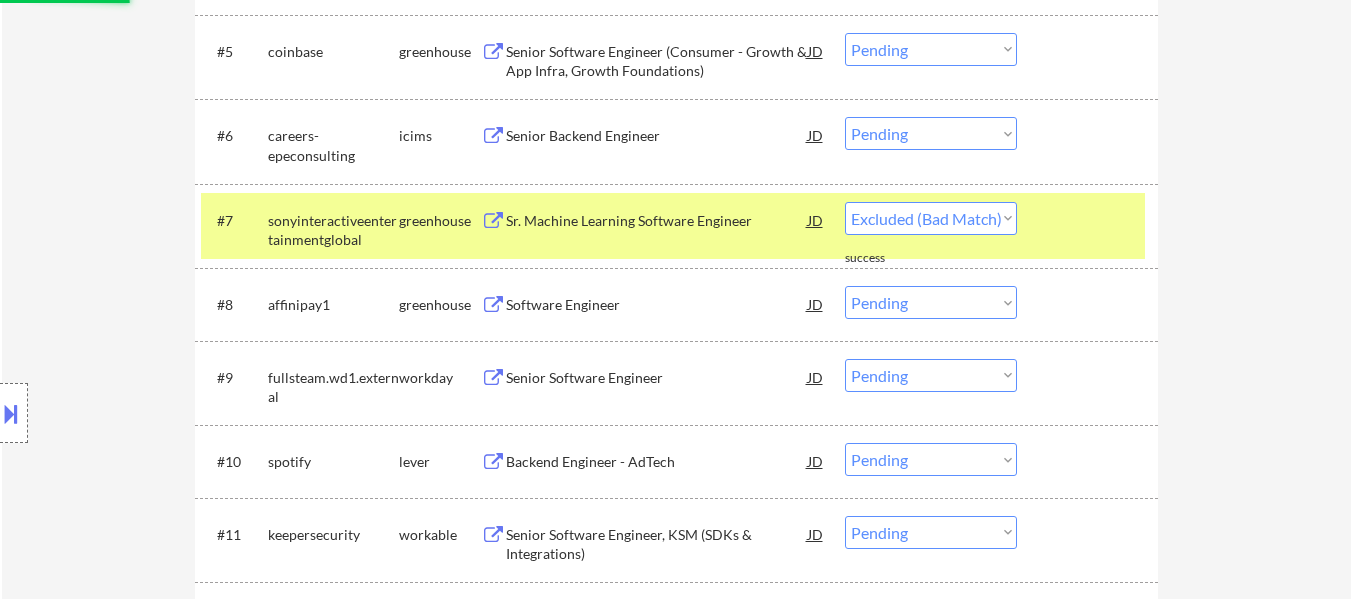 select on ""pending"" 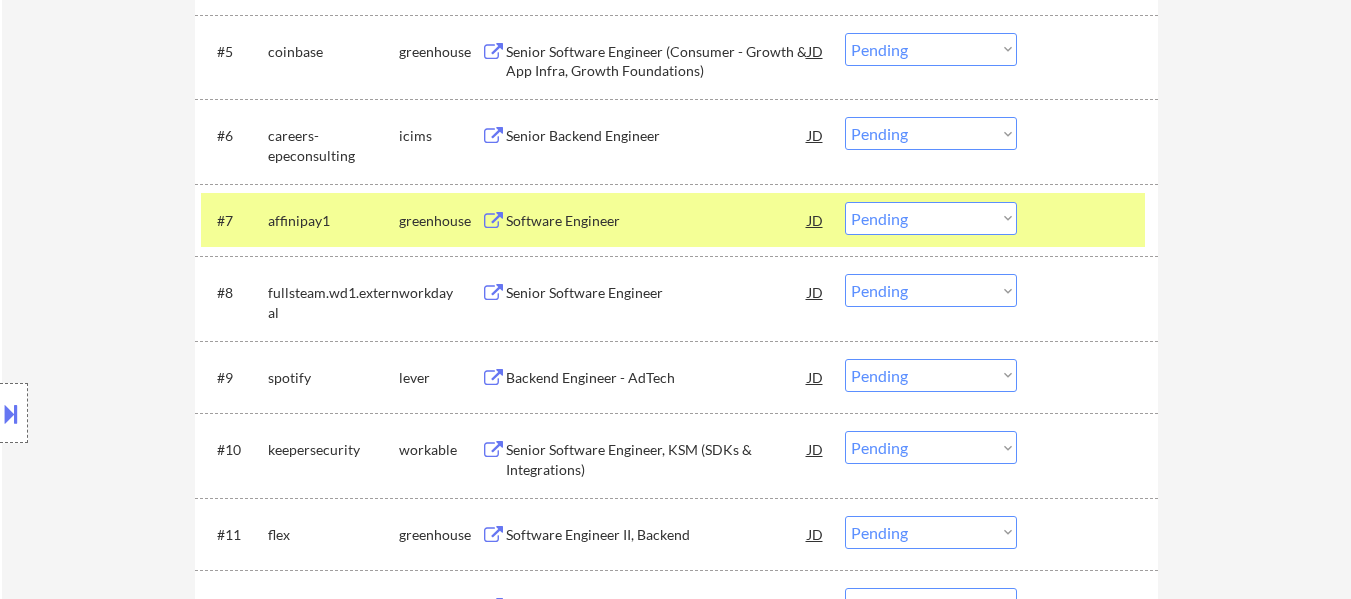 click at bounding box center [1090, 220] 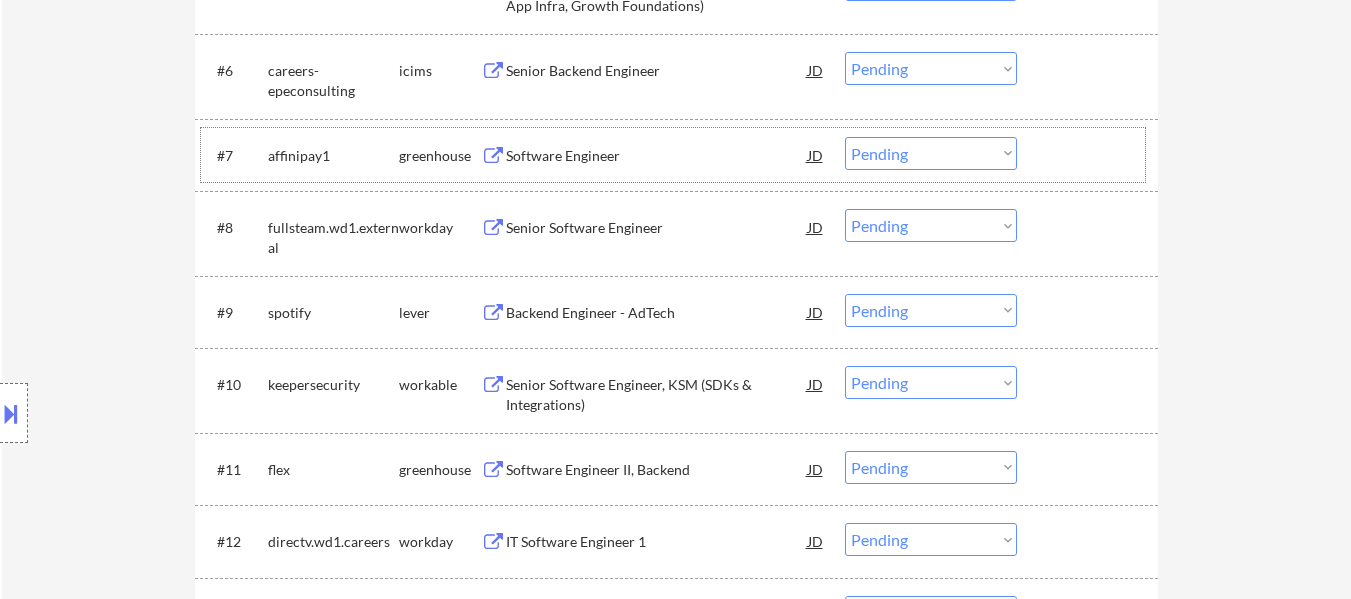 scroll, scrollTop: 1100, scrollLeft: 0, axis: vertical 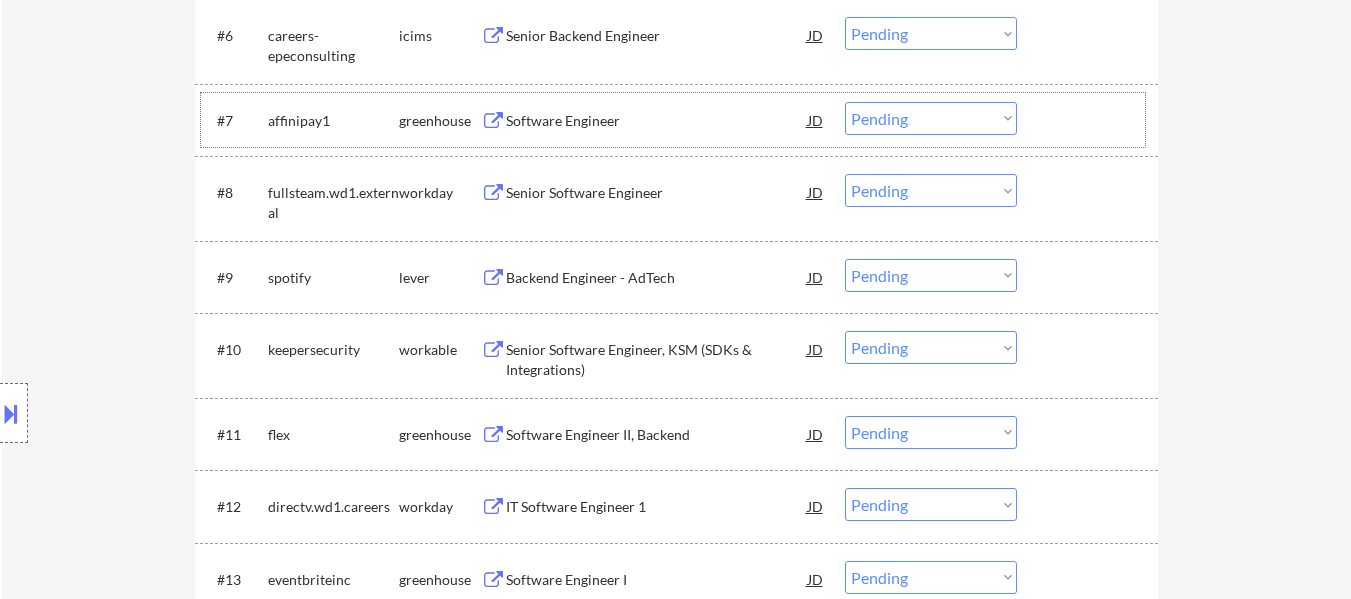 click on "Senior Software Engineer" at bounding box center (657, 193) 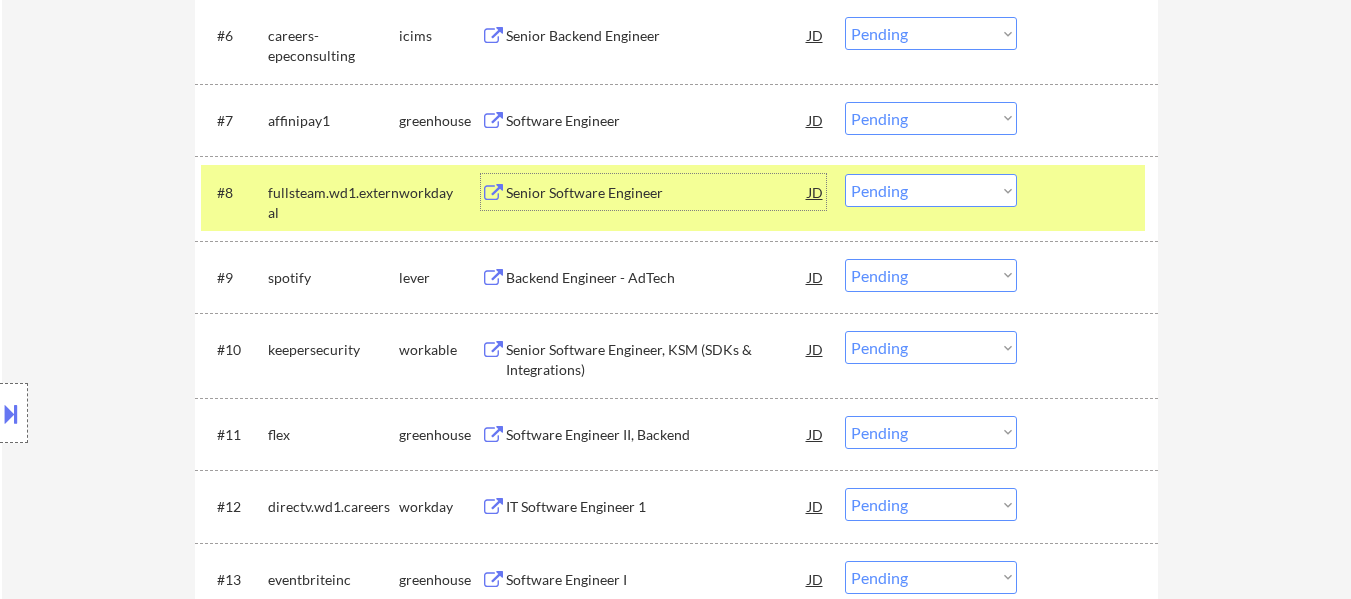 click on "Choose an option... Pending Applied Excluded (Questions) Excluded (Expired) Excluded (Location) Excluded (Bad Match) Excluded (Blocklist) Excluded (Salary) Excluded (Other)" at bounding box center [931, 190] 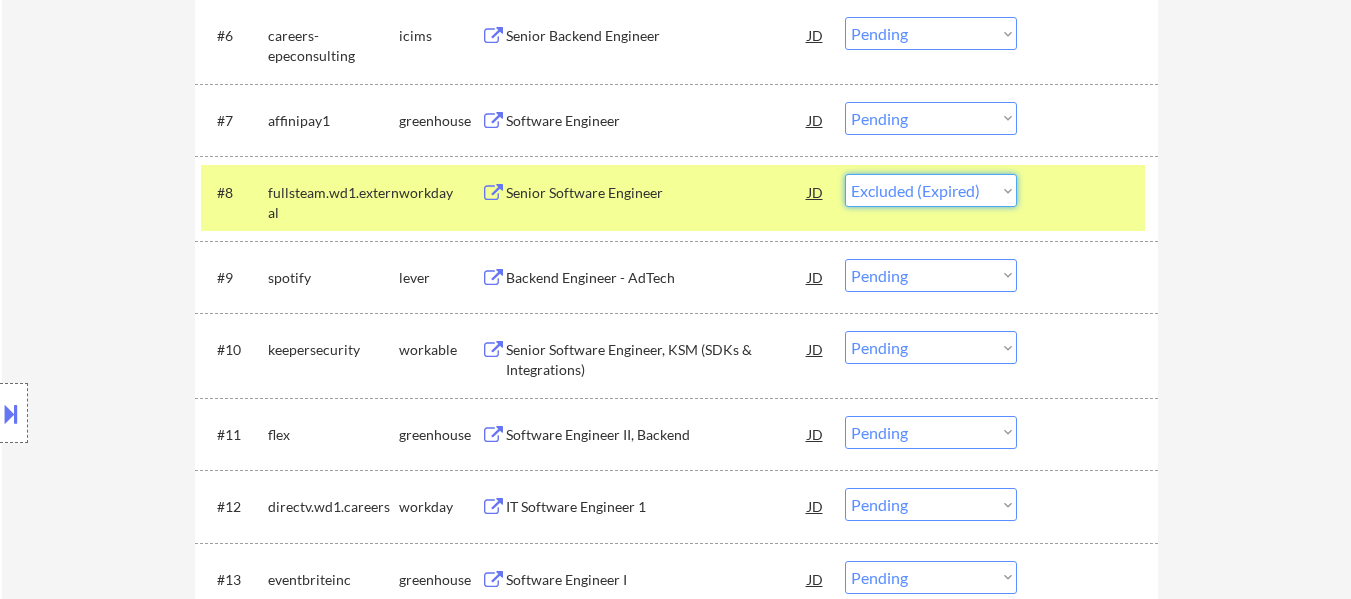 click on "Choose an option... Pending Applied Excluded (Questions) Excluded (Expired) Excluded (Location) Excluded (Bad Match) Excluded (Blocklist) Excluded (Salary) Excluded (Other)" at bounding box center [931, 190] 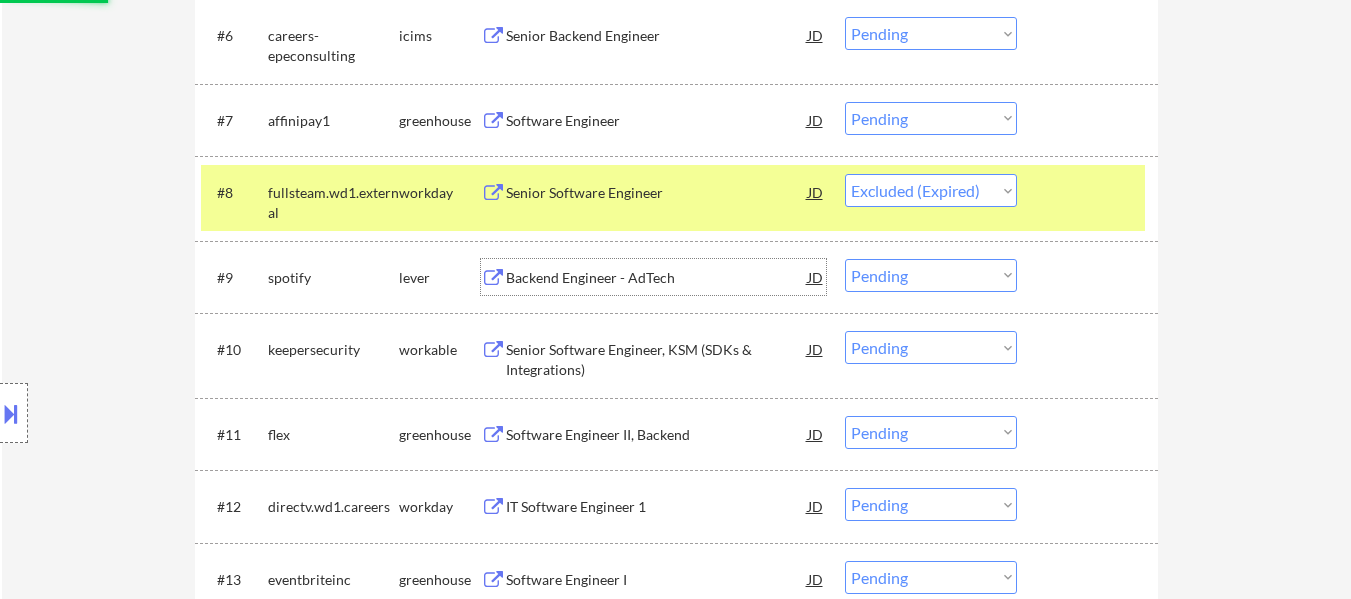 click on "Backend Engineer - AdTech" at bounding box center [657, 278] 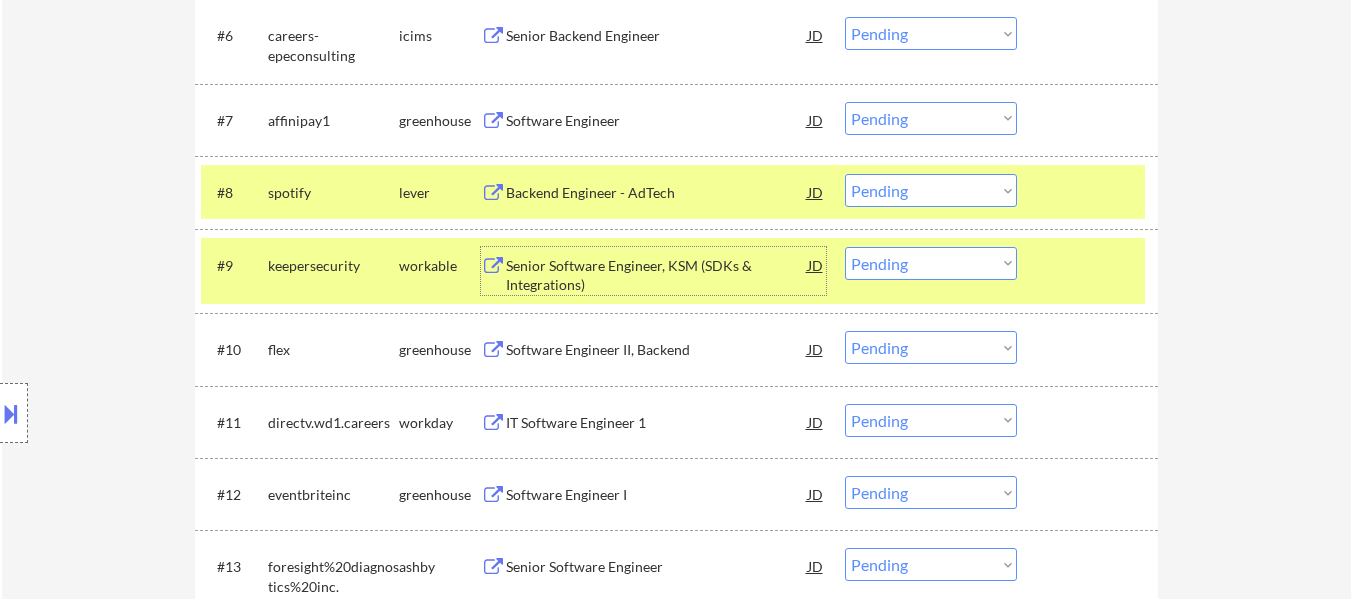click at bounding box center [1090, 265] 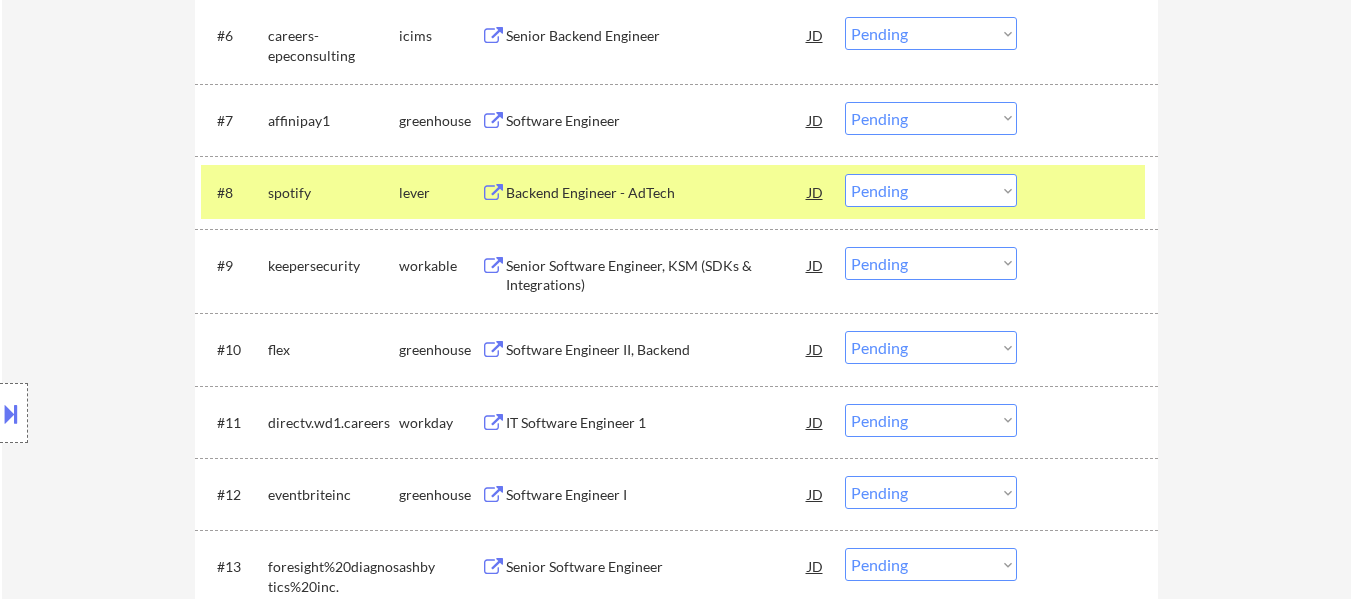 click on "Senior Software Engineer, KSM (SDKs & Integrations)" at bounding box center (657, 275) 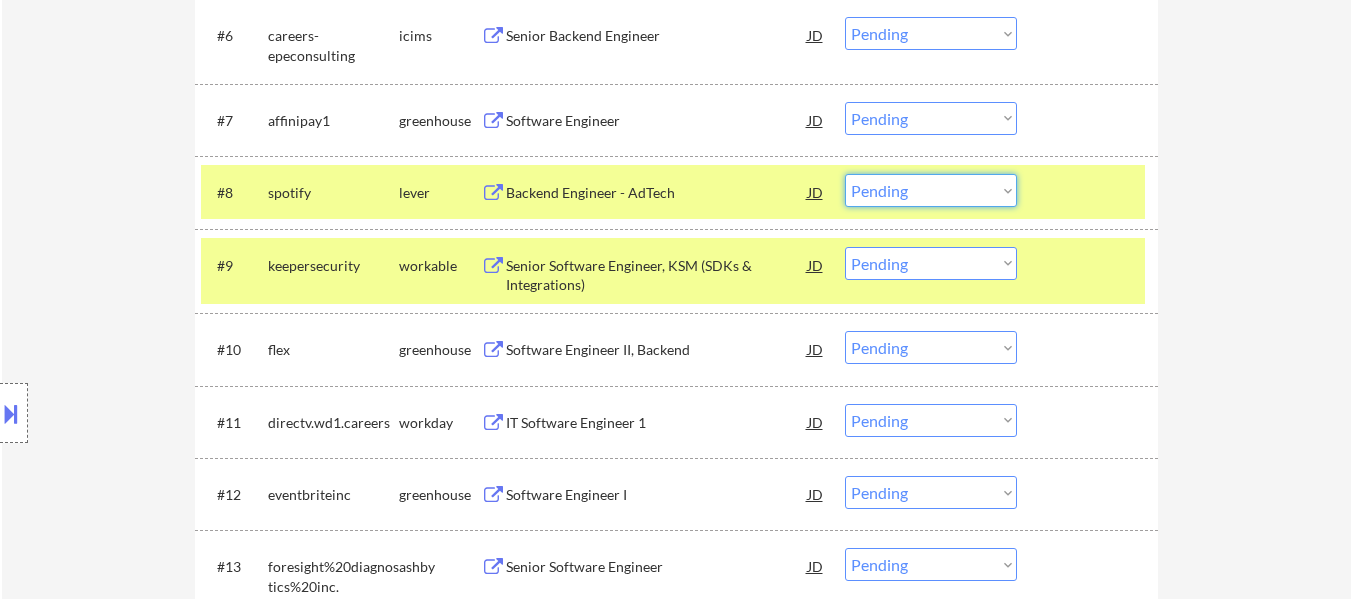 drag, startPoint x: 925, startPoint y: 183, endPoint x: 930, endPoint y: 206, distance: 23.537205 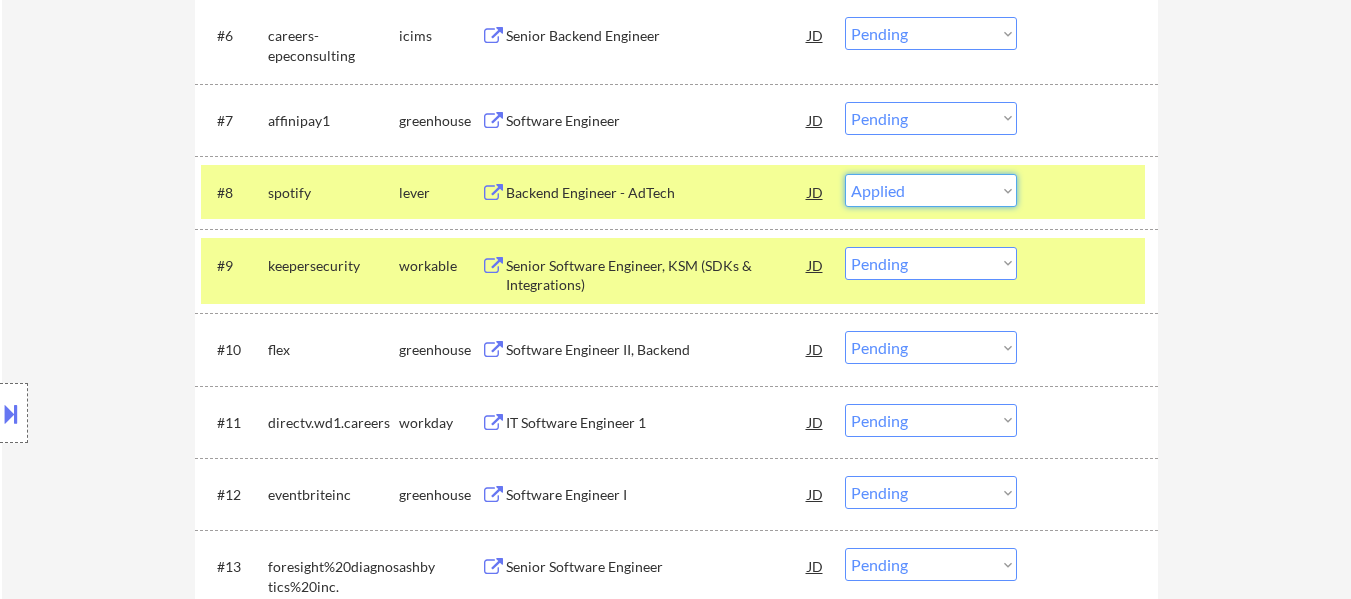 click on "Choose an option... Pending Applied Excluded (Questions) Excluded (Expired) Excluded (Location) Excluded (Bad Match) Excluded (Blocklist) Excluded (Salary) Excluded (Other)" at bounding box center [931, 190] 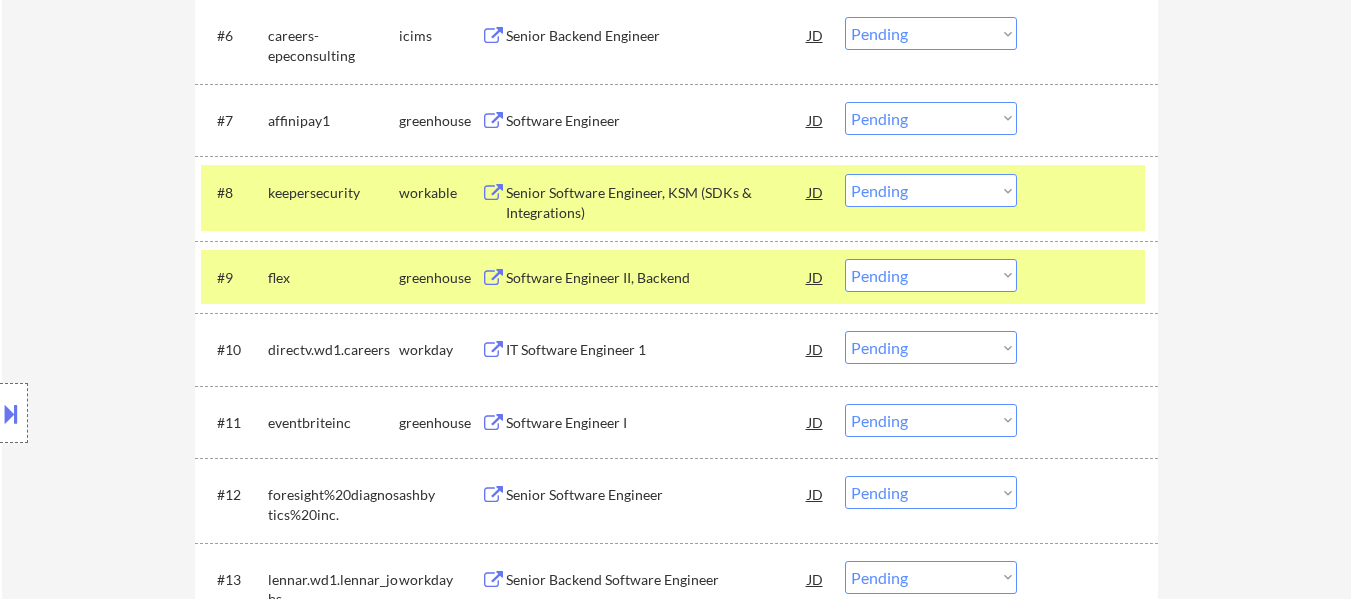 click at bounding box center [1090, 277] 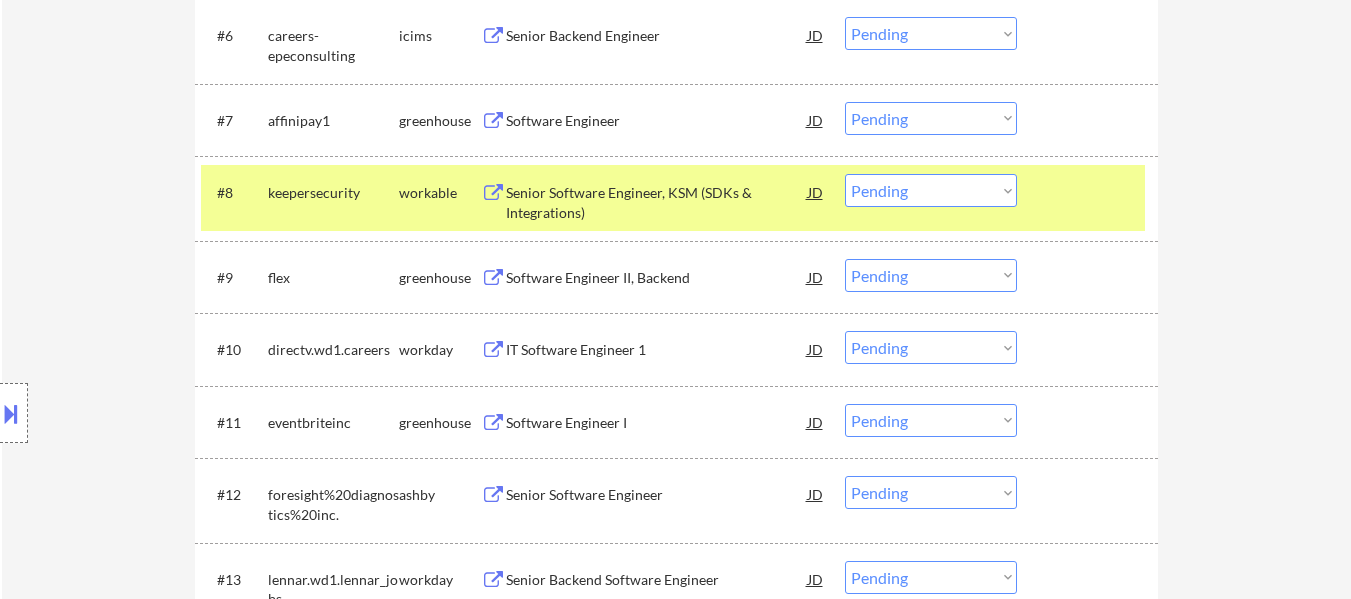 click on "Software Engineer II, Backend" at bounding box center (657, 278) 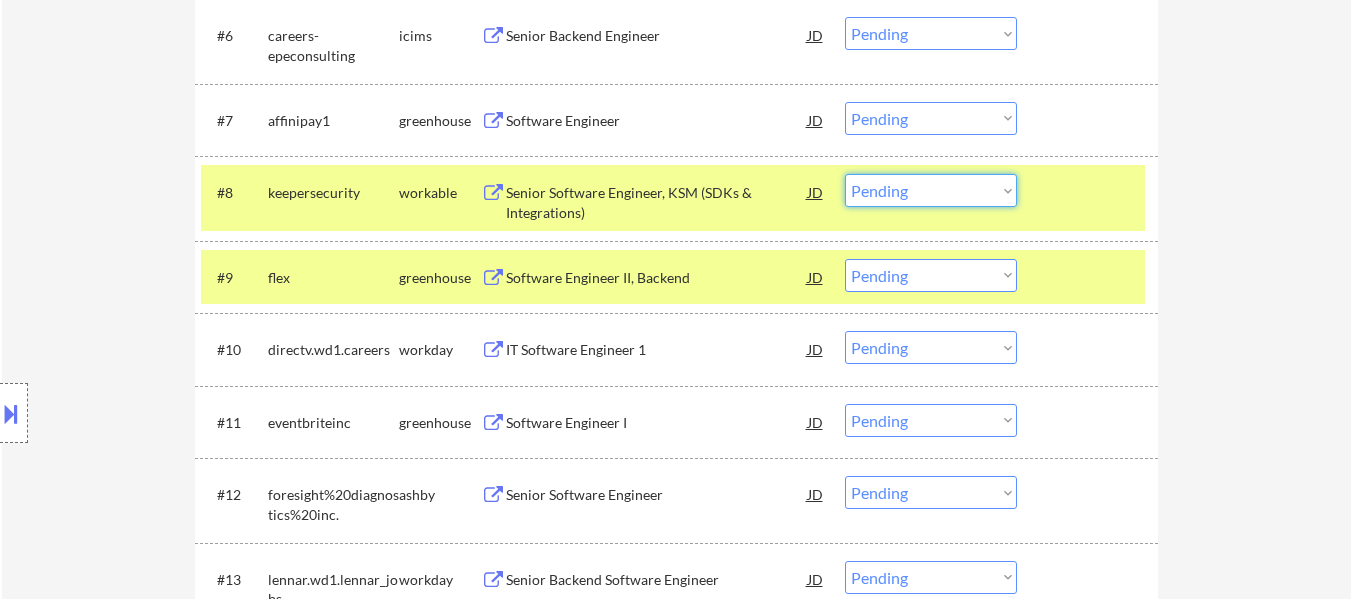 drag, startPoint x: 949, startPoint y: 189, endPoint x: 953, endPoint y: 202, distance: 13.601471 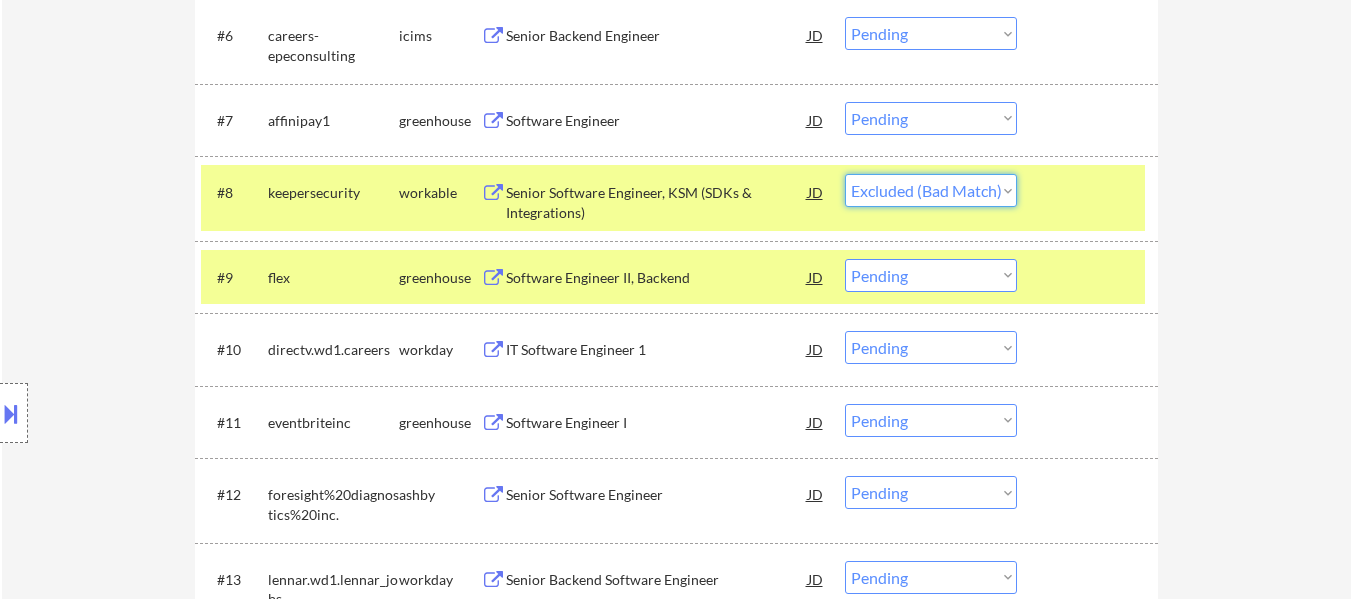 click on "Choose an option... Pending Applied Excluded (Questions) Excluded (Expired) Excluded (Location) Excluded (Bad Match) Excluded (Blocklist) Excluded (Salary) Excluded (Other)" at bounding box center (931, 190) 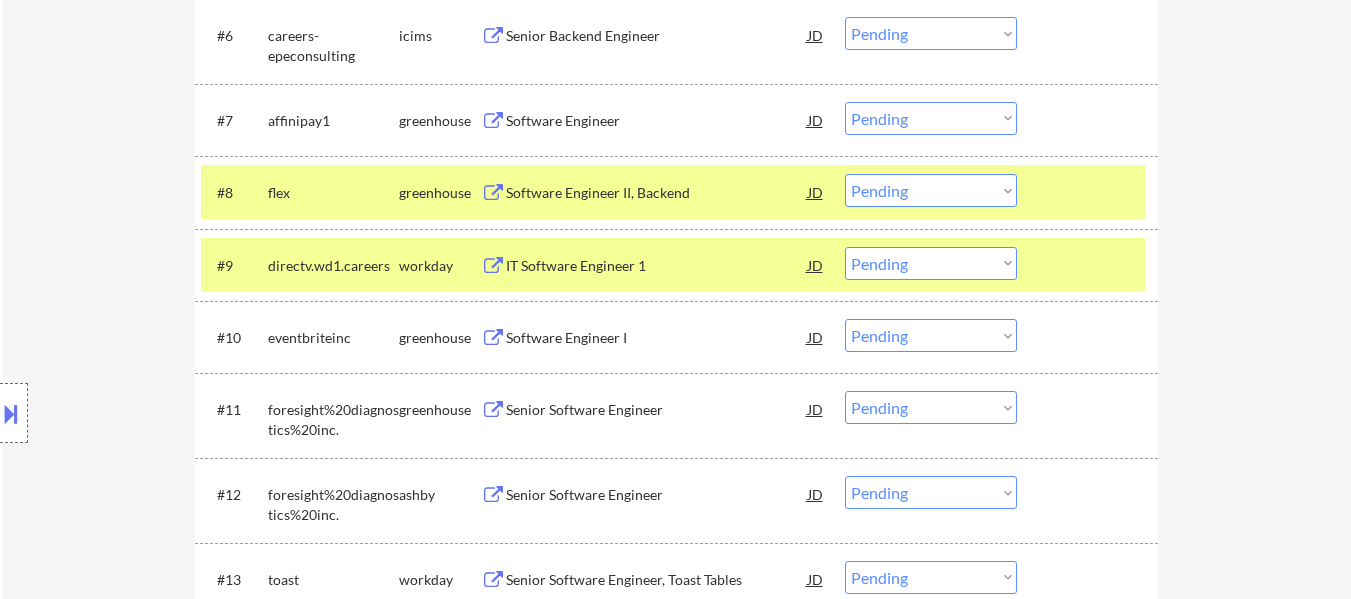 click on "Choose an option... Pending Applied Excluded (Questions) Excluded (Expired) Excluded (Location) Excluded (Bad Match) Excluded (Blocklist) Excluded (Salary) Excluded (Other)" at bounding box center (931, 190) 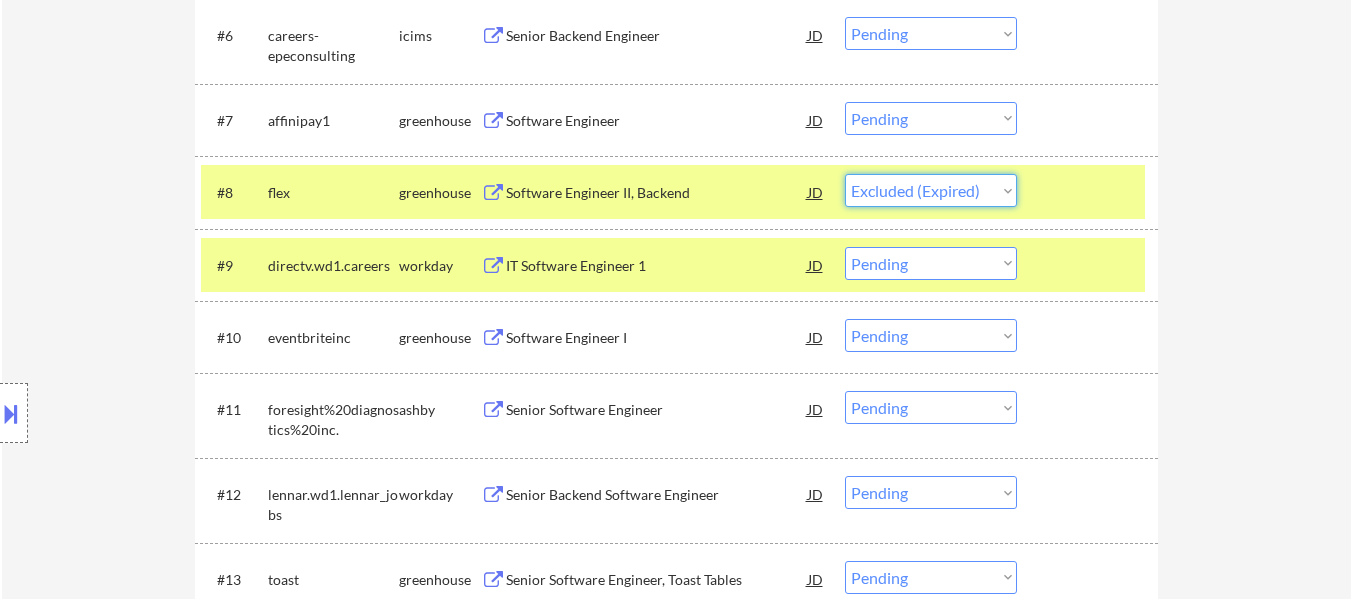 click on "Choose an option... Pending Applied Excluded (Questions) Excluded (Expired) Excluded (Location) Excluded (Bad Match) Excluded (Blocklist) Excluded (Salary) Excluded (Other)" at bounding box center [931, 190] 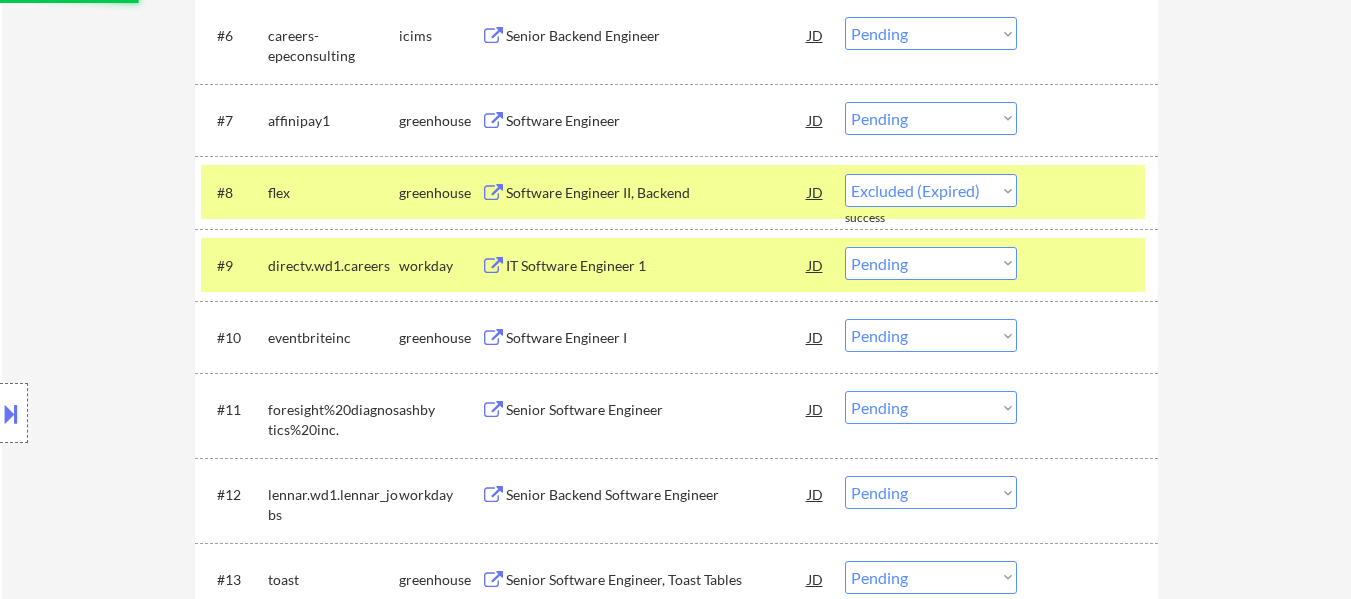 select on ""pending"" 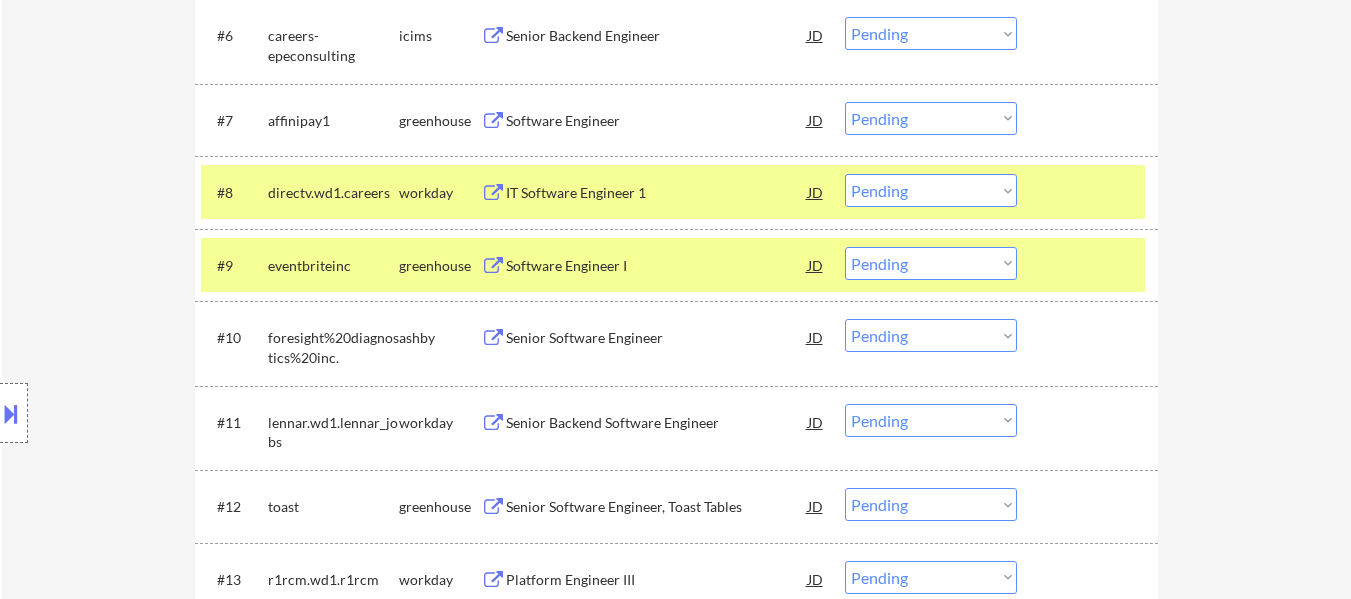 click at bounding box center [1090, 265] 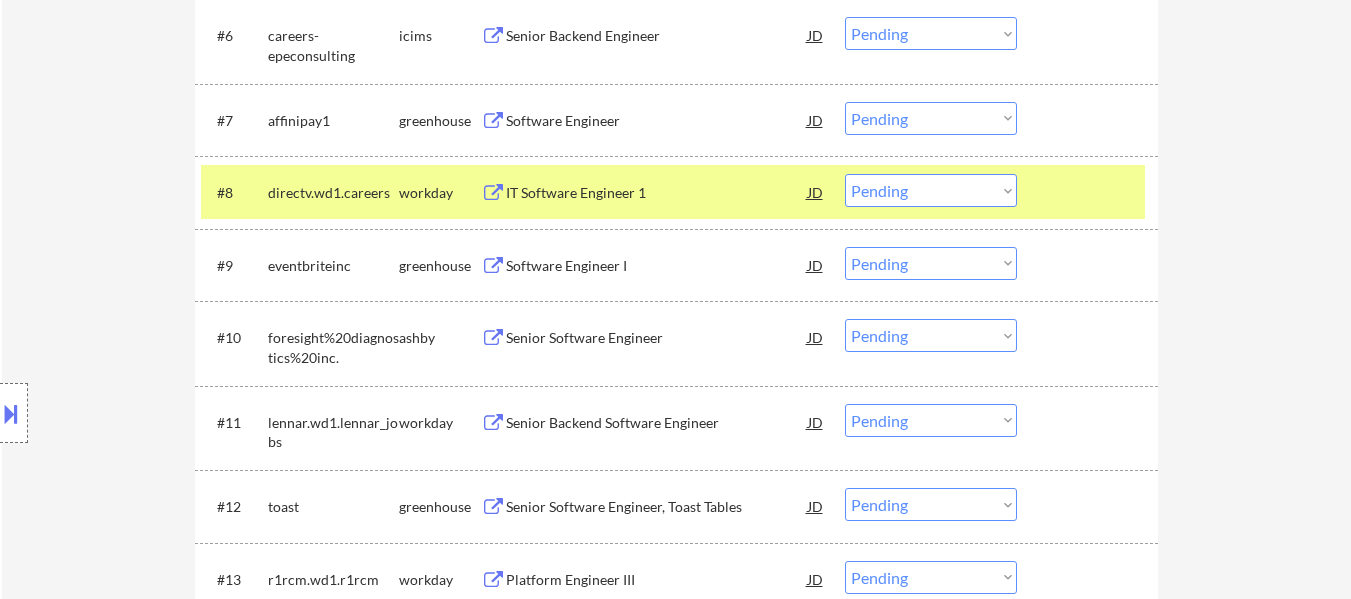 click at bounding box center [1090, 192] 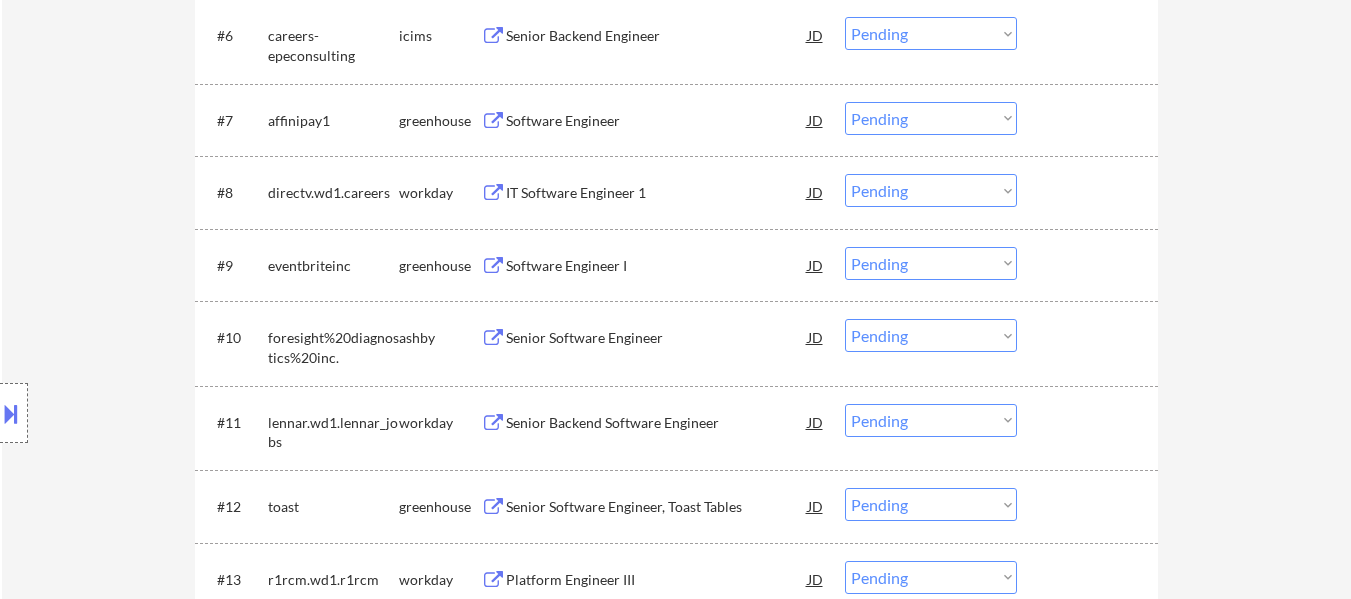 click on "IT Software Engineer 1" at bounding box center (657, 193) 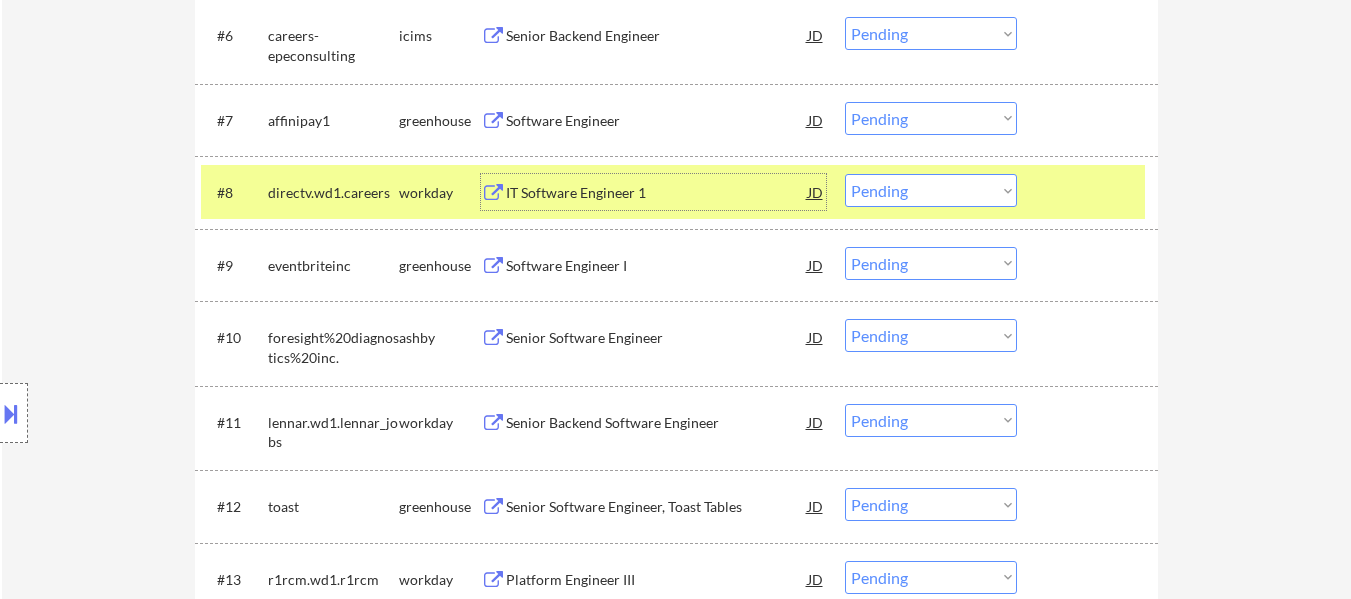 click on "Software Engineer I" at bounding box center (657, 266) 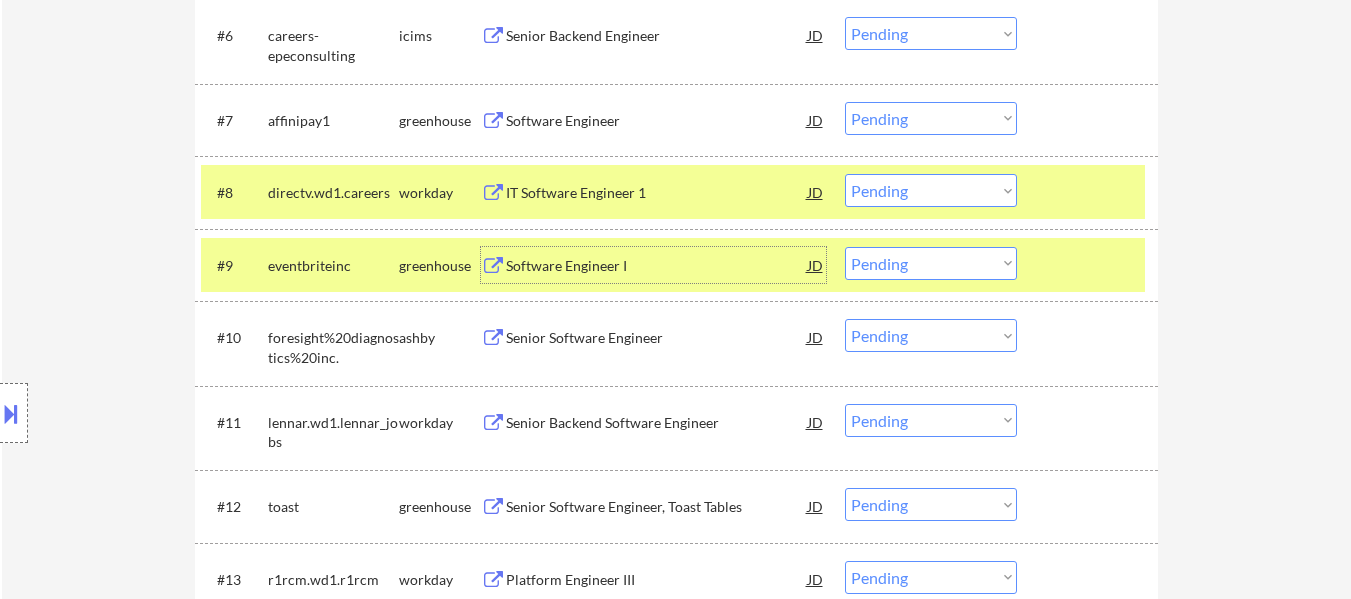 click on "Choose an option... Pending Applied Excluded (Questions) Excluded (Expired) Excluded (Location) Excluded (Bad Match) Excluded (Blocklist) Excluded (Salary) Excluded (Other)" at bounding box center (931, 263) 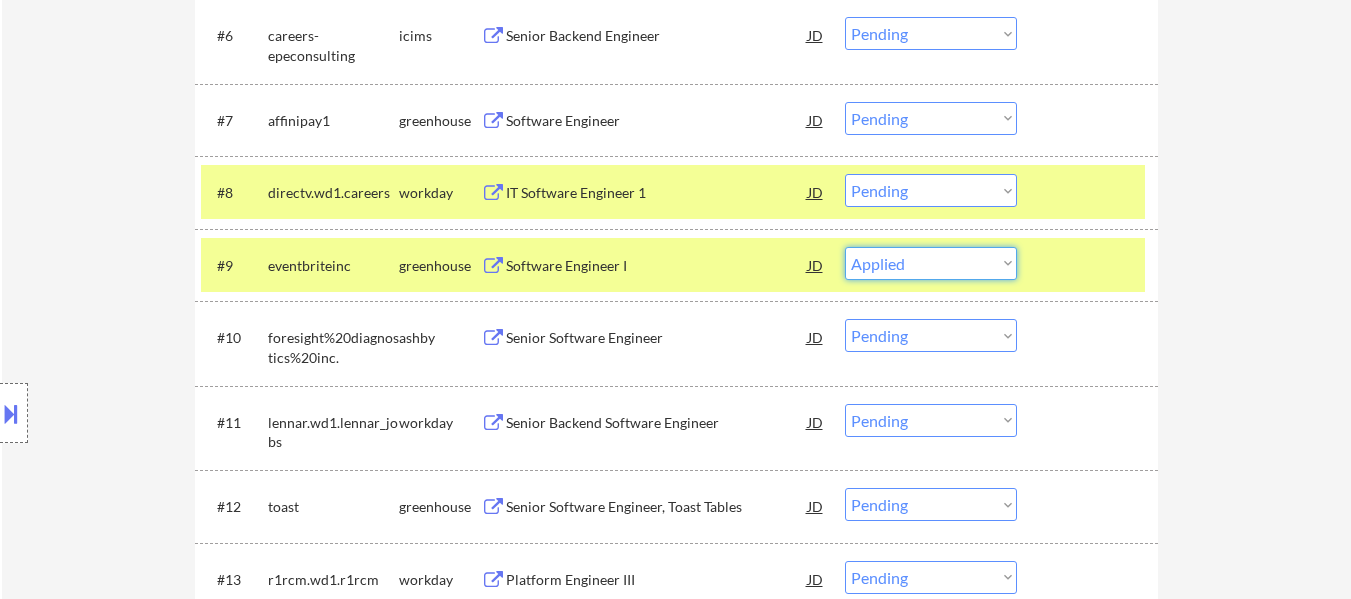 click on "Choose an option... Pending Applied Excluded (Questions) Excluded (Expired) Excluded (Location) Excluded (Bad Match) Excluded (Blocklist) Excluded (Salary) Excluded (Other)" at bounding box center [931, 263] 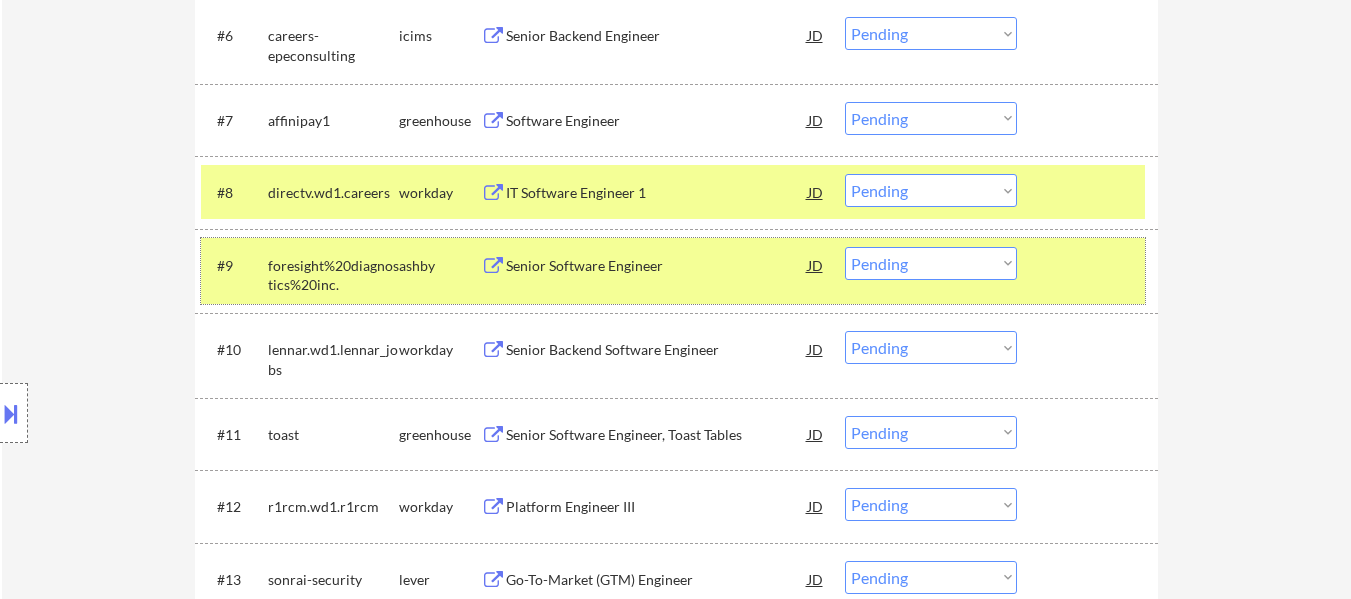 click at bounding box center [1090, 265] 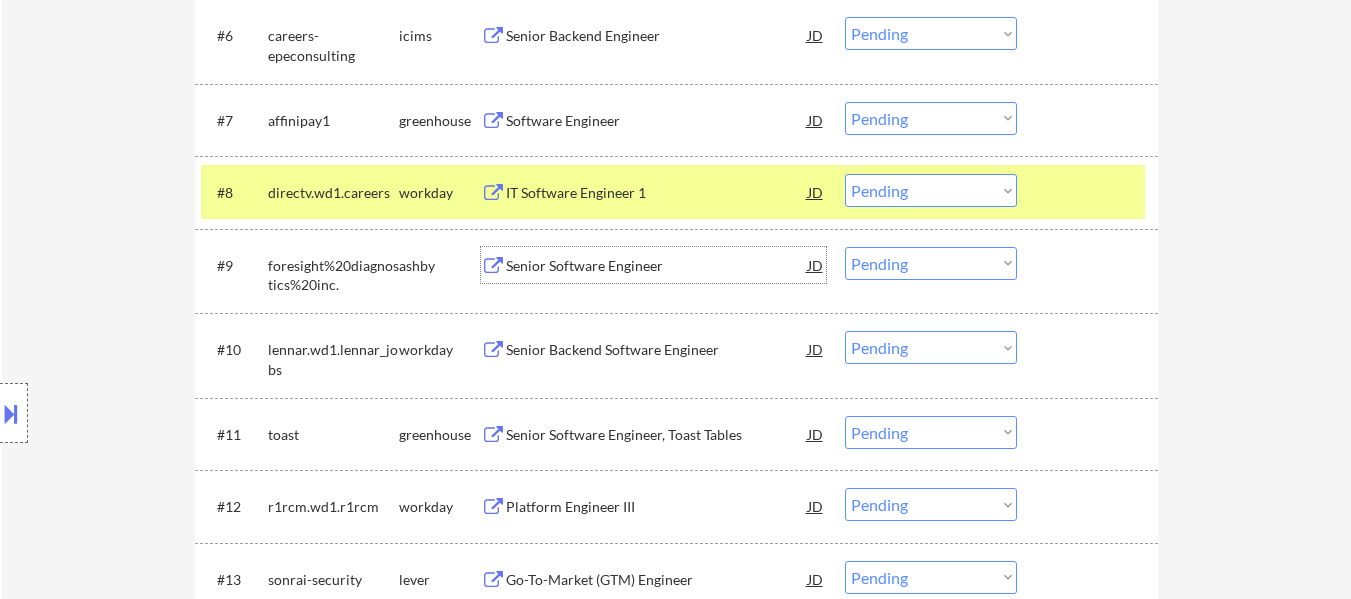 click on "Senior Software Engineer" at bounding box center (657, 266) 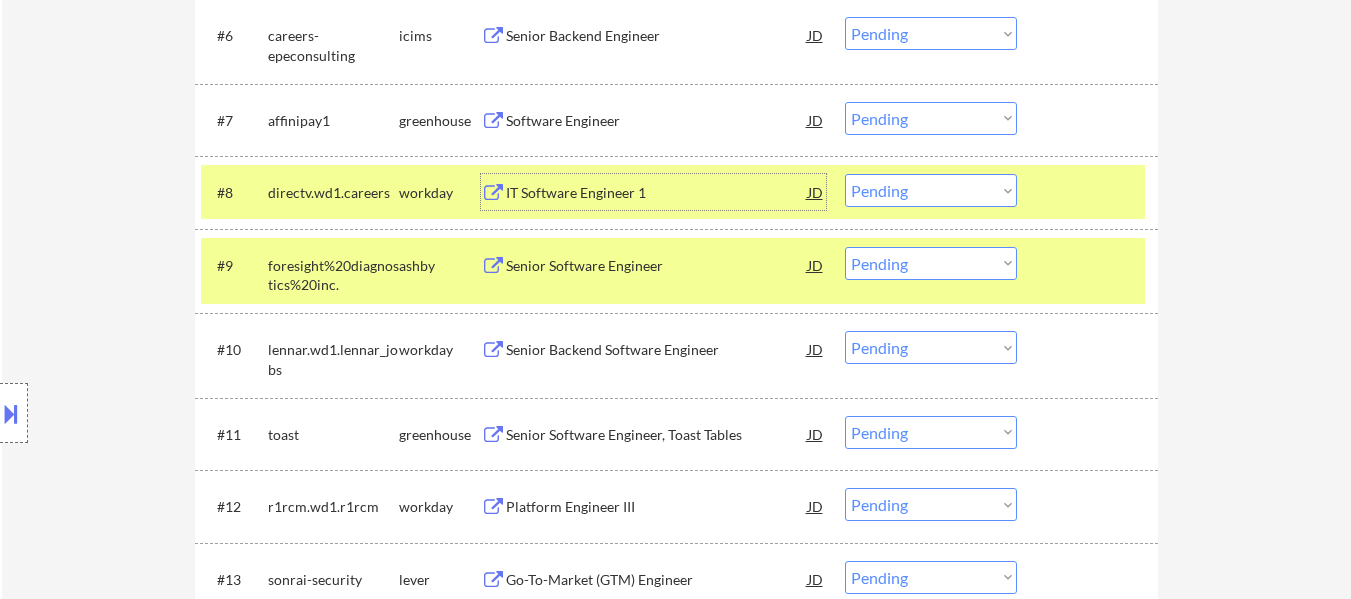 click on "IT Software Engineer 1" at bounding box center (657, 193) 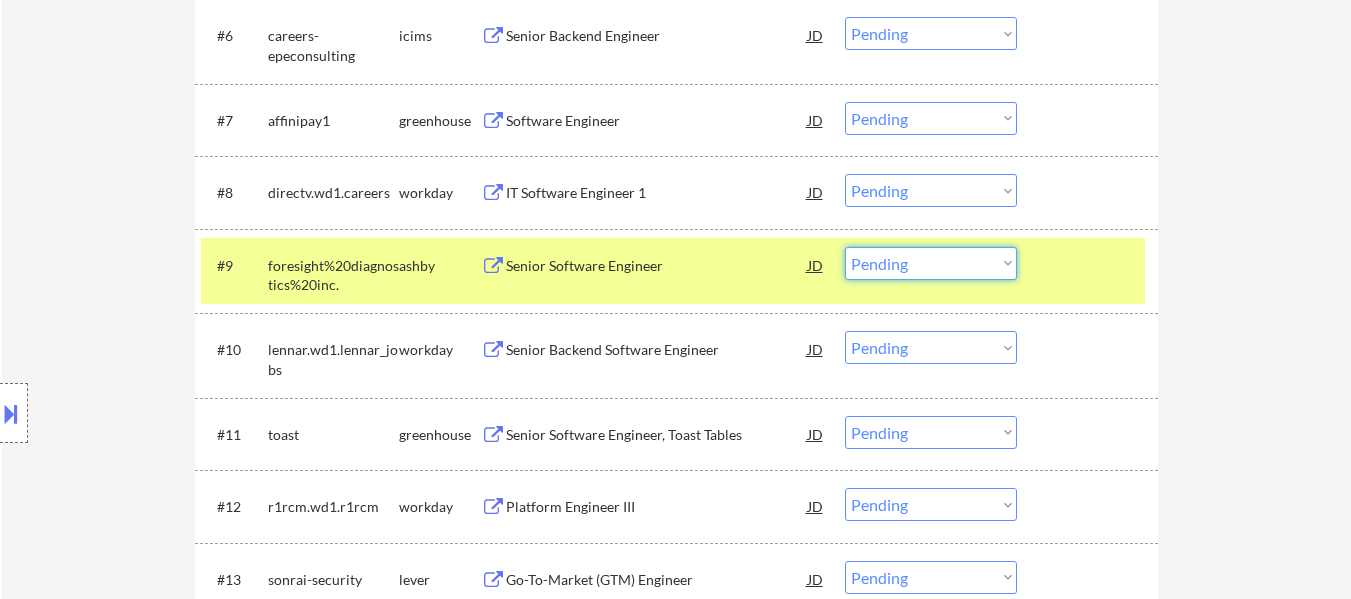 drag, startPoint x: 942, startPoint y: 259, endPoint x: 942, endPoint y: 273, distance: 14 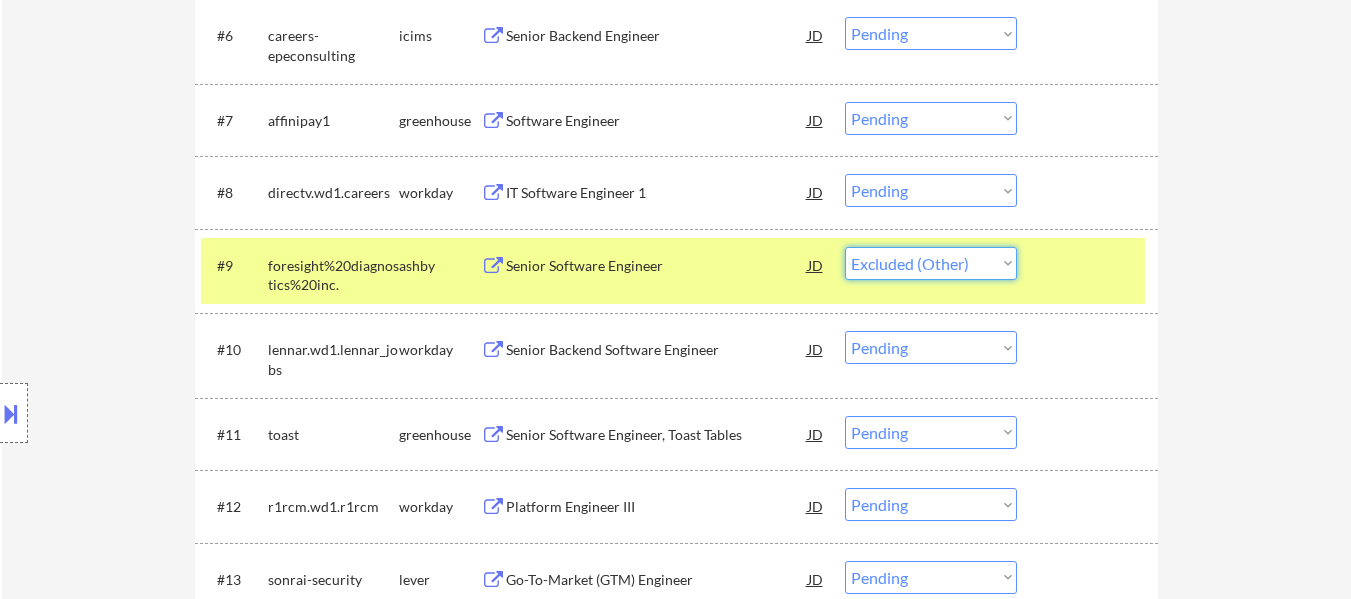 click on "Choose an option... Pending Applied Excluded (Questions) Excluded (Expired) Excluded (Location) Excluded (Bad Match) Excluded (Blocklist) Excluded (Salary) Excluded (Other)" at bounding box center [931, 263] 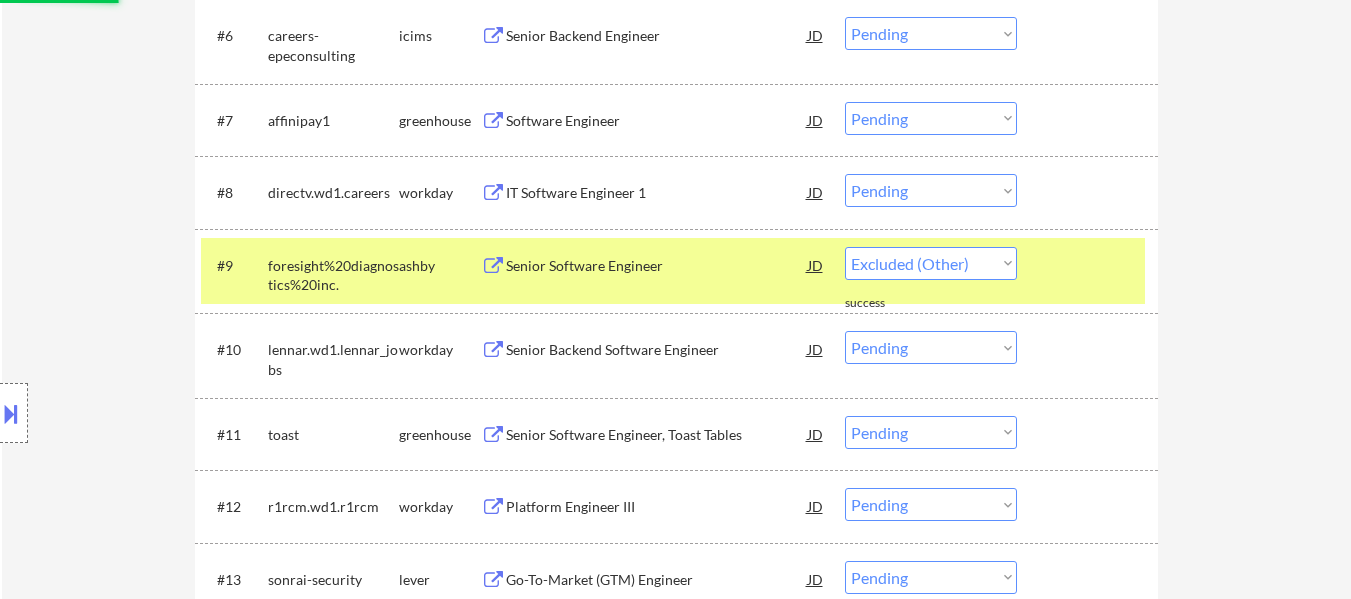 select on ""pending"" 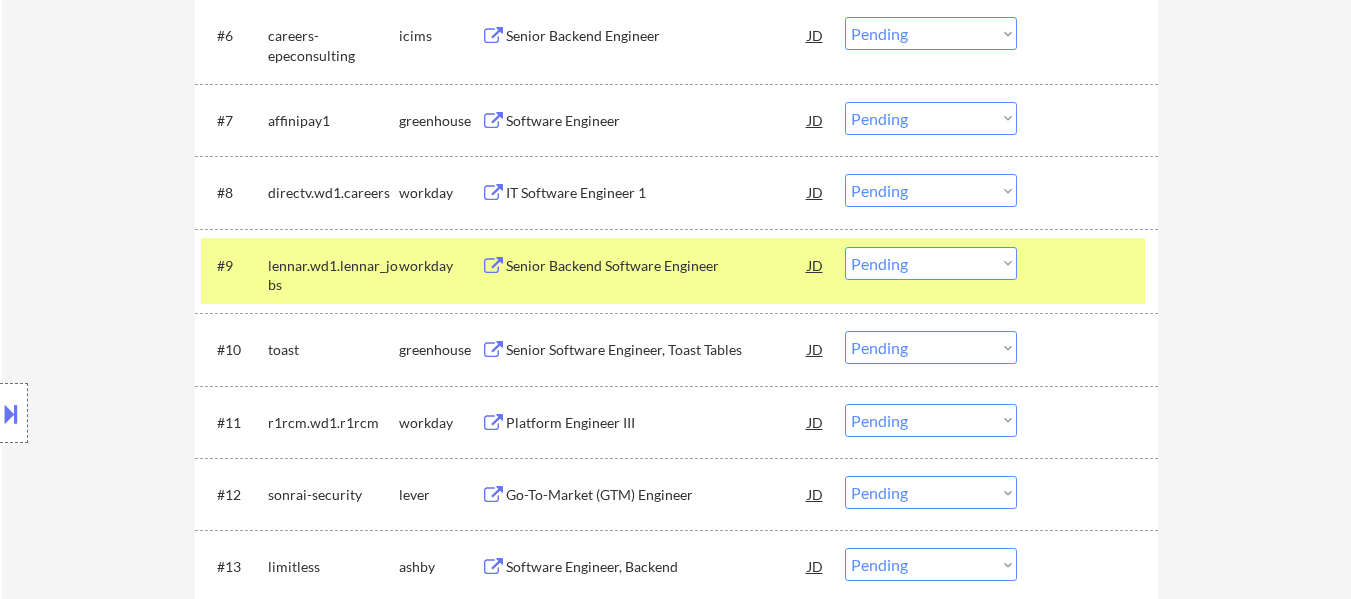 click on "Choose an option... Pending Applied Excluded (Questions) Excluded (Expired) Excluded (Location) Excluded (Bad Match) Excluded (Blocklist) Excluded (Salary) Excluded (Other)" at bounding box center [931, 190] 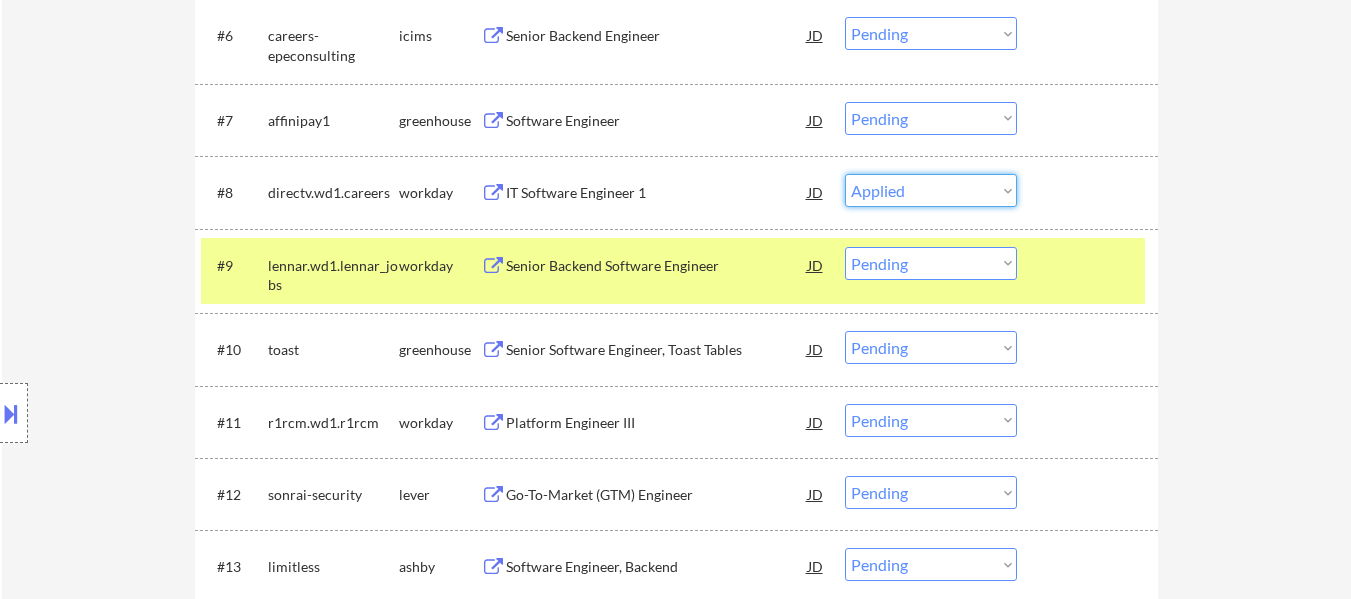 click on "Choose an option... Pending Applied Excluded (Questions) Excluded (Expired) Excluded (Location) Excluded (Bad Match) Excluded (Blocklist) Excluded (Salary) Excluded (Other)" at bounding box center (931, 190) 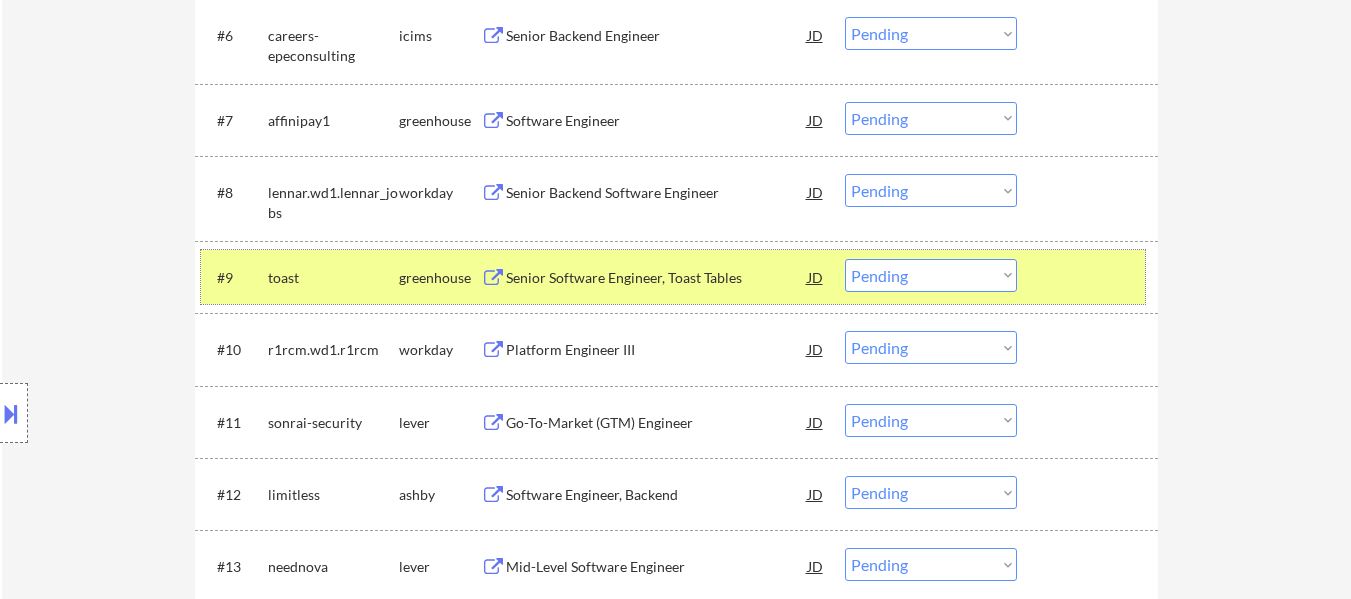 click at bounding box center (1090, 277) 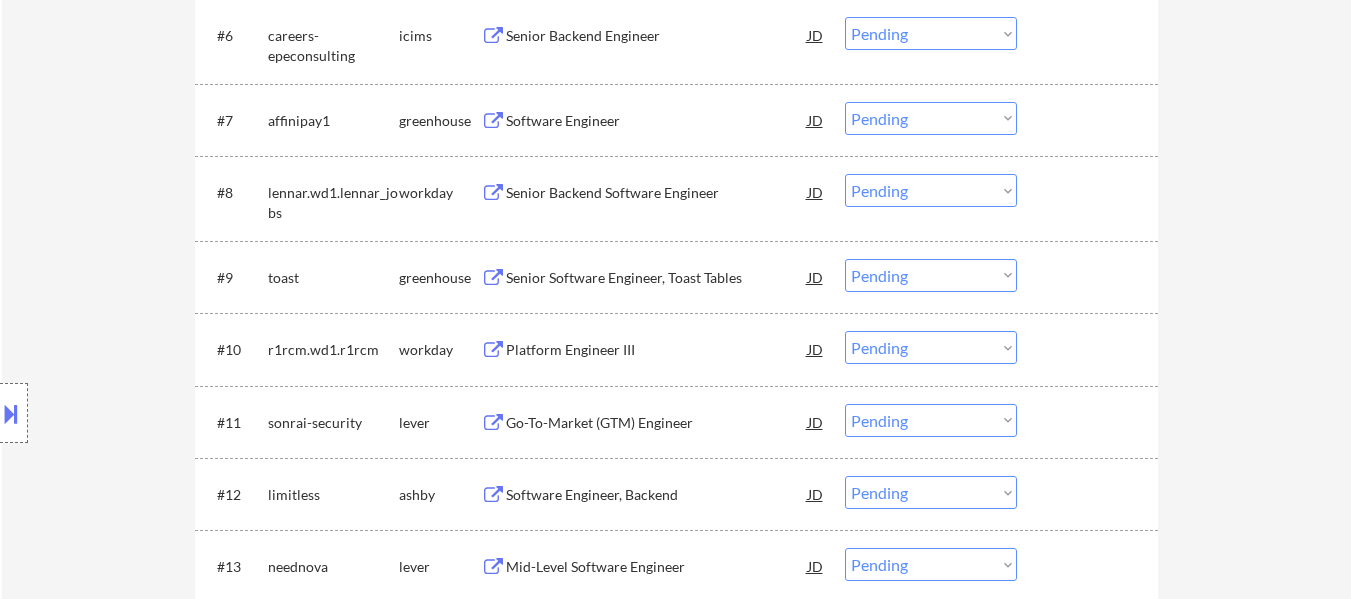 click on "Senior Backend Software Engineer" at bounding box center (657, 193) 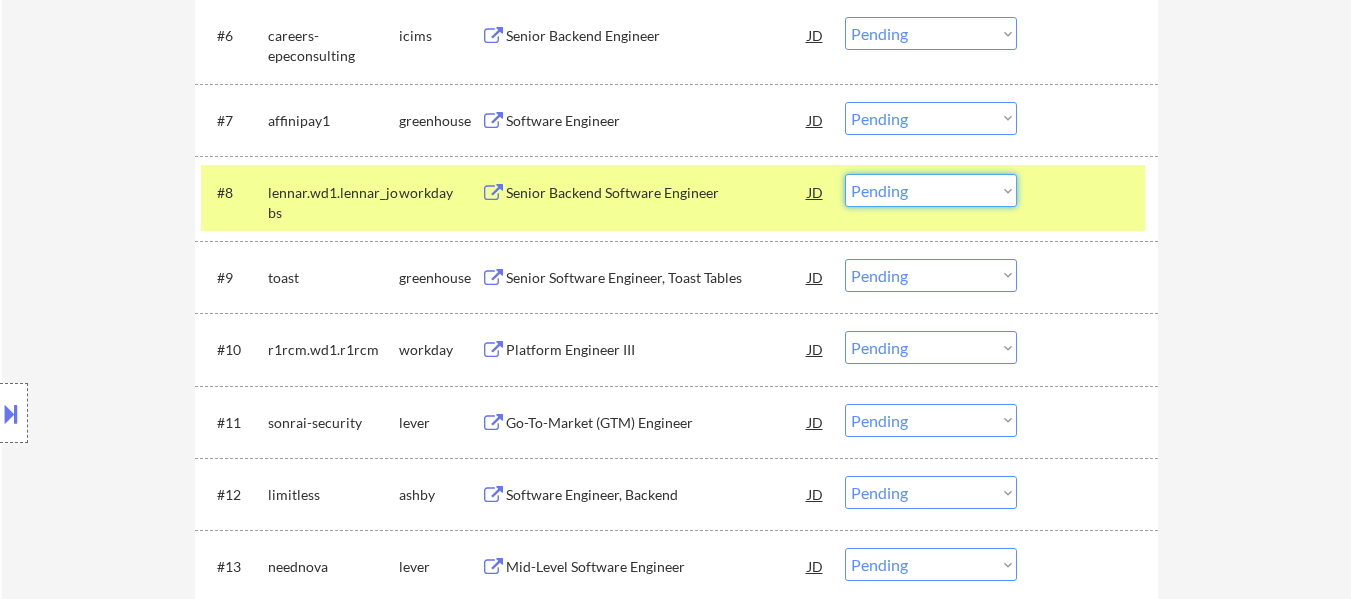 click on "Choose an option... Pending Applied Excluded (Questions) Excluded (Expired) Excluded (Location) Excluded (Bad Match) Excluded (Blocklist) Excluded (Salary) Excluded (Other)" at bounding box center [931, 190] 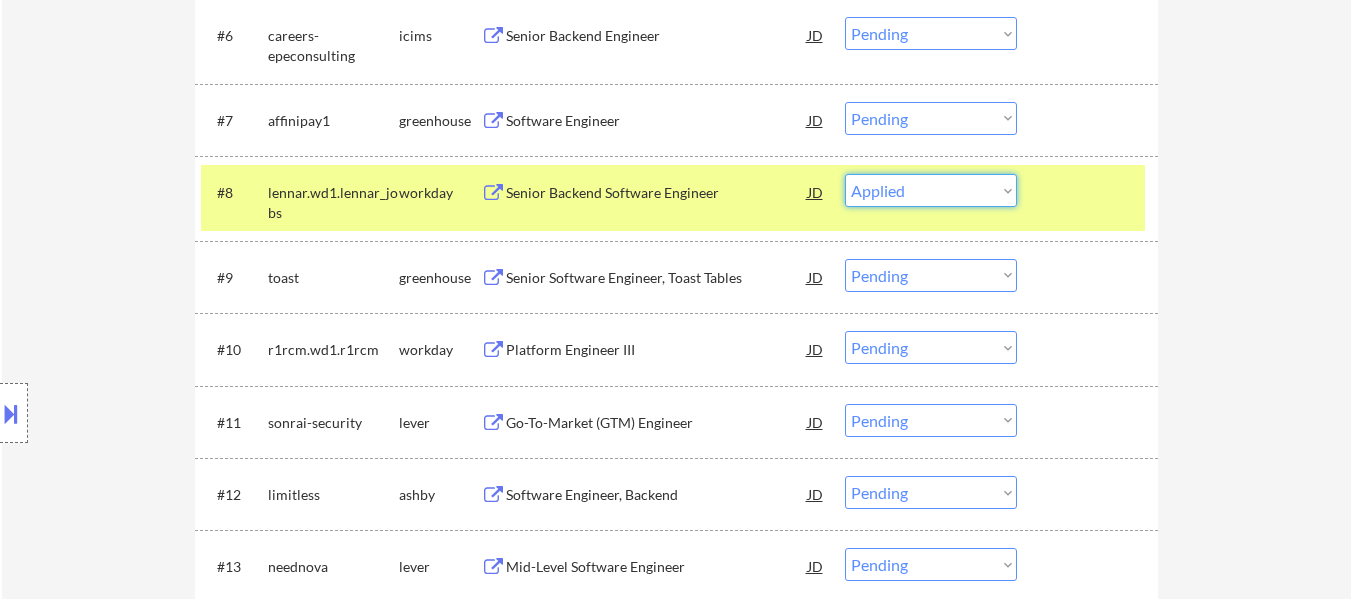 click on "Choose an option... Pending Applied Excluded (Questions) Excluded (Expired) Excluded (Location) Excluded (Bad Match) Excluded (Blocklist) Excluded (Salary) Excluded (Other)" at bounding box center [931, 190] 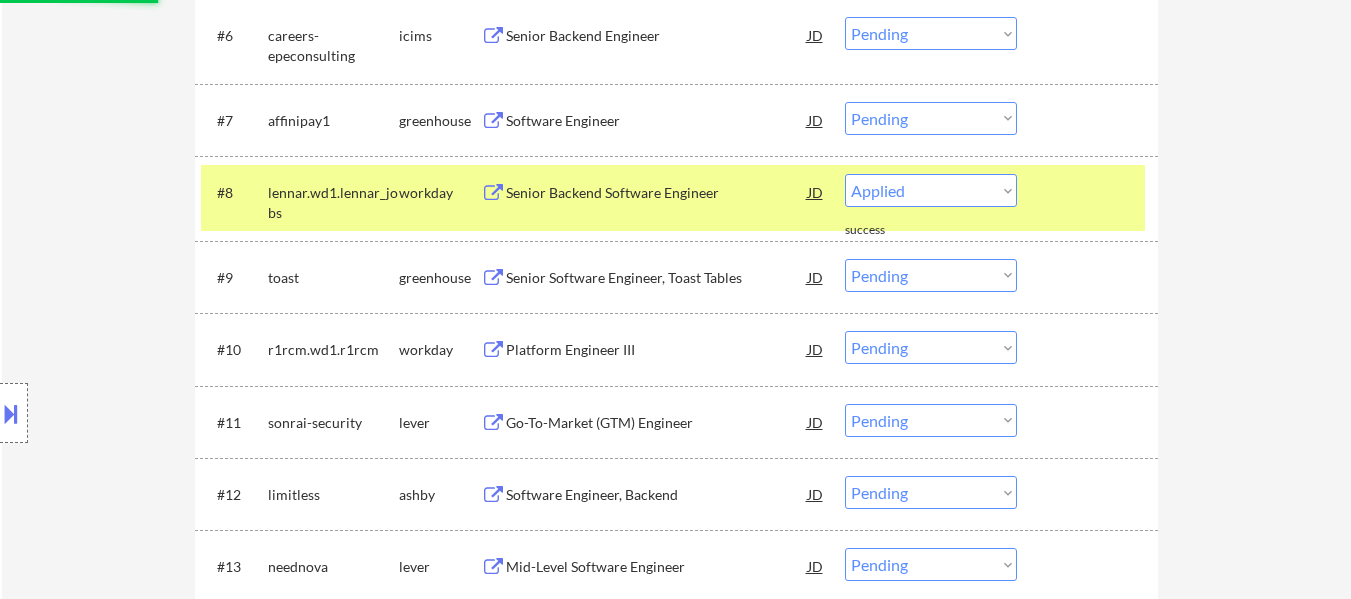 select on ""pending"" 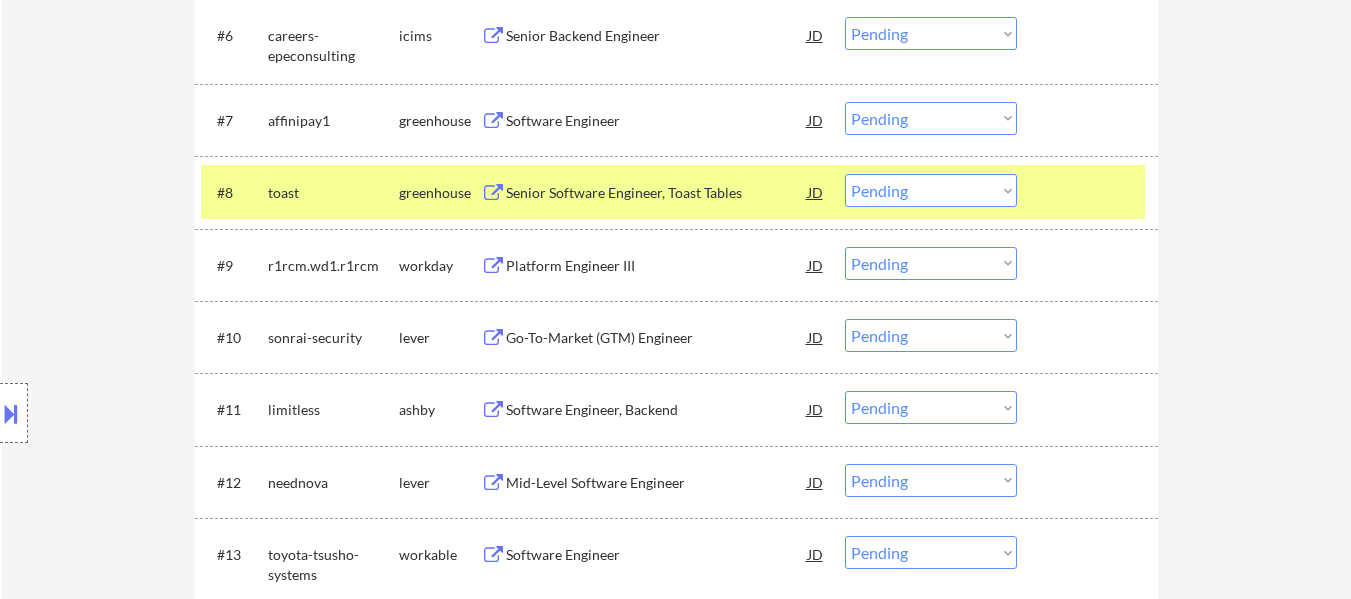 click on "Senior Software Engineer, Toast Tables" at bounding box center (657, 193) 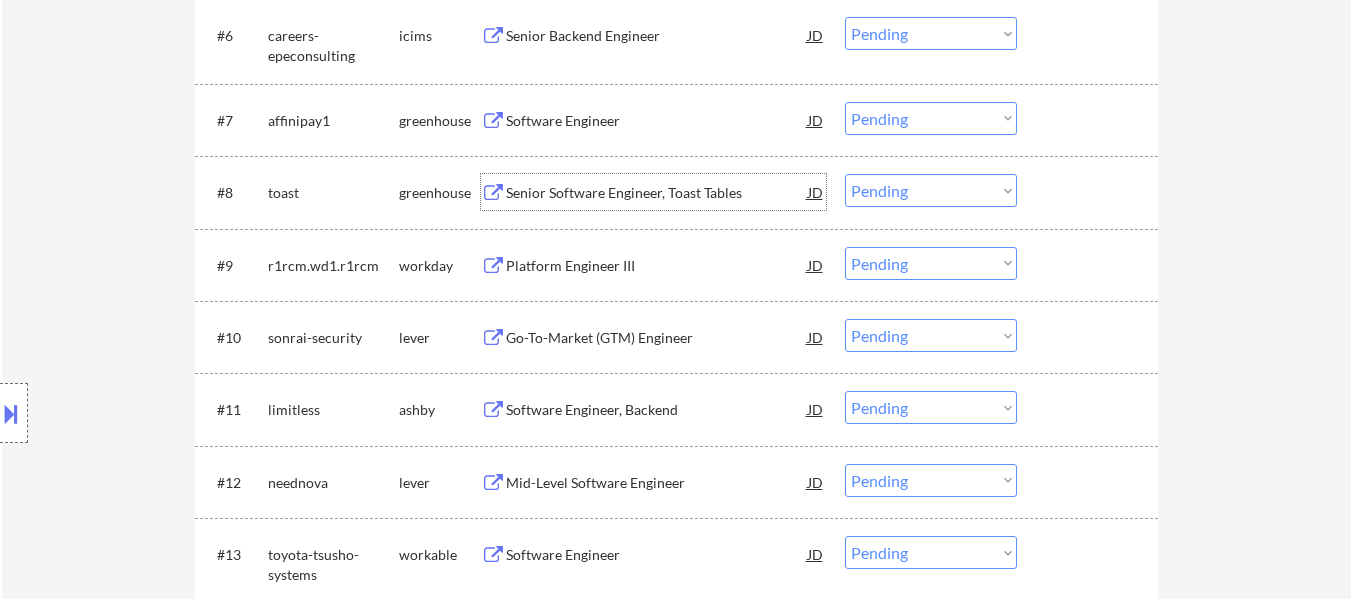 click on "Platform Engineer III" at bounding box center [657, 266] 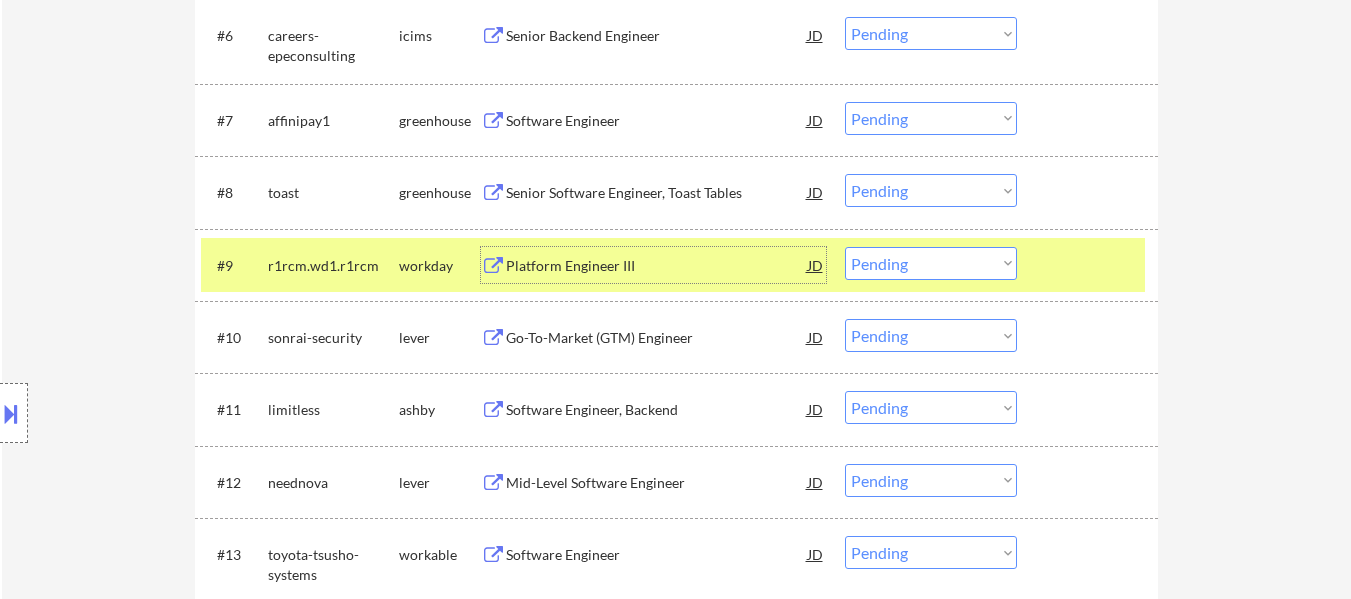 click on "Choose an option... Pending Applied Excluded (Questions) Excluded (Expired) Excluded (Location) Excluded (Bad Match) Excluded (Blocklist) Excluded (Salary) Excluded (Other)" at bounding box center (931, 263) 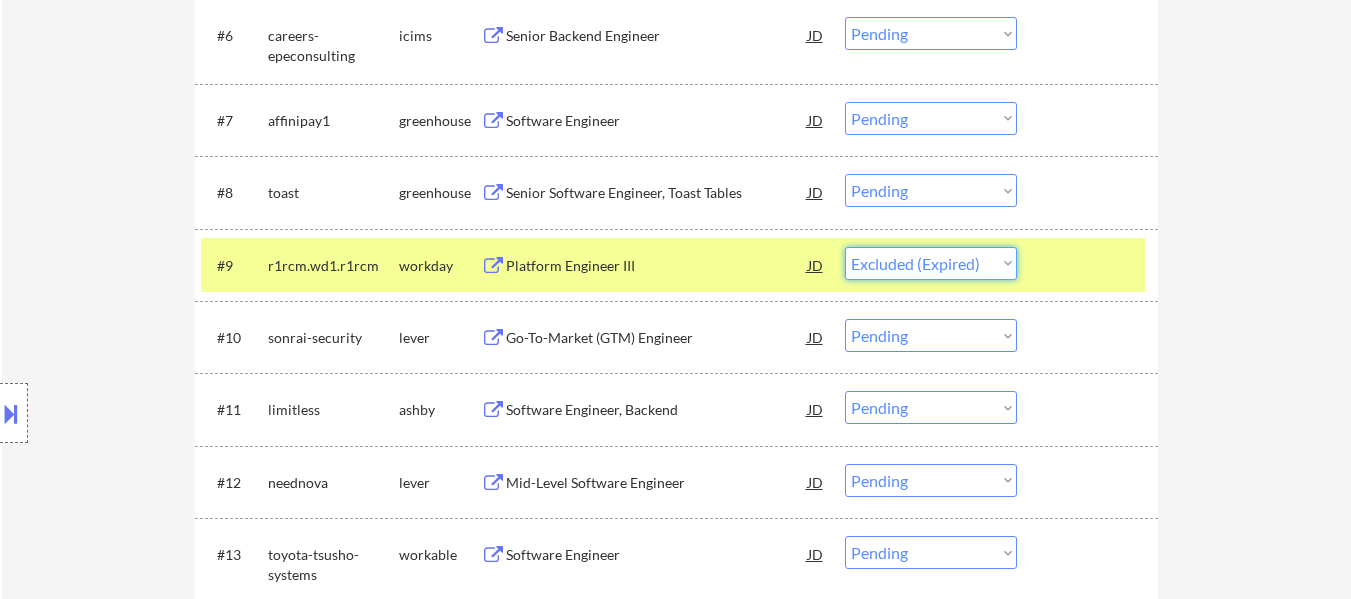 click on "Choose an option... Pending Applied Excluded (Questions) Excluded (Expired) Excluded (Location) Excluded (Bad Match) Excluded (Blocklist) Excluded (Salary) Excluded (Other)" at bounding box center [931, 263] 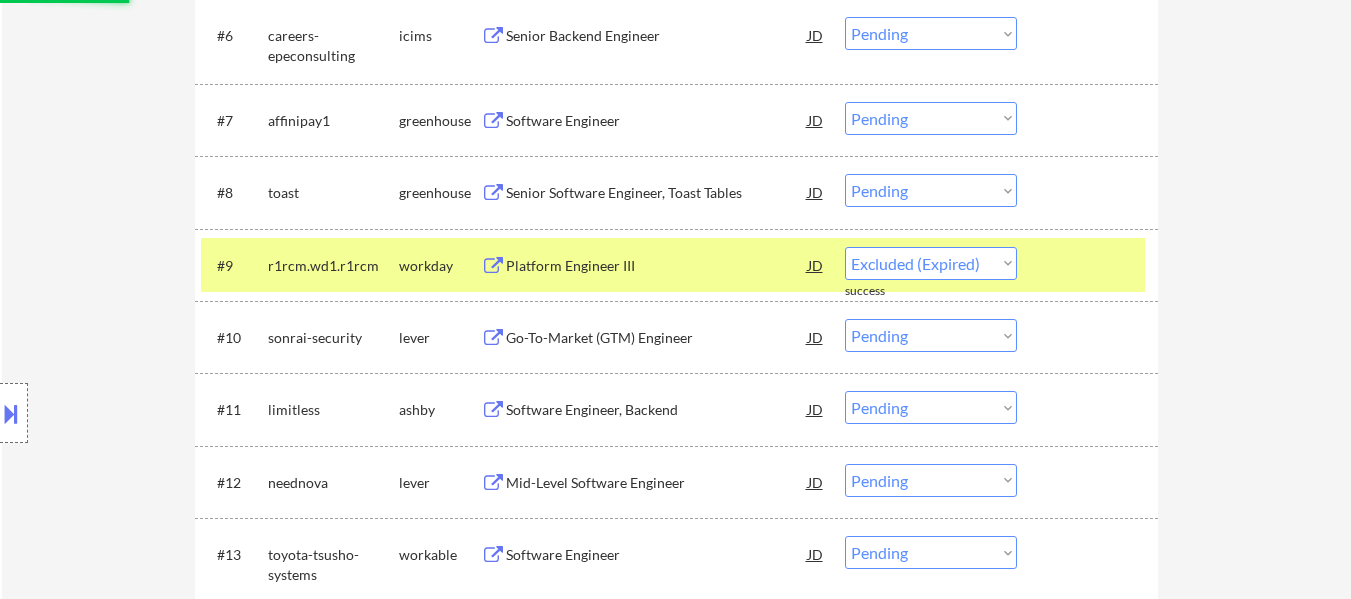 select on ""pending"" 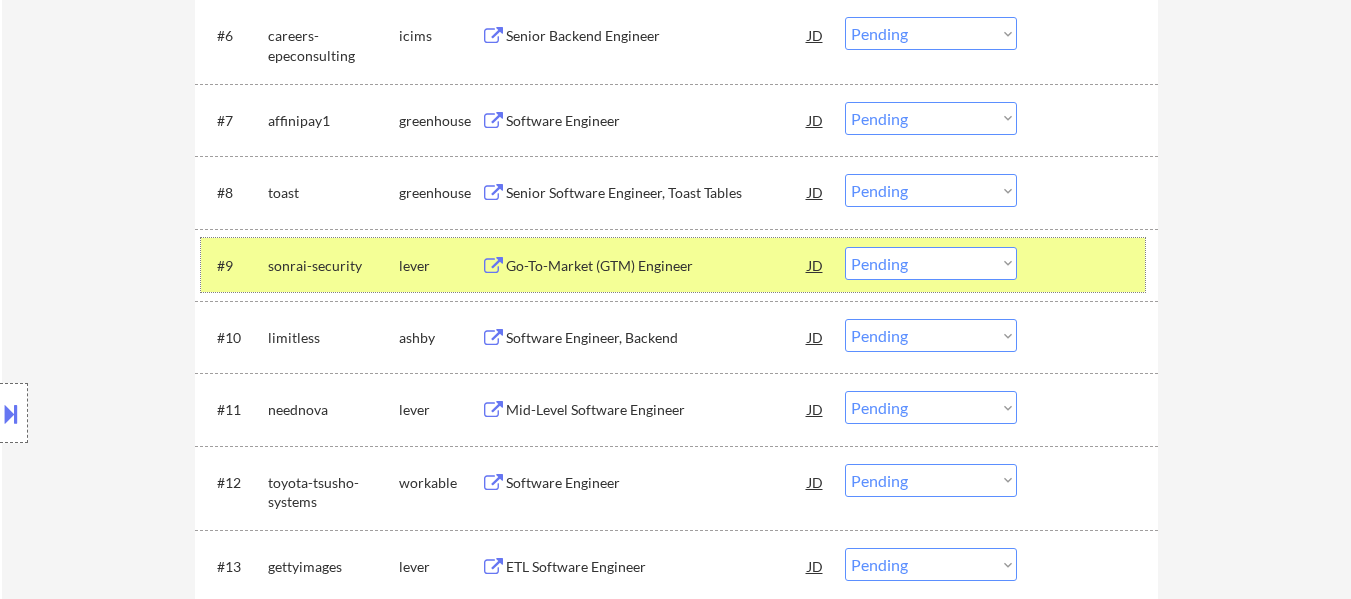 click at bounding box center [1090, 265] 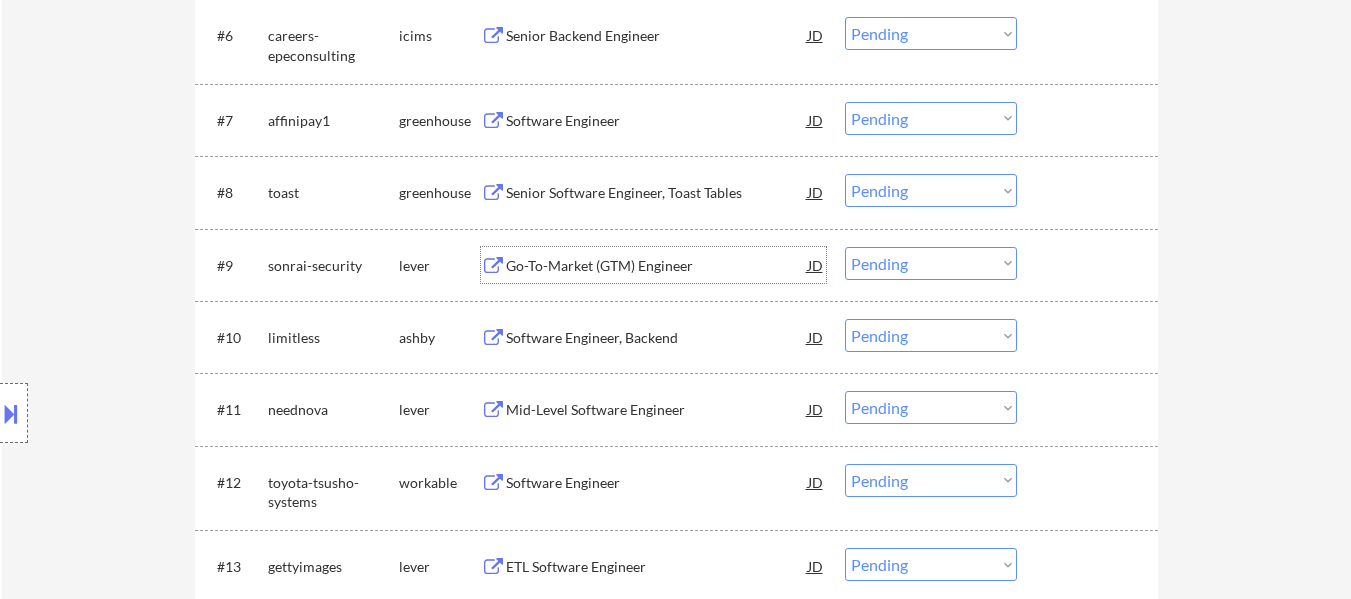 click on "Go-To-Market (GTM) Engineer" at bounding box center [657, 266] 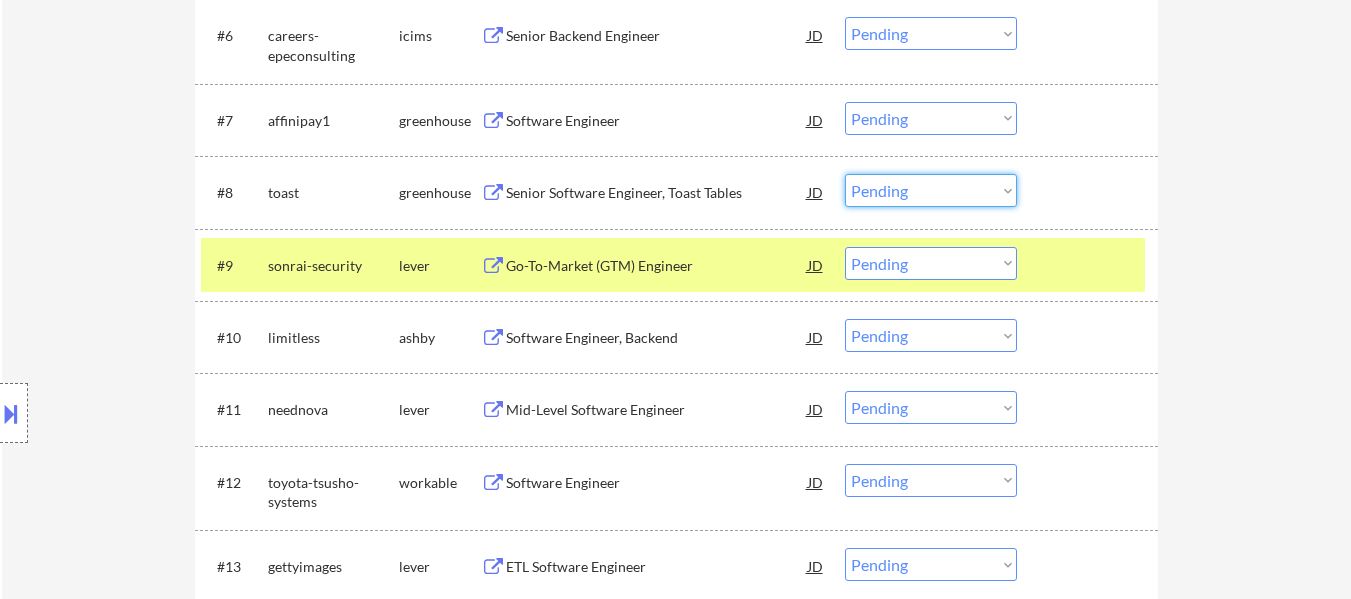 click on "Choose an option... Pending Applied Excluded (Questions) Excluded (Expired) Excluded (Location) Excluded (Bad Match) Excluded (Blocklist) Excluded (Salary) Excluded (Other)" at bounding box center (931, 190) 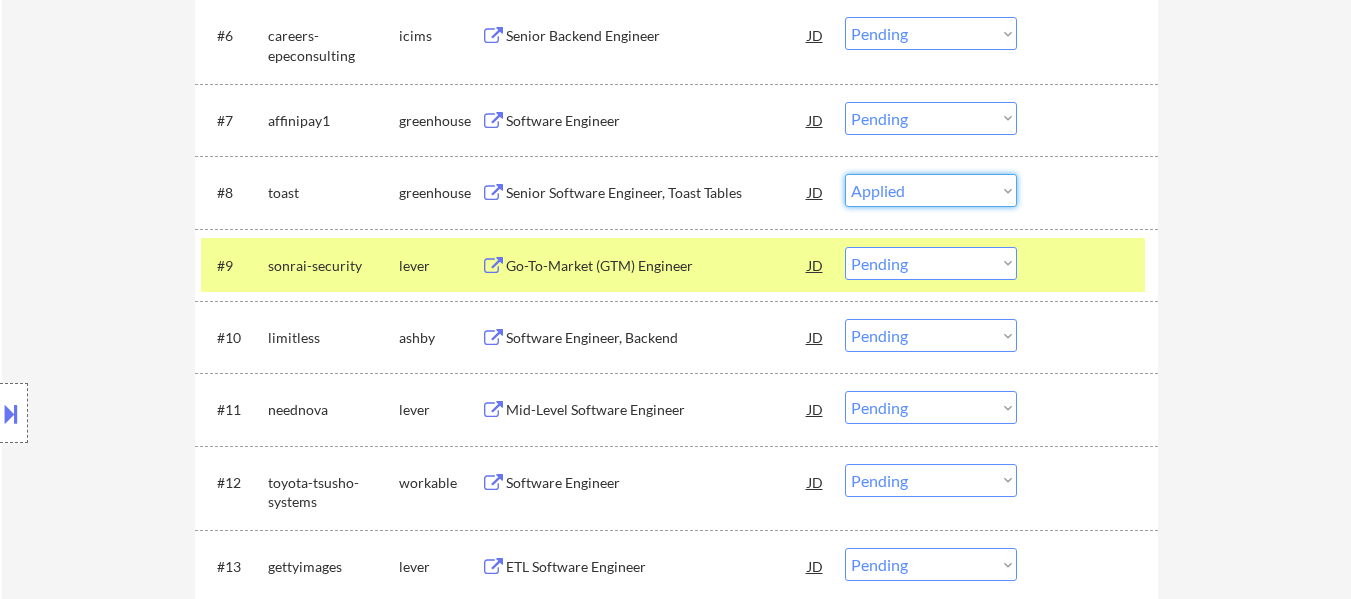 click on "Choose an option... Pending Applied Excluded (Questions) Excluded (Expired) Excluded (Location) Excluded (Bad Match) Excluded (Blocklist) Excluded (Salary) Excluded (Other)" at bounding box center (931, 190) 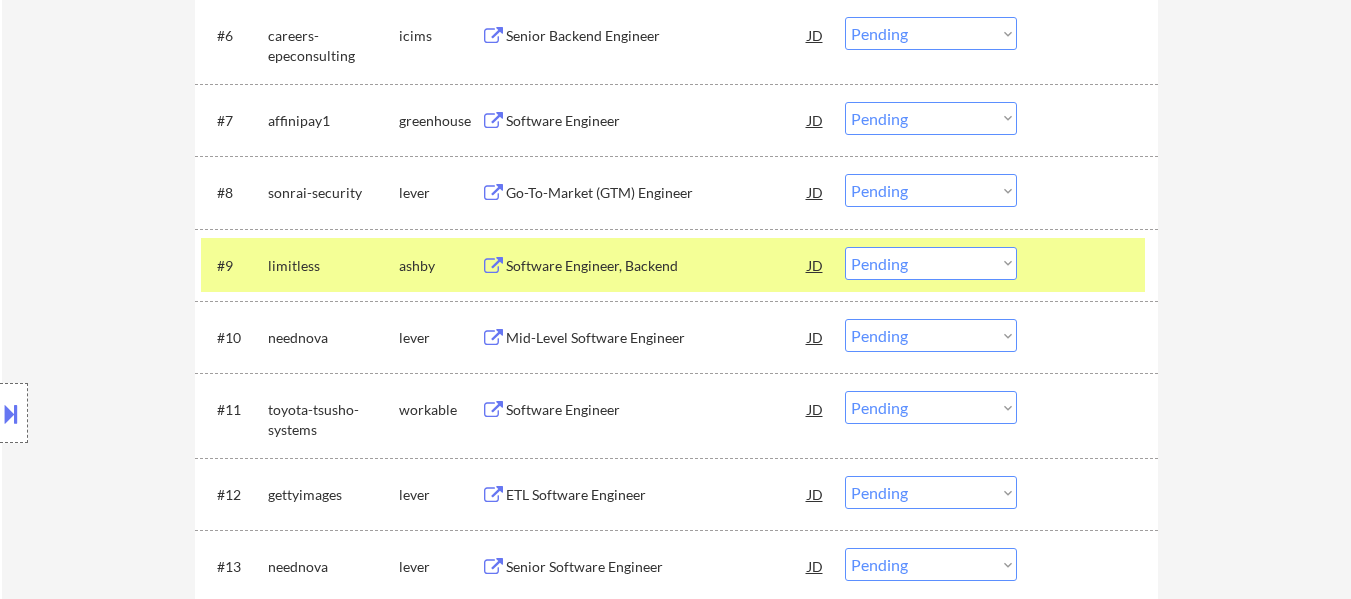 click at bounding box center (1090, 265) 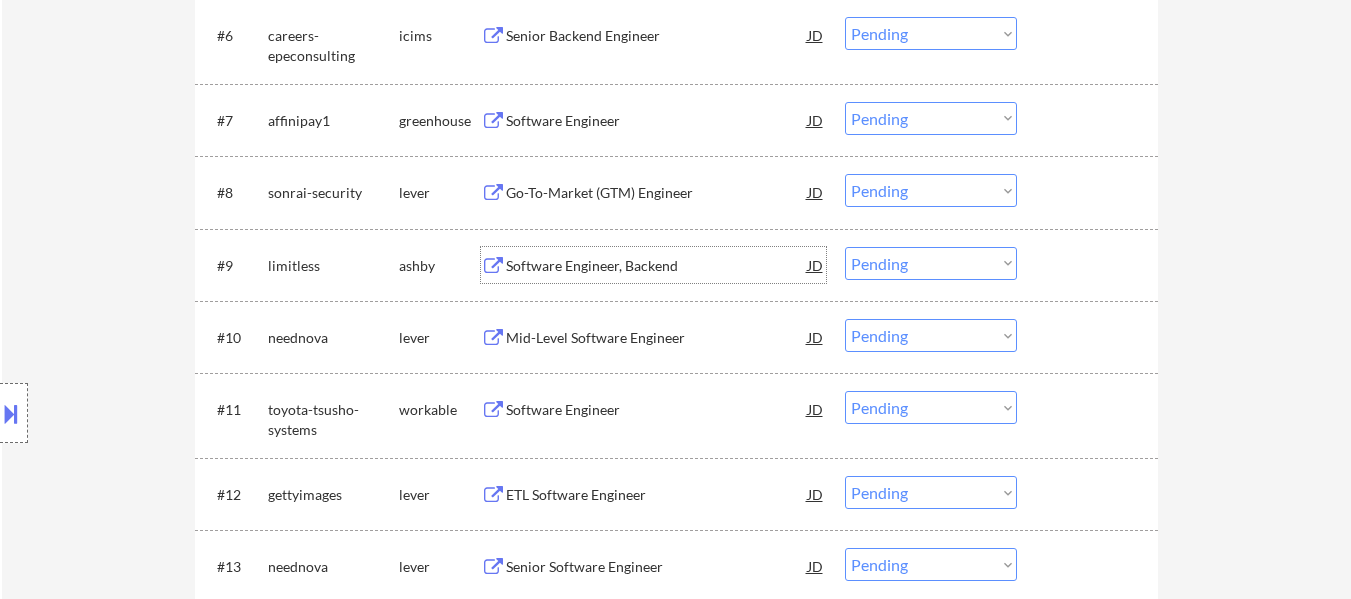 click on "Software Engineer, Backend" at bounding box center (657, 266) 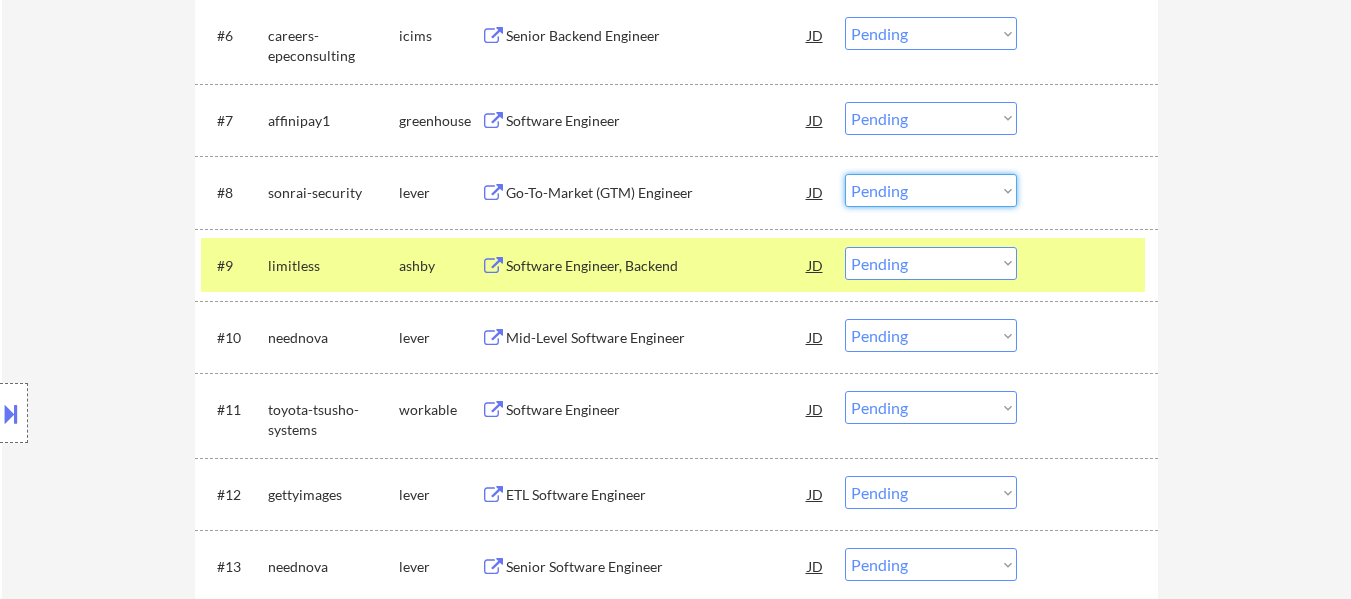 click on "Choose an option... Pending Applied Excluded (Questions) Excluded (Expired) Excluded (Location) Excluded (Bad Match) Excluded (Blocklist) Excluded (Salary) Excluded (Other)" at bounding box center [931, 190] 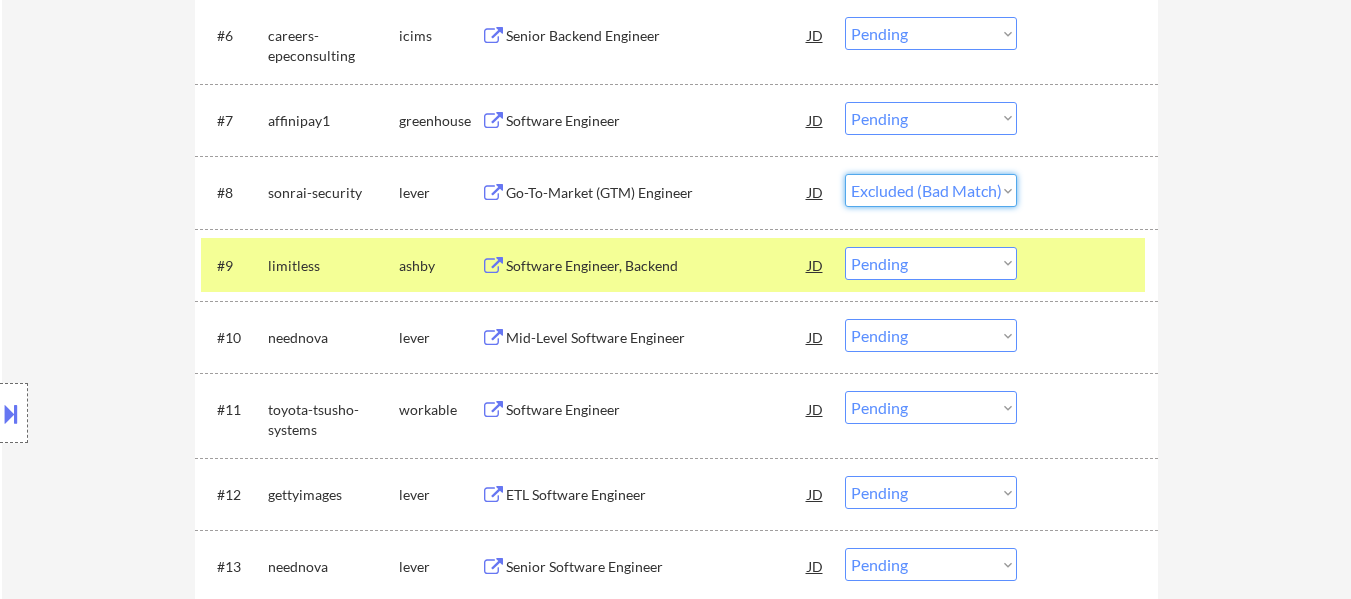 click on "Choose an option... Pending Applied Excluded (Questions) Excluded (Expired) Excluded (Location) Excluded (Bad Match) Excluded (Blocklist) Excluded (Salary) Excluded (Other)" at bounding box center (931, 190) 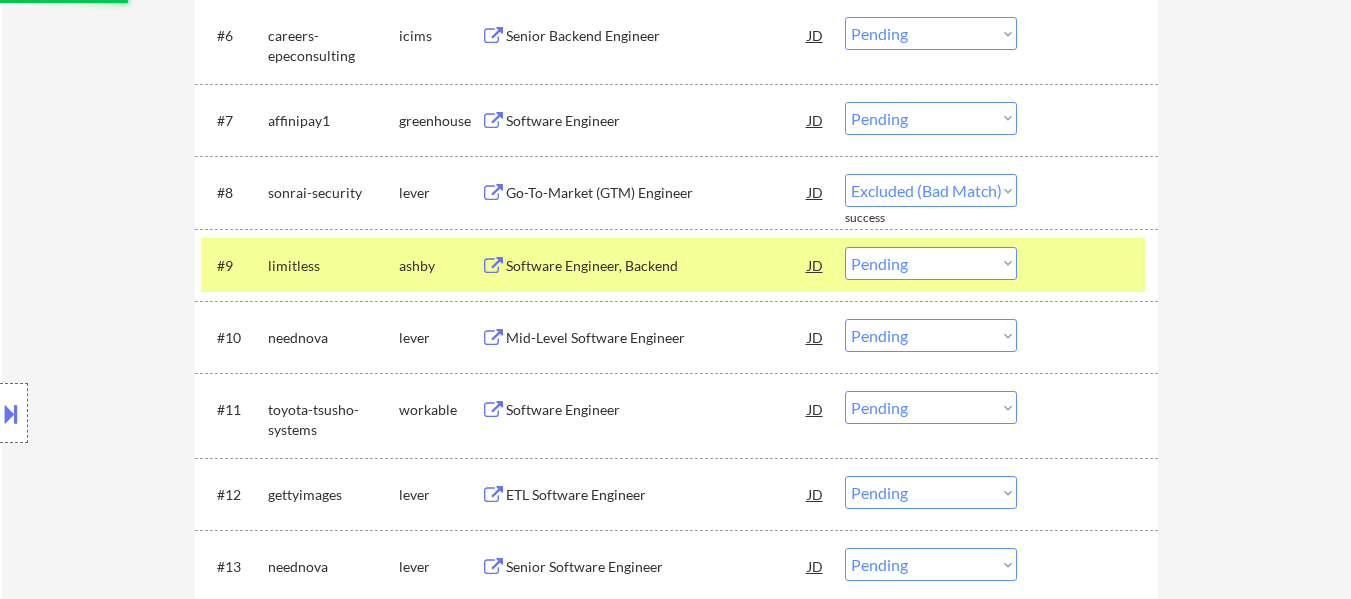 select on ""pending"" 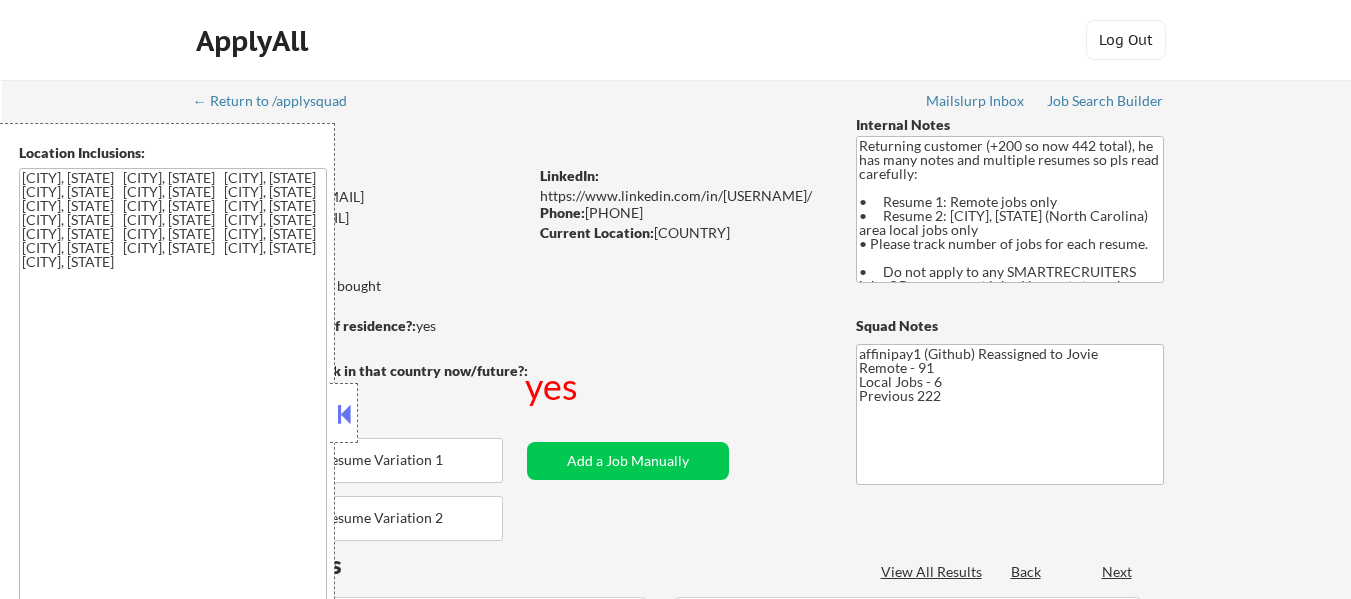scroll, scrollTop: 0, scrollLeft: 0, axis: both 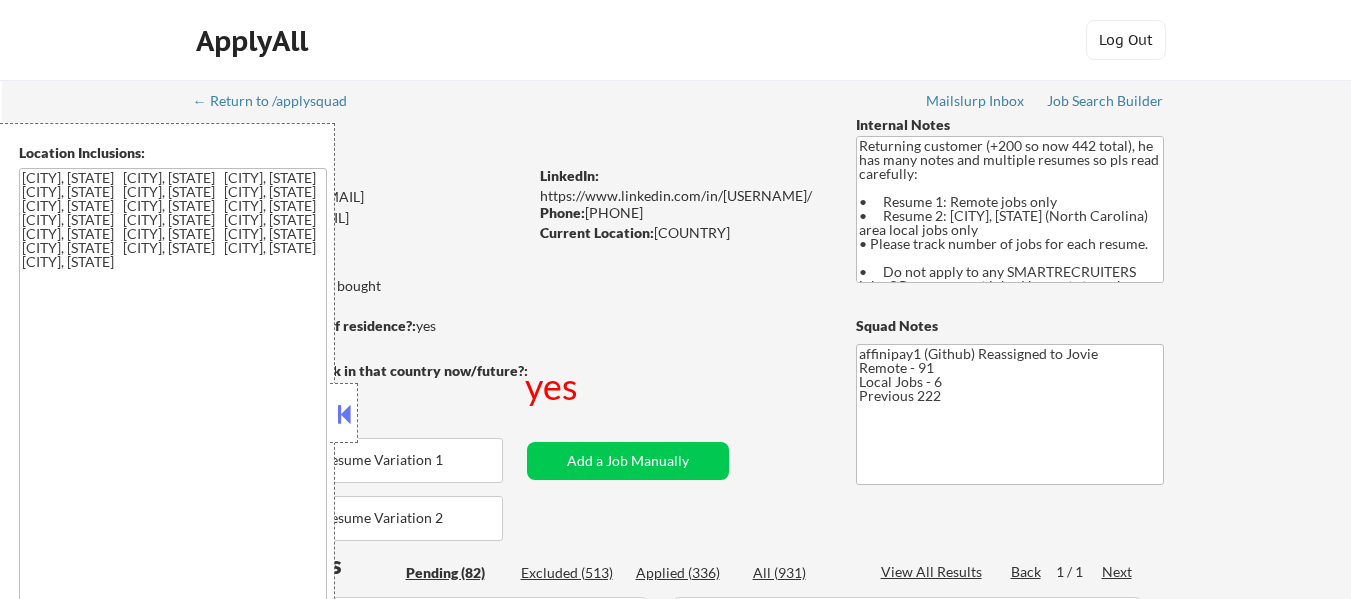 click at bounding box center [344, 414] 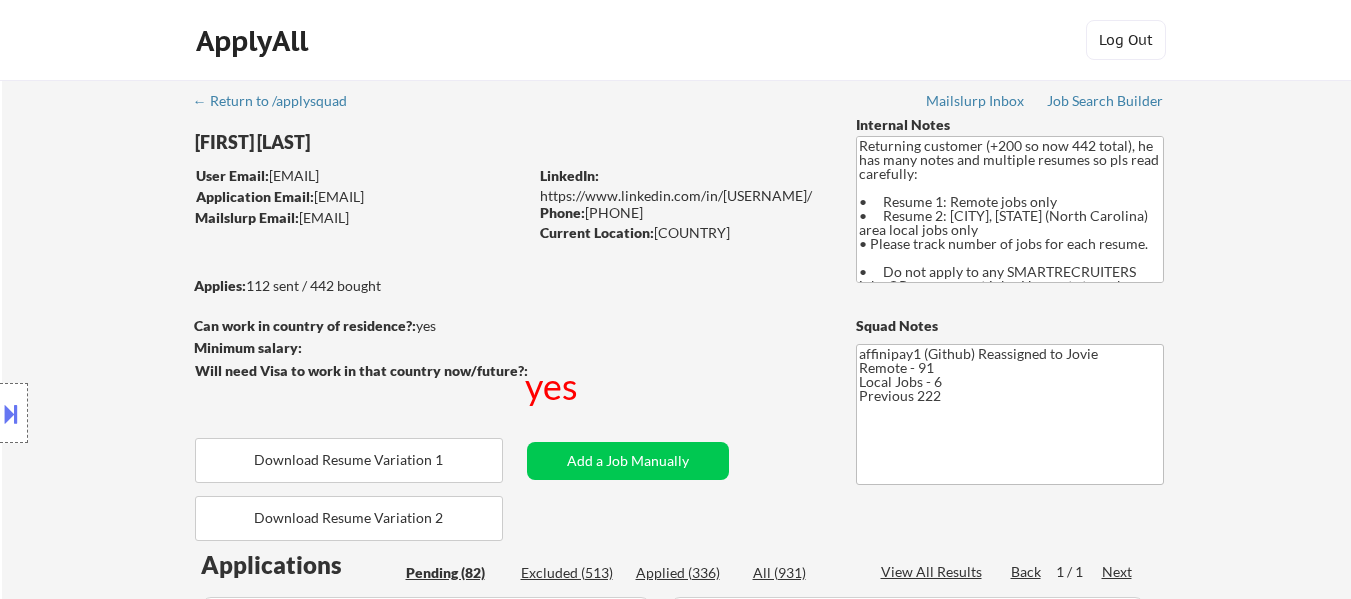 click on "Applied (336)" at bounding box center (686, 573) 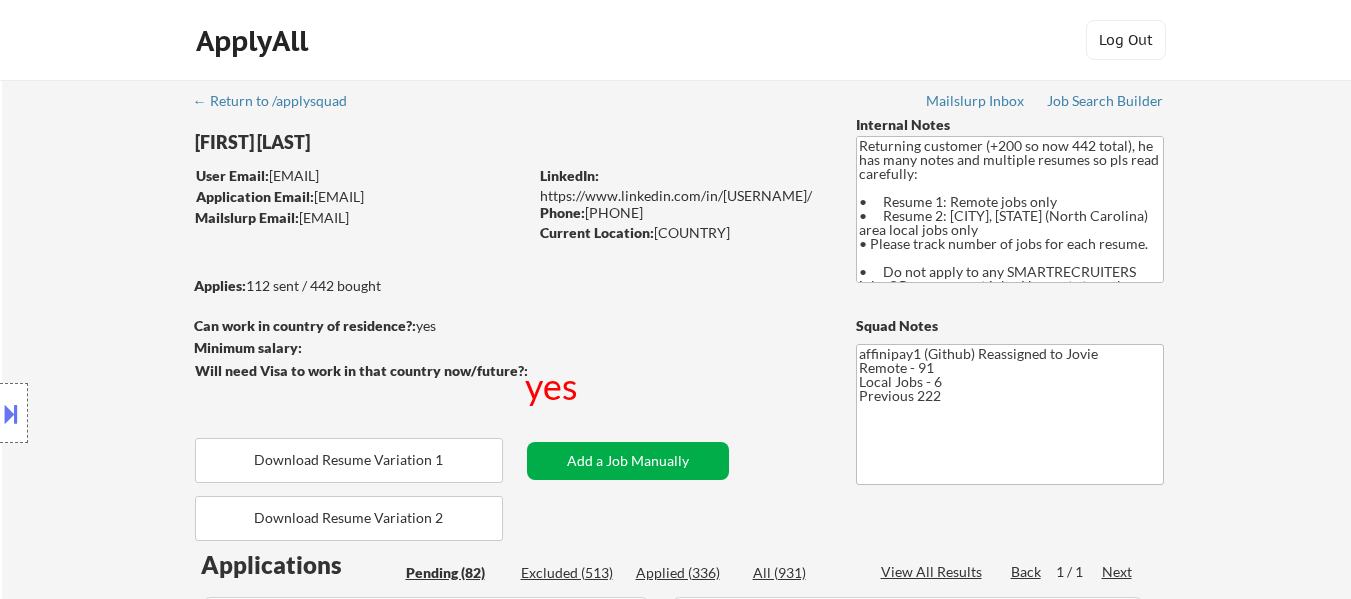 select on ""pending"" 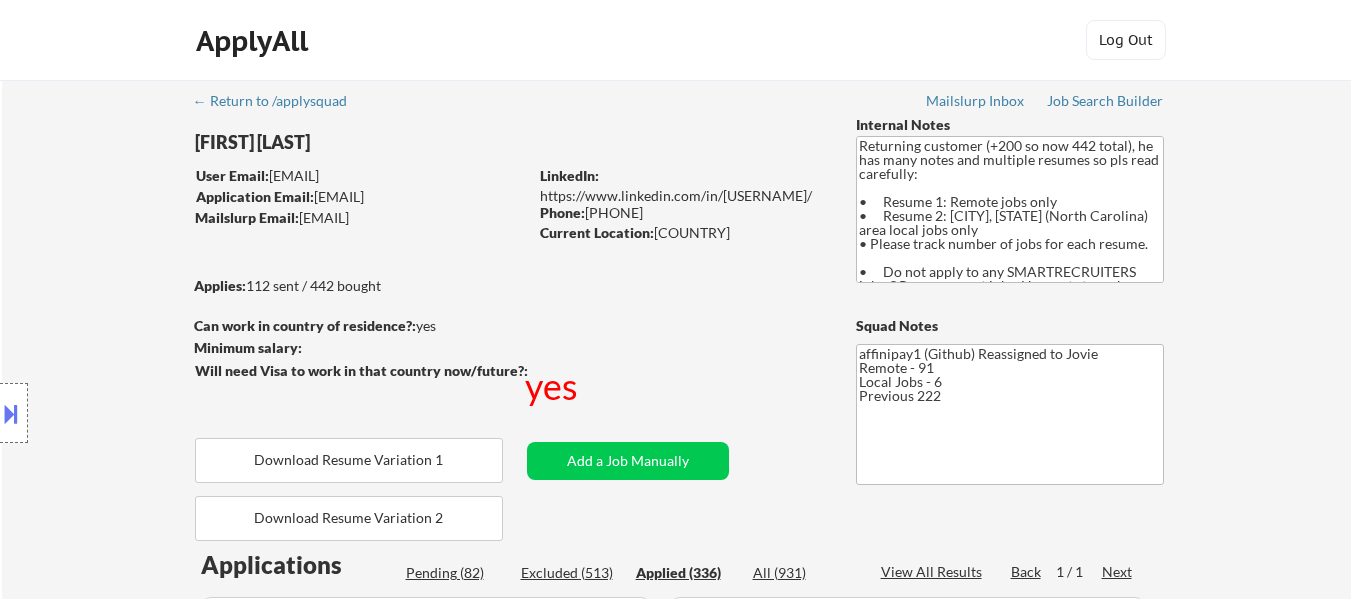 select on ""applied"" 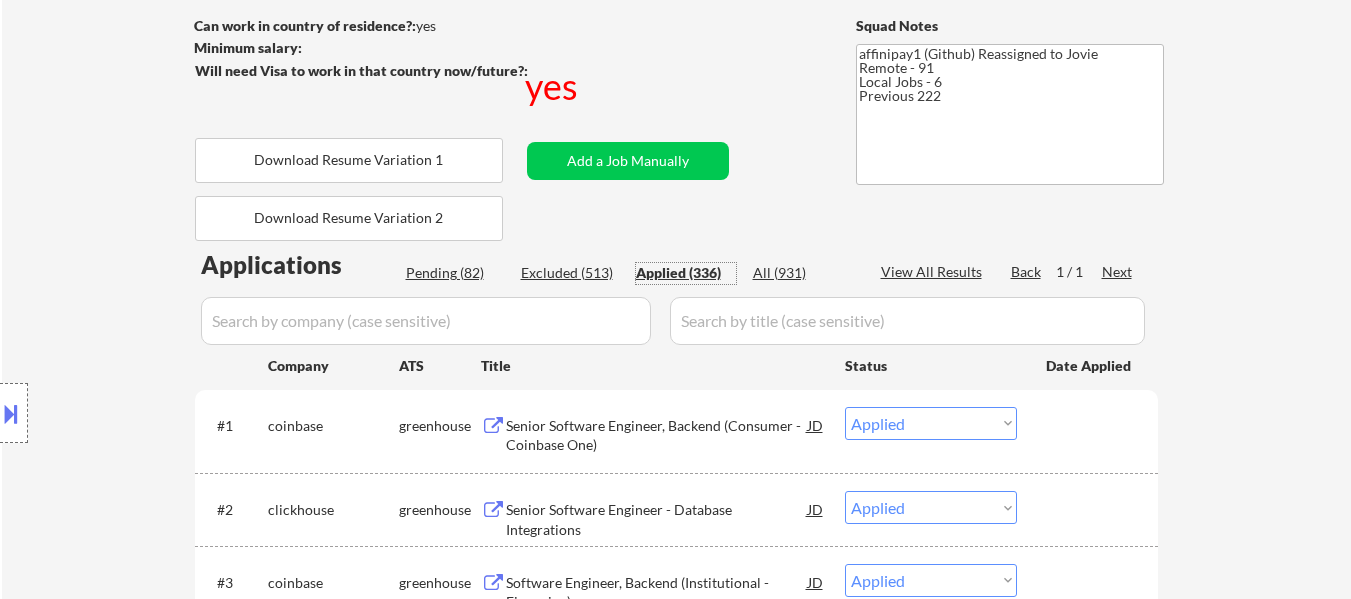 scroll, scrollTop: 500, scrollLeft: 0, axis: vertical 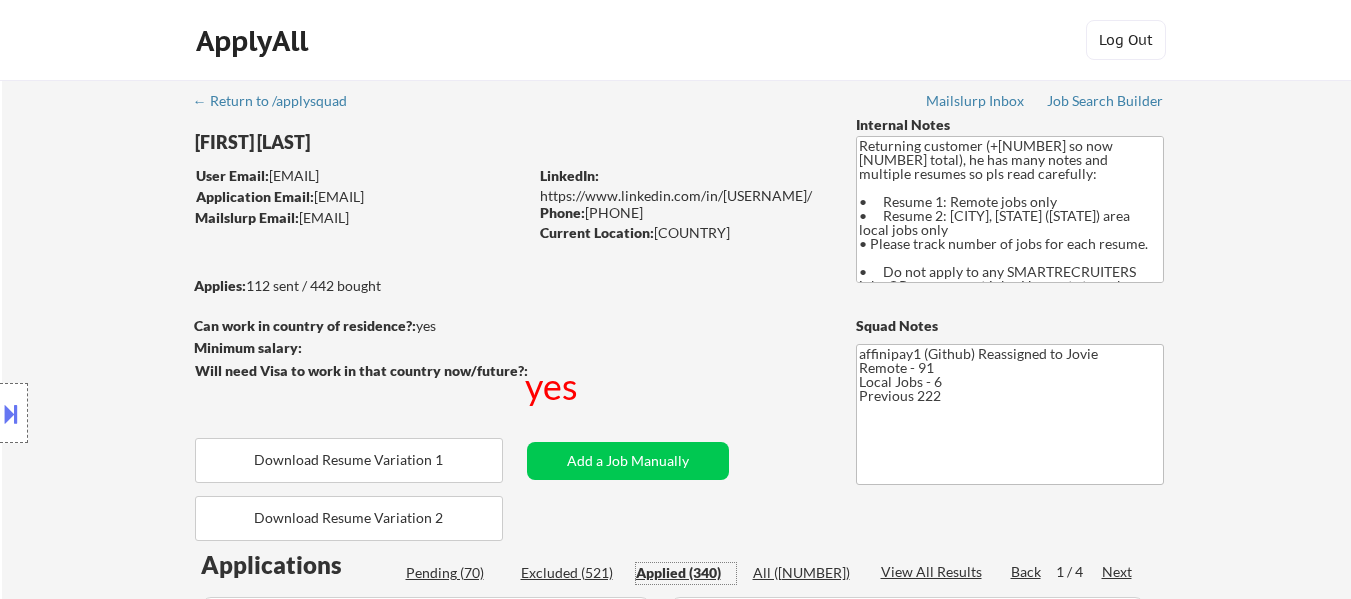 select on ""applied"" 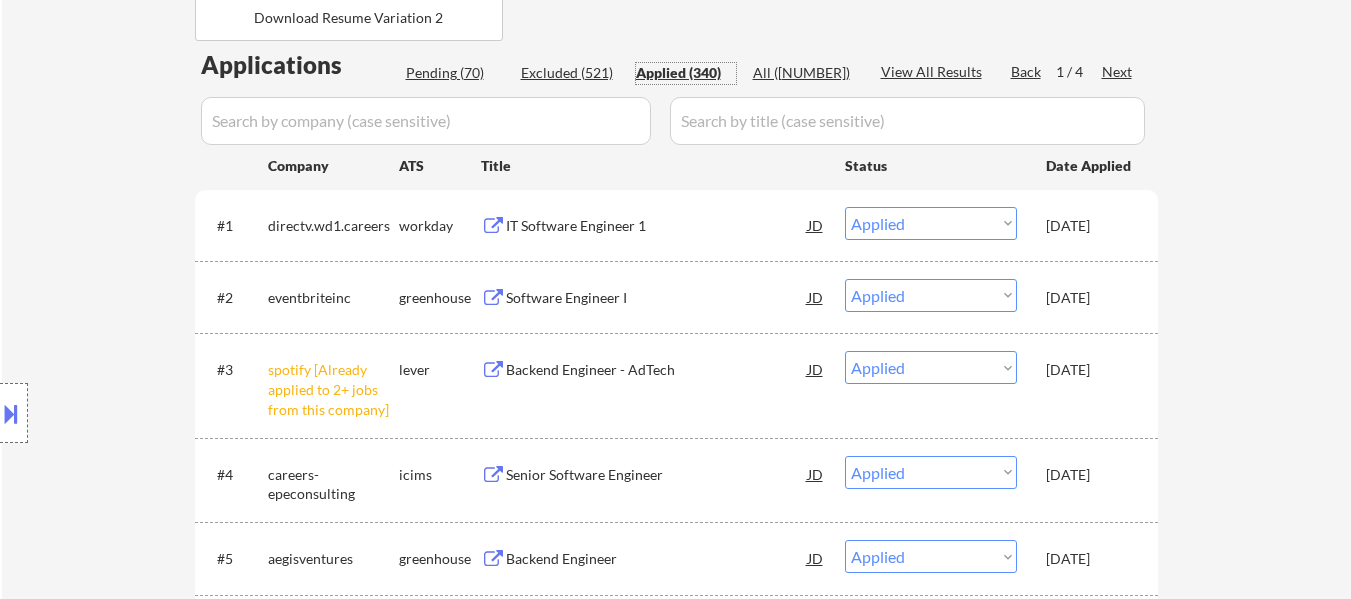 scroll, scrollTop: 500, scrollLeft: 0, axis: vertical 